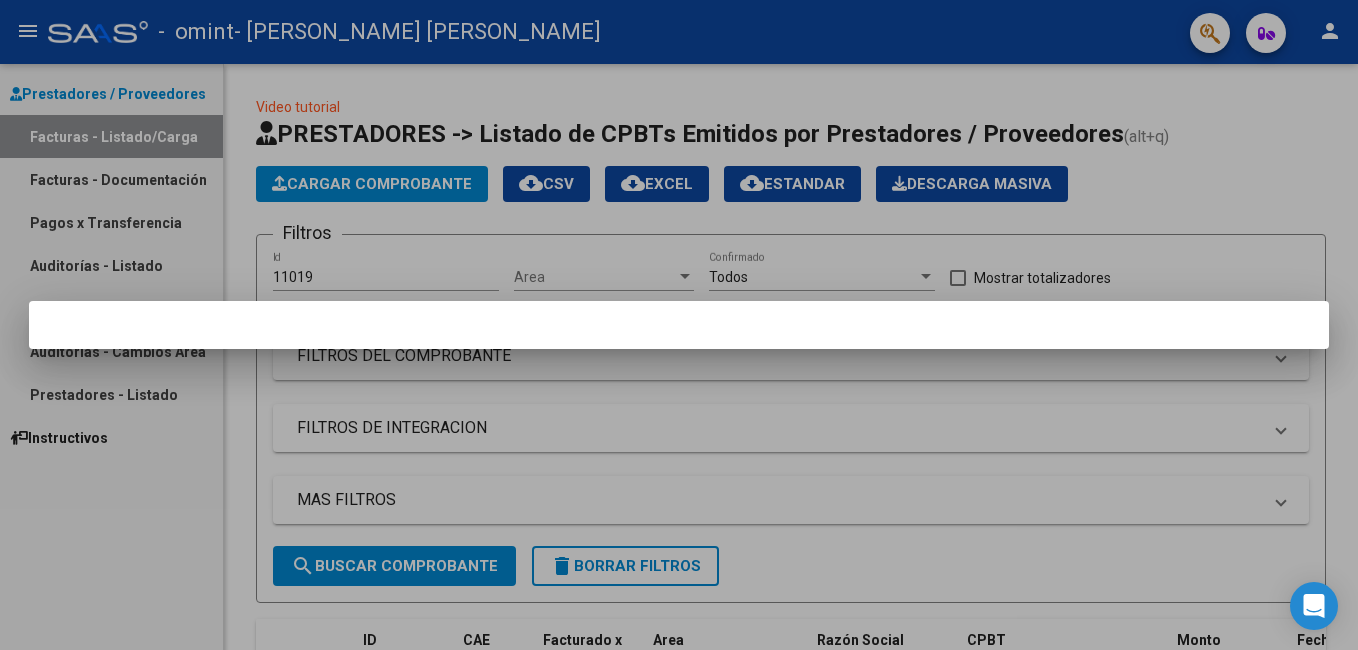 scroll, scrollTop: 0, scrollLeft: 0, axis: both 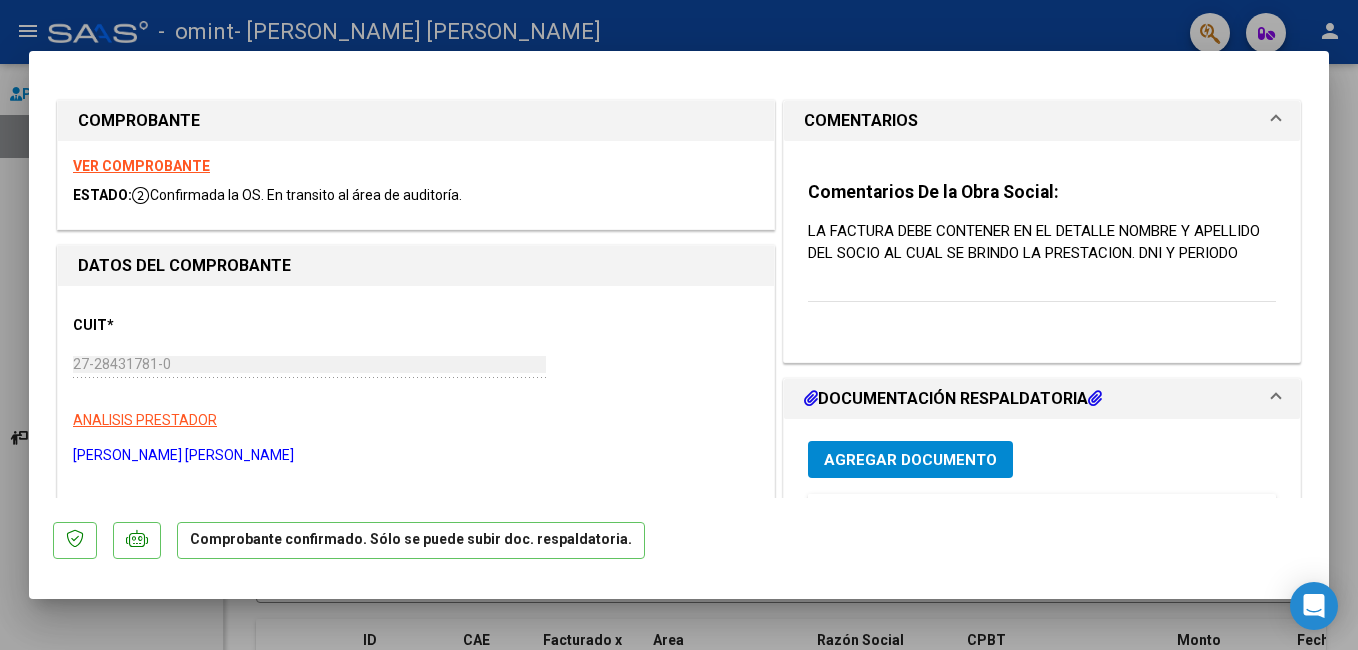 click at bounding box center (679, 325) 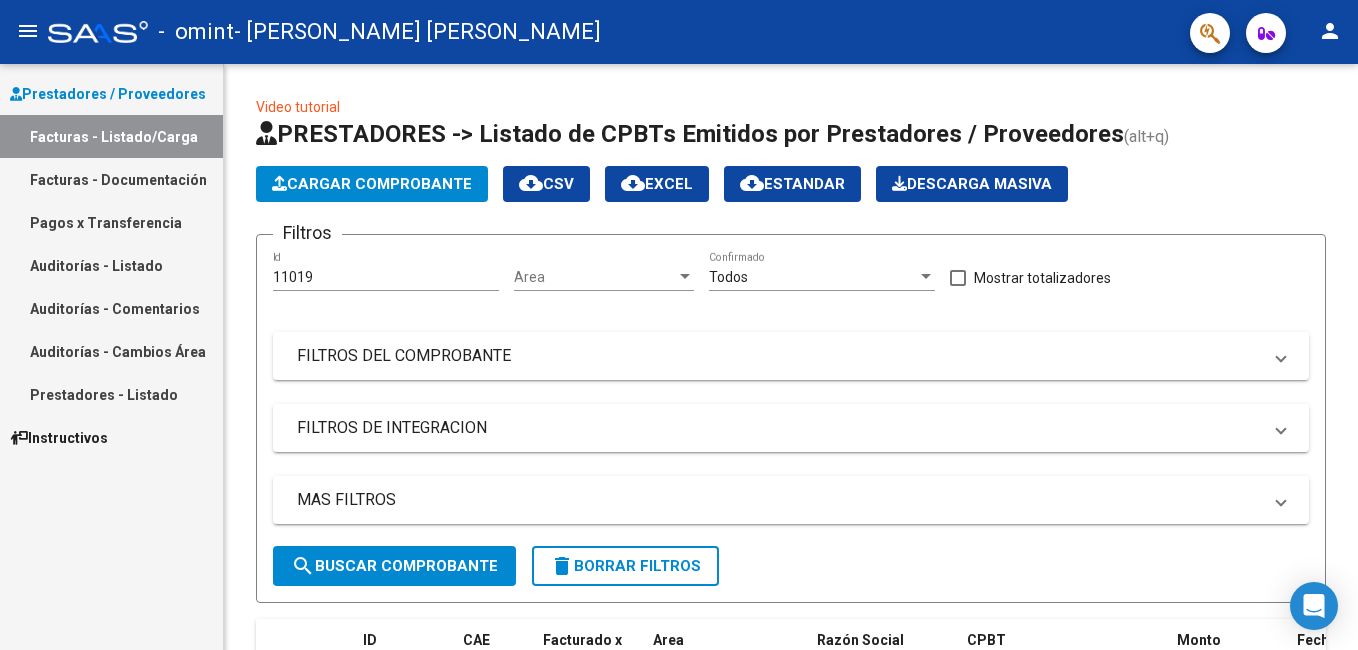 click on "Facturas - Documentación" at bounding box center [111, 179] 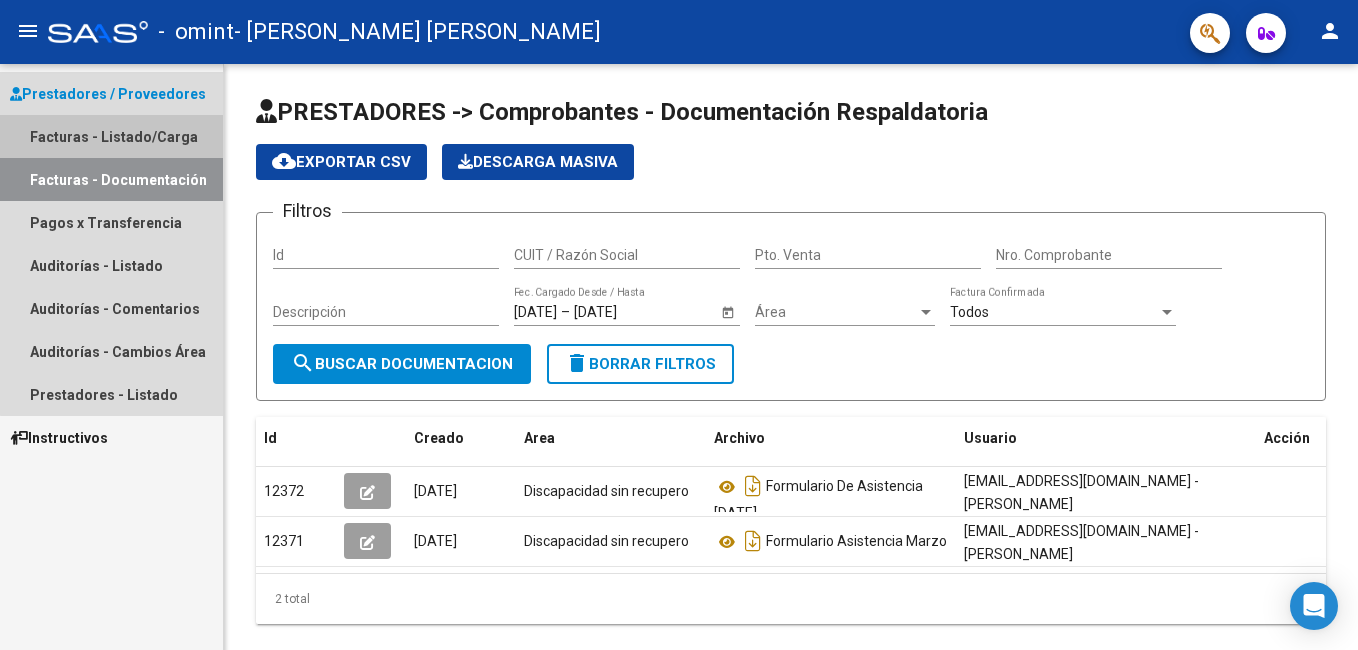 click on "Facturas - Listado/Carga" at bounding box center [111, 136] 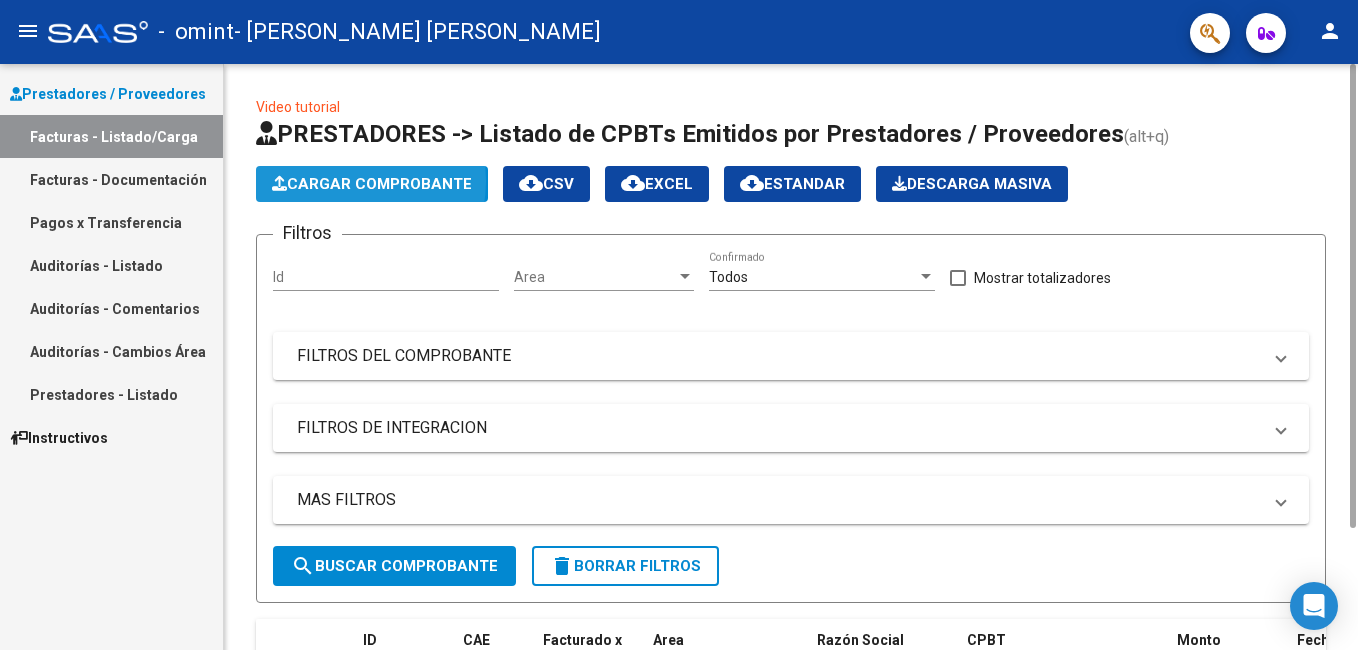 click on "Cargar Comprobante" 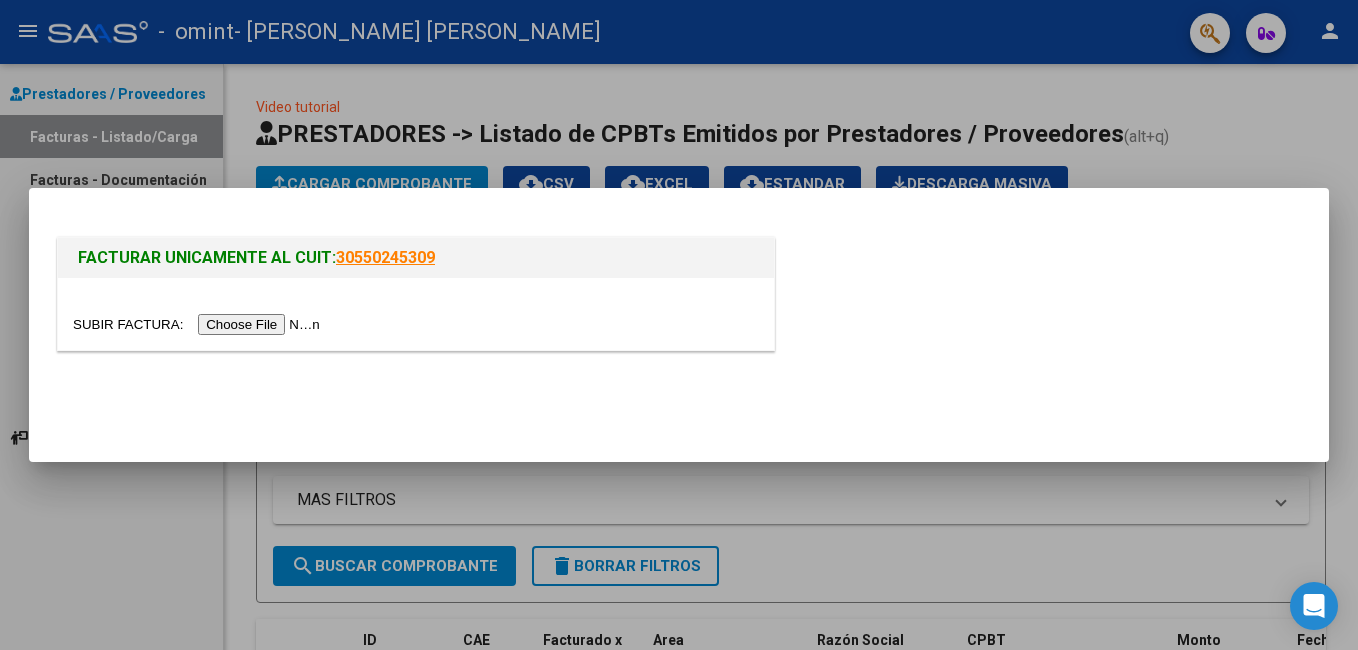 click at bounding box center [199, 324] 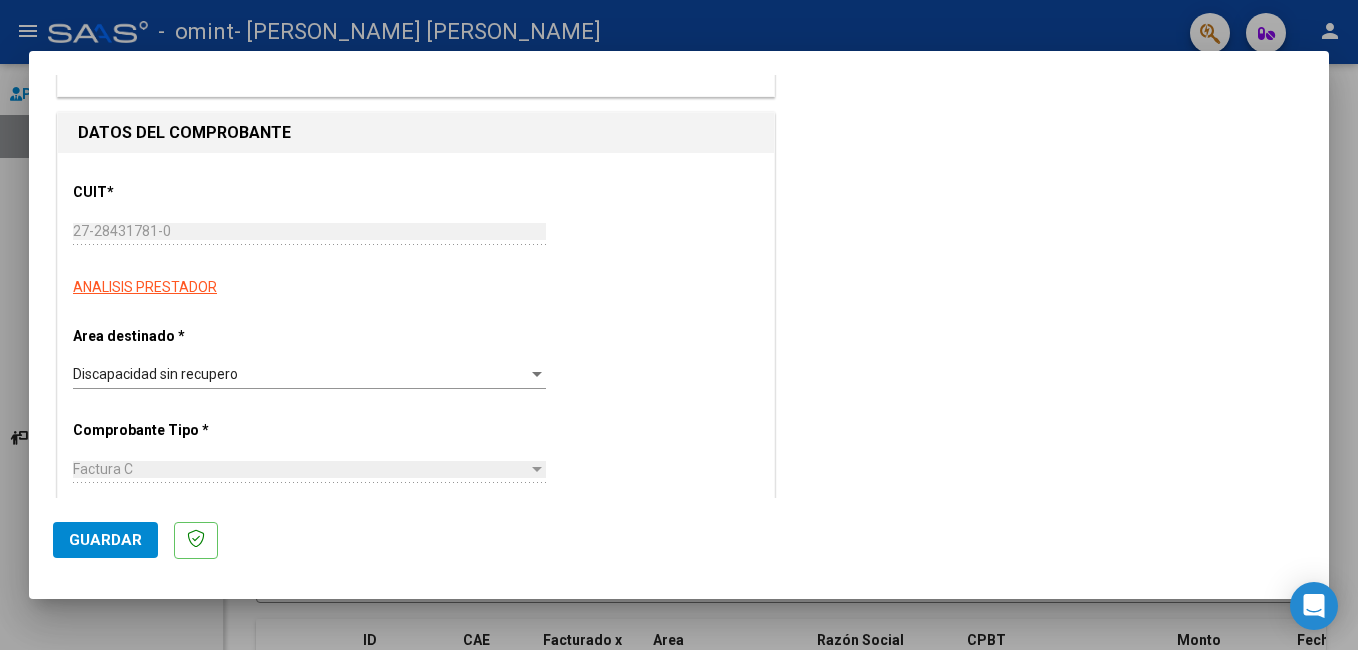 scroll, scrollTop: 200, scrollLeft: 0, axis: vertical 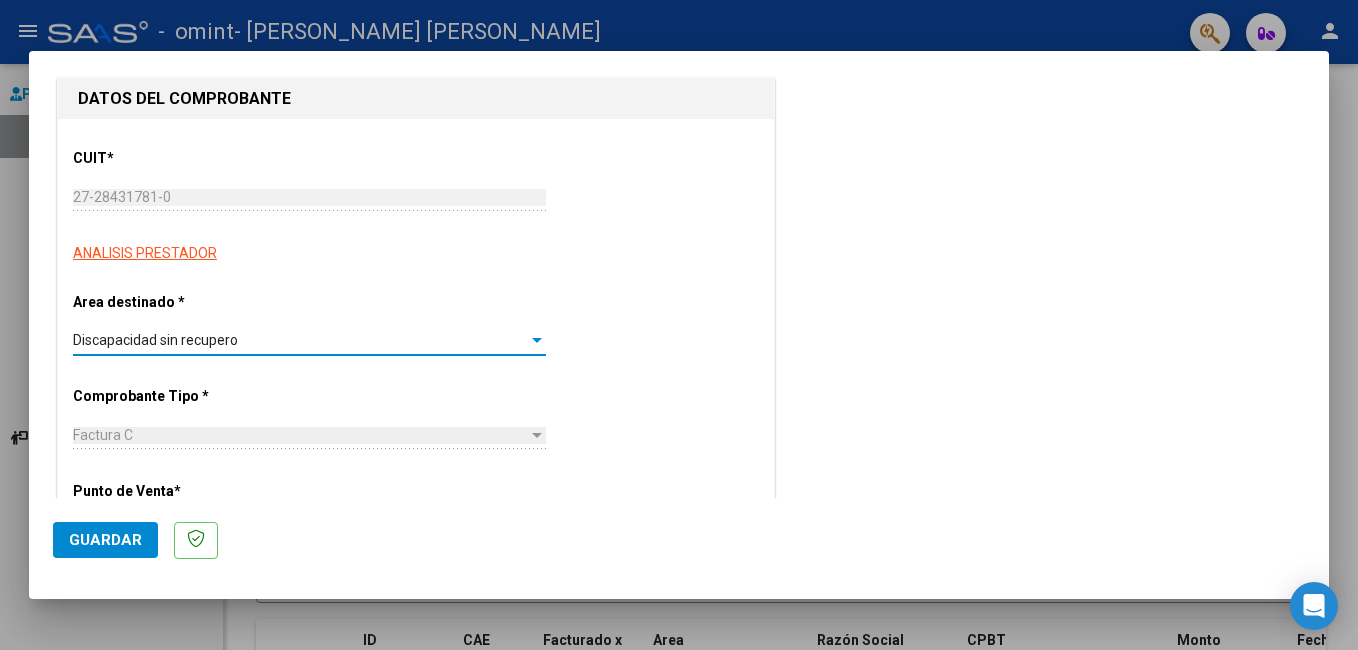 click on "Discapacidad sin recupero" at bounding box center [155, 340] 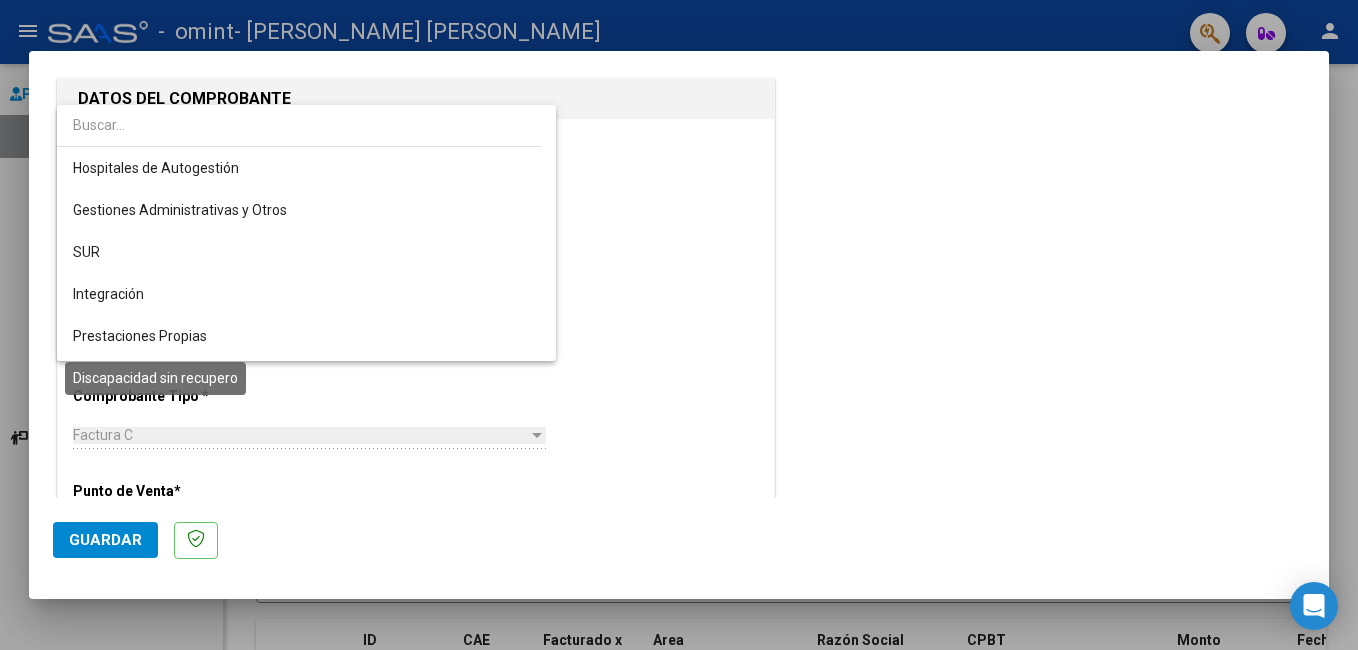 scroll, scrollTop: 122, scrollLeft: 0, axis: vertical 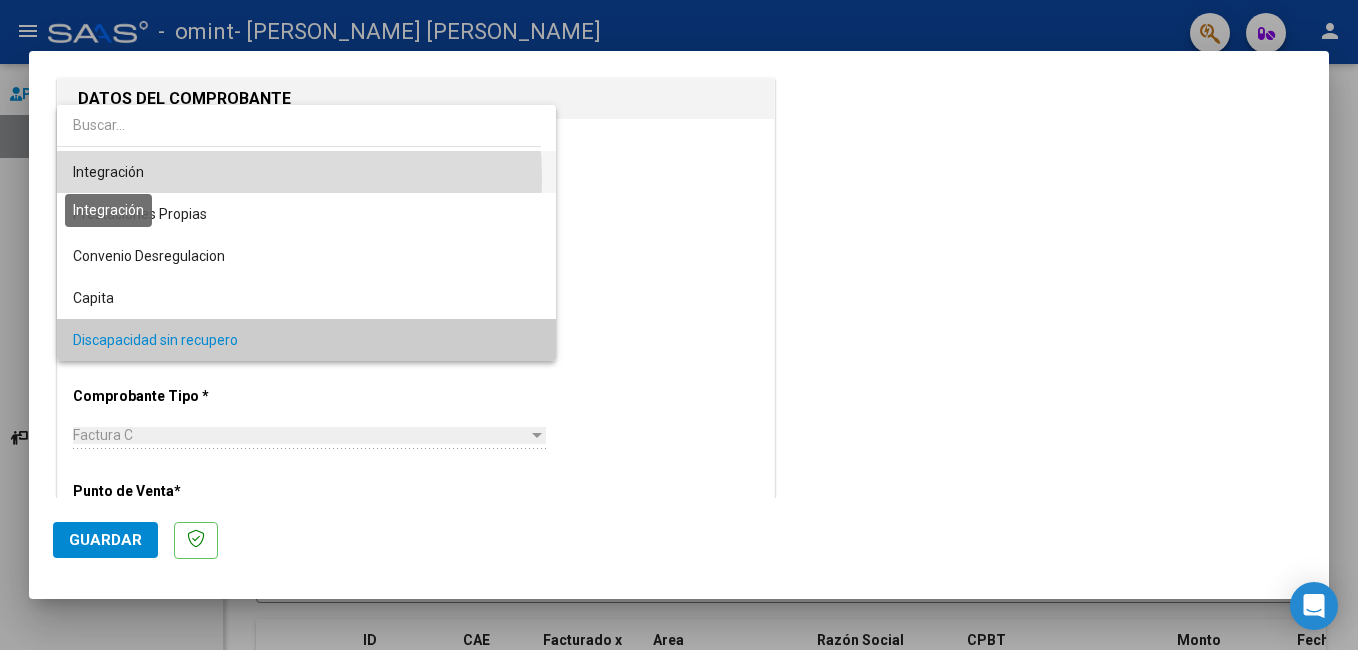 click on "Integración" at bounding box center (108, 172) 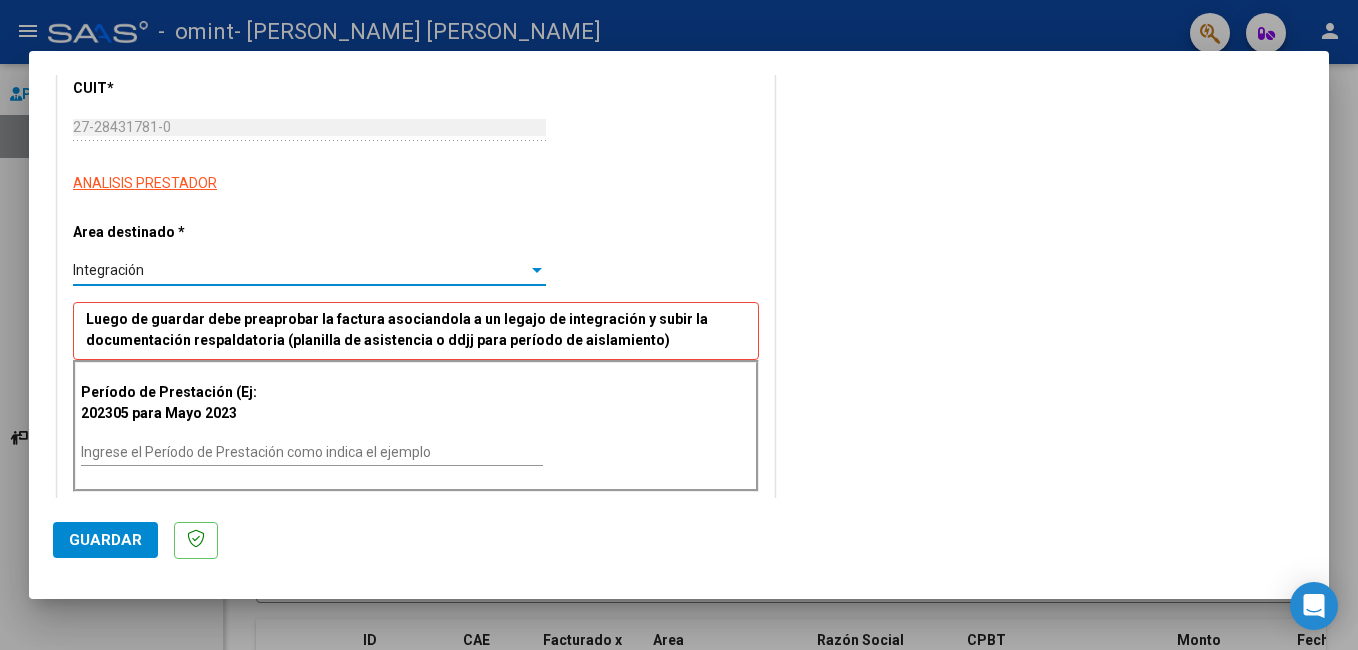 scroll, scrollTop: 300, scrollLeft: 0, axis: vertical 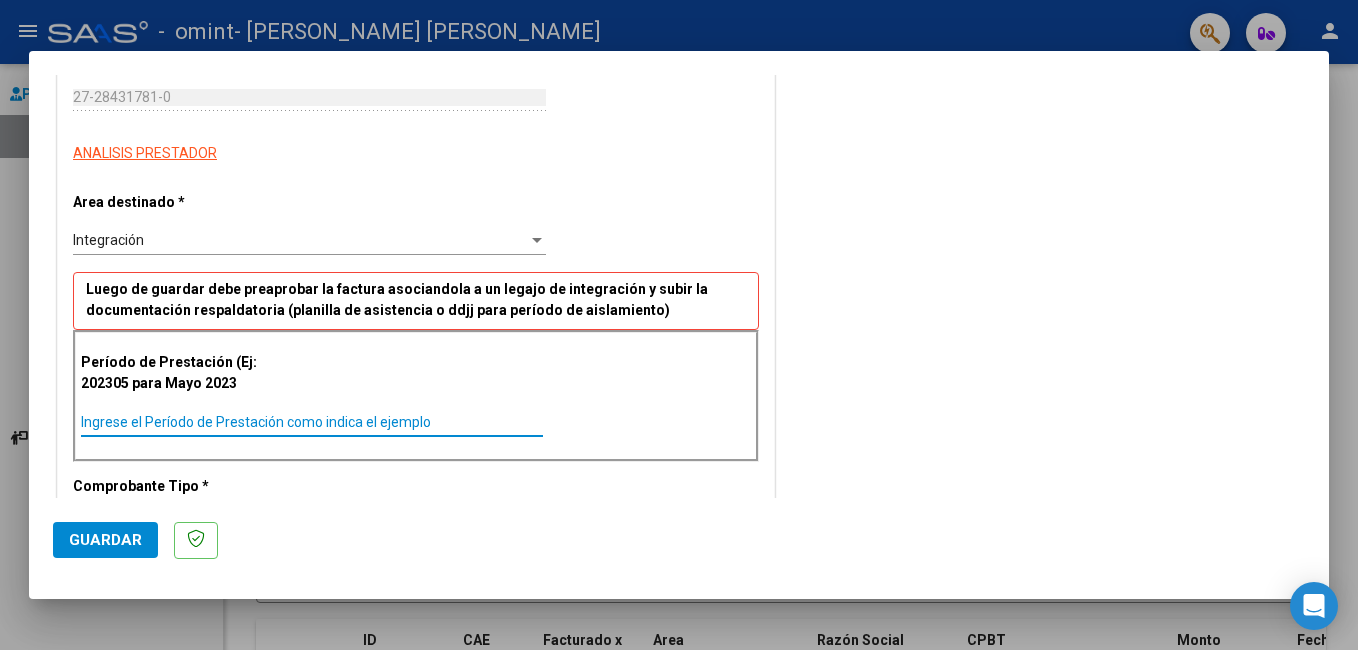 click on "Ingrese el Período de Prestación como indica el ejemplo" at bounding box center (312, 422) 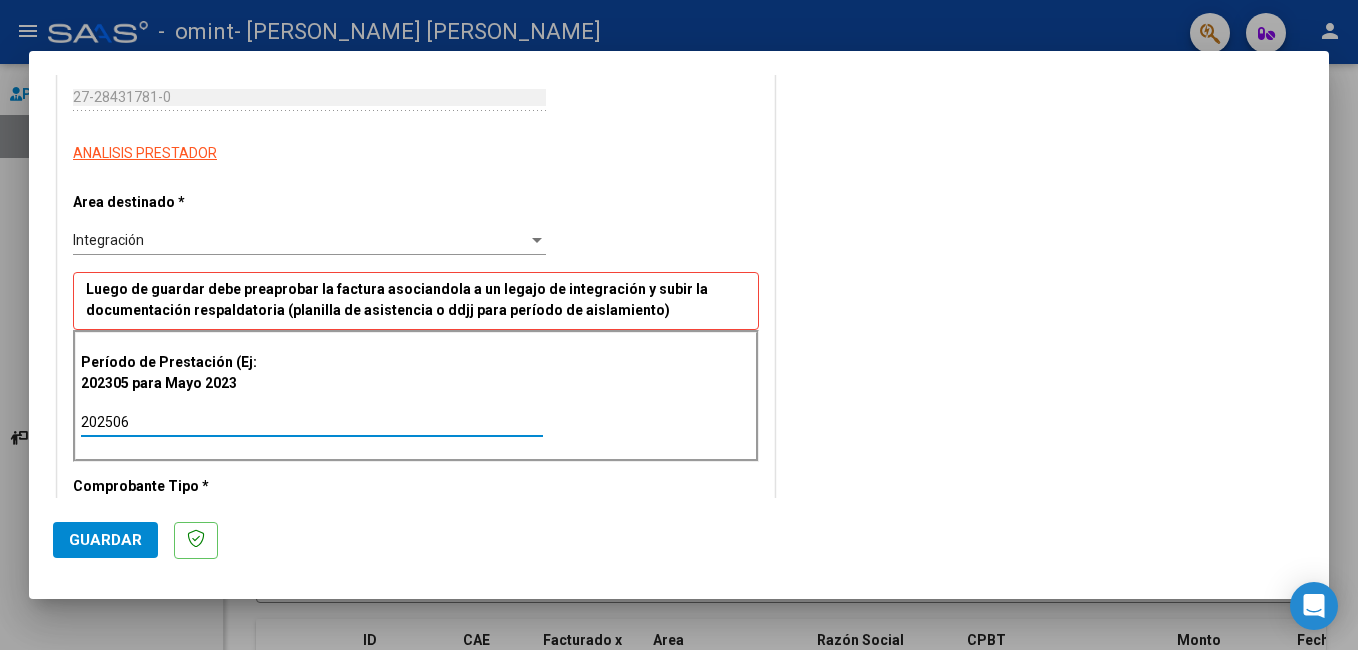 type on "202506" 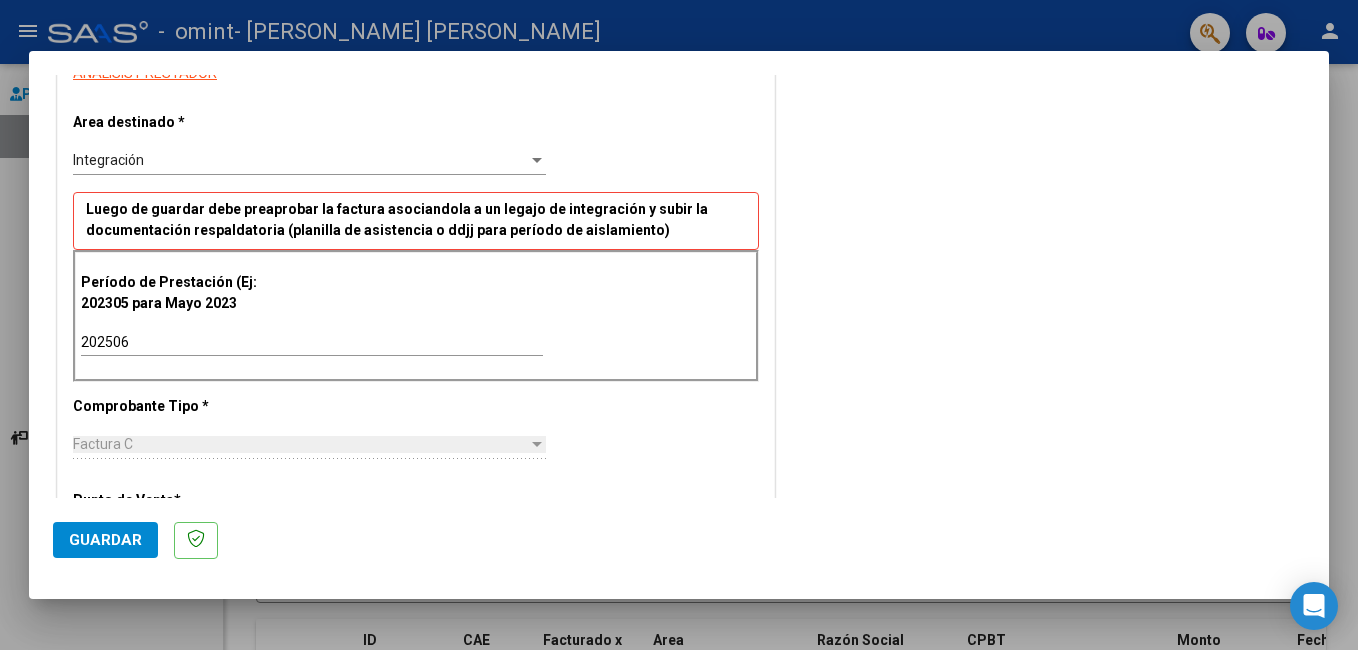 scroll, scrollTop: 400, scrollLeft: 0, axis: vertical 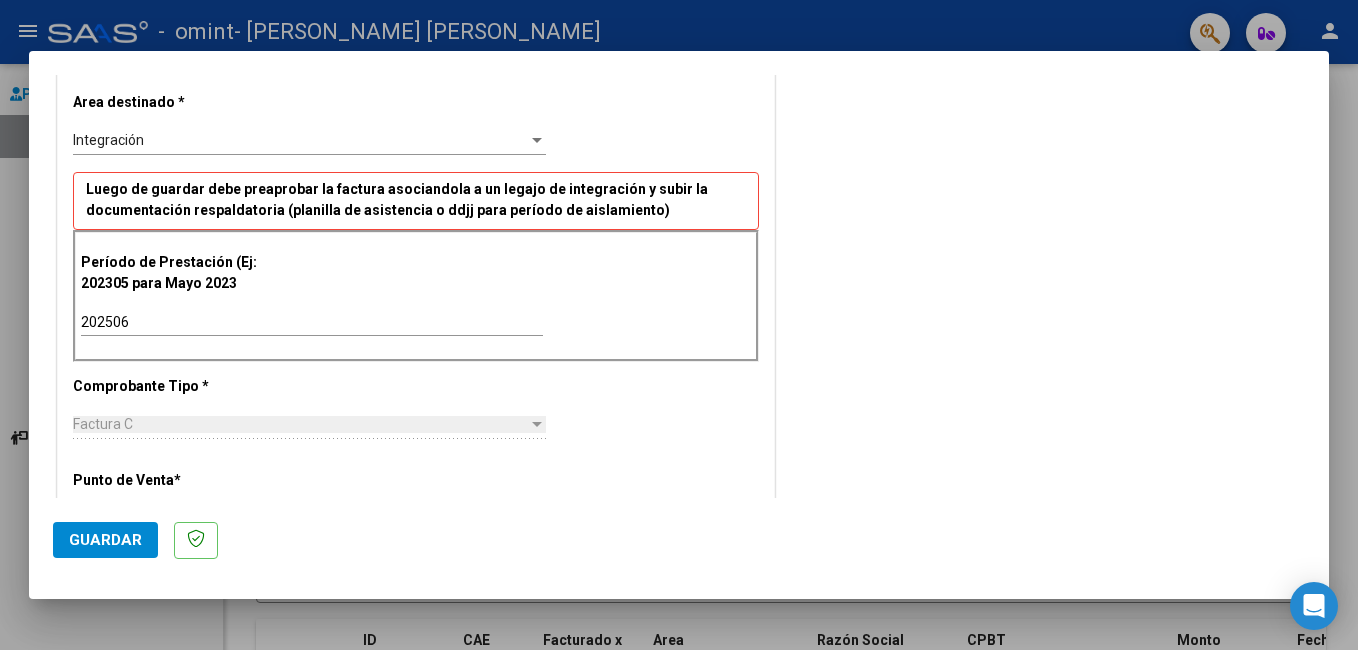 click on "Factura C" at bounding box center [300, 424] 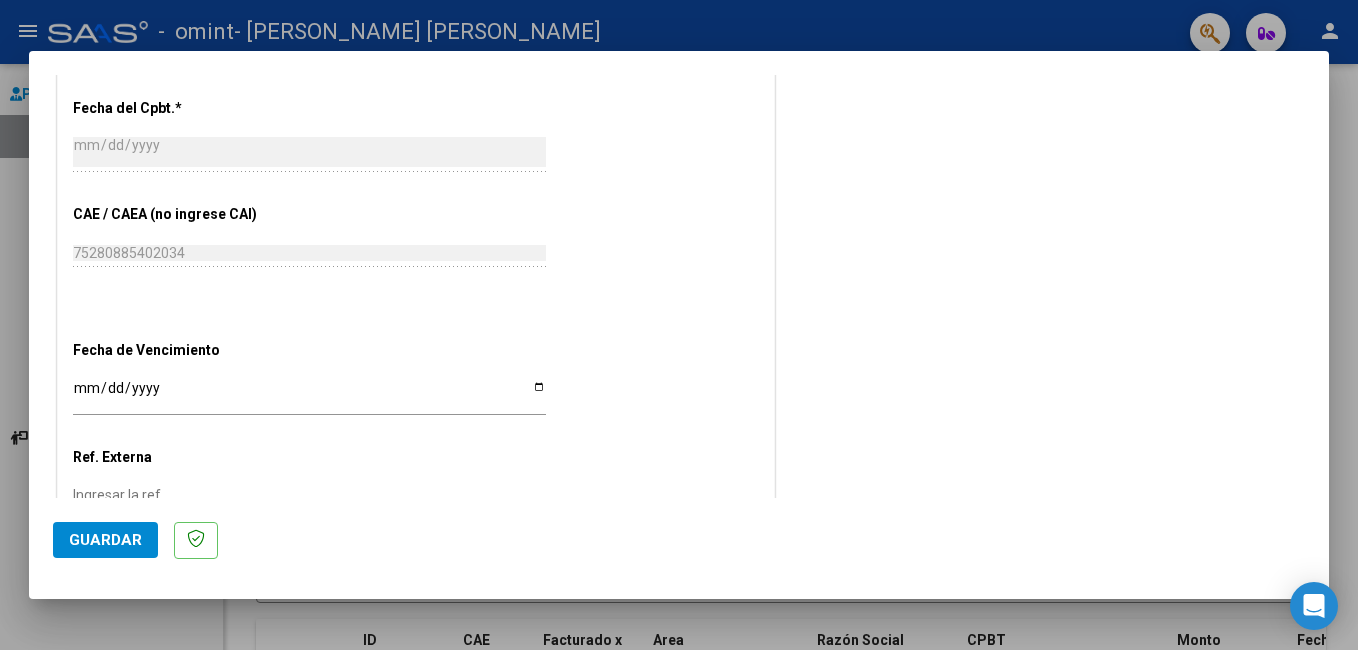 scroll, scrollTop: 1100, scrollLeft: 0, axis: vertical 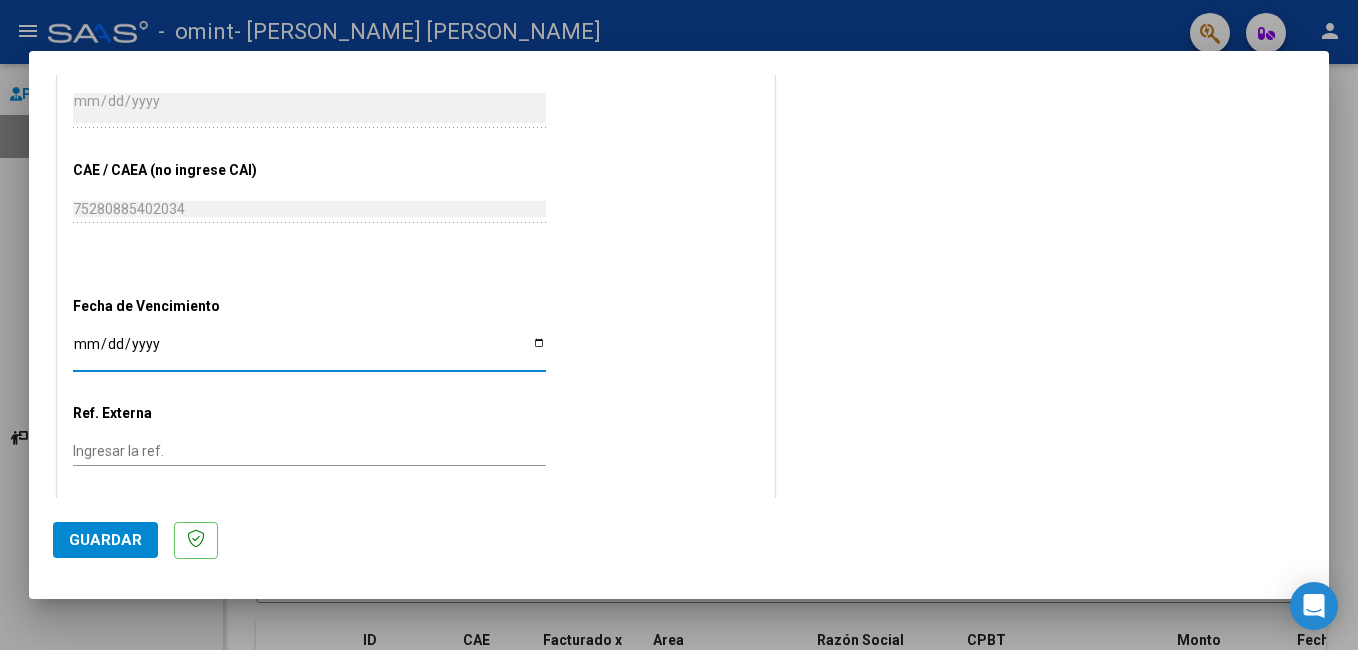 click on "Ingresar la fecha" at bounding box center (309, 351) 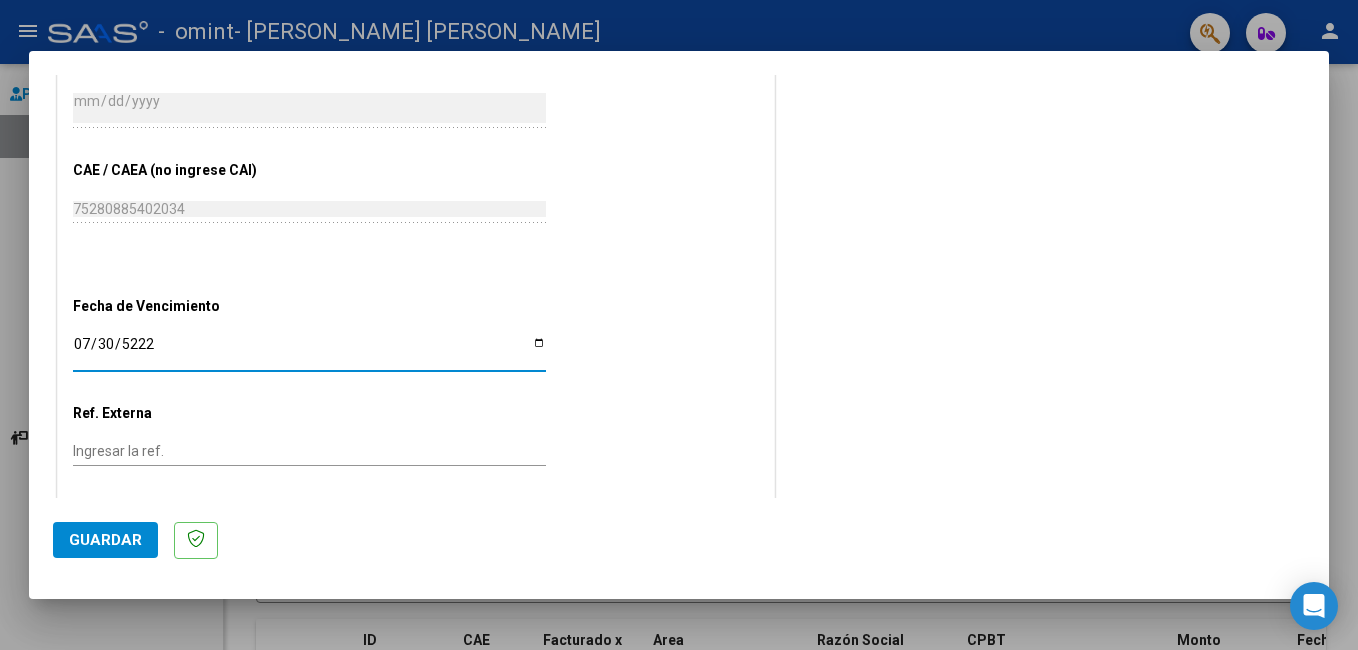 type on "[DATE]" 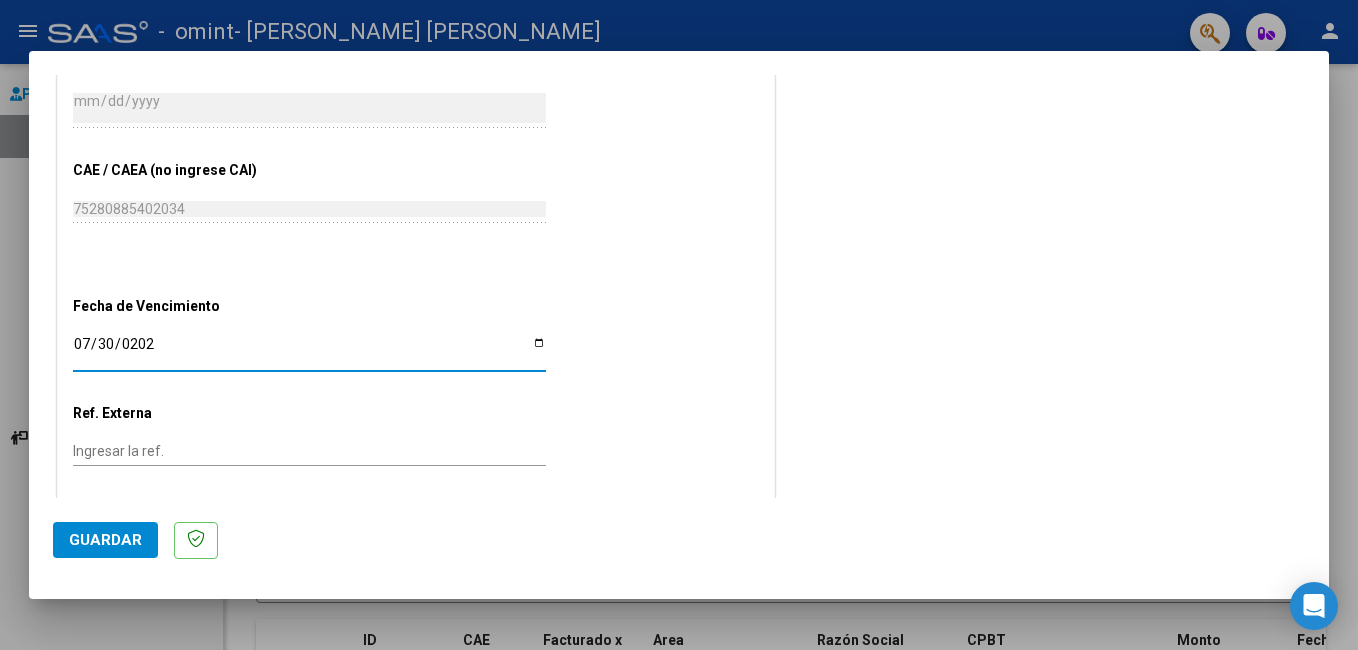 type on "[DATE]" 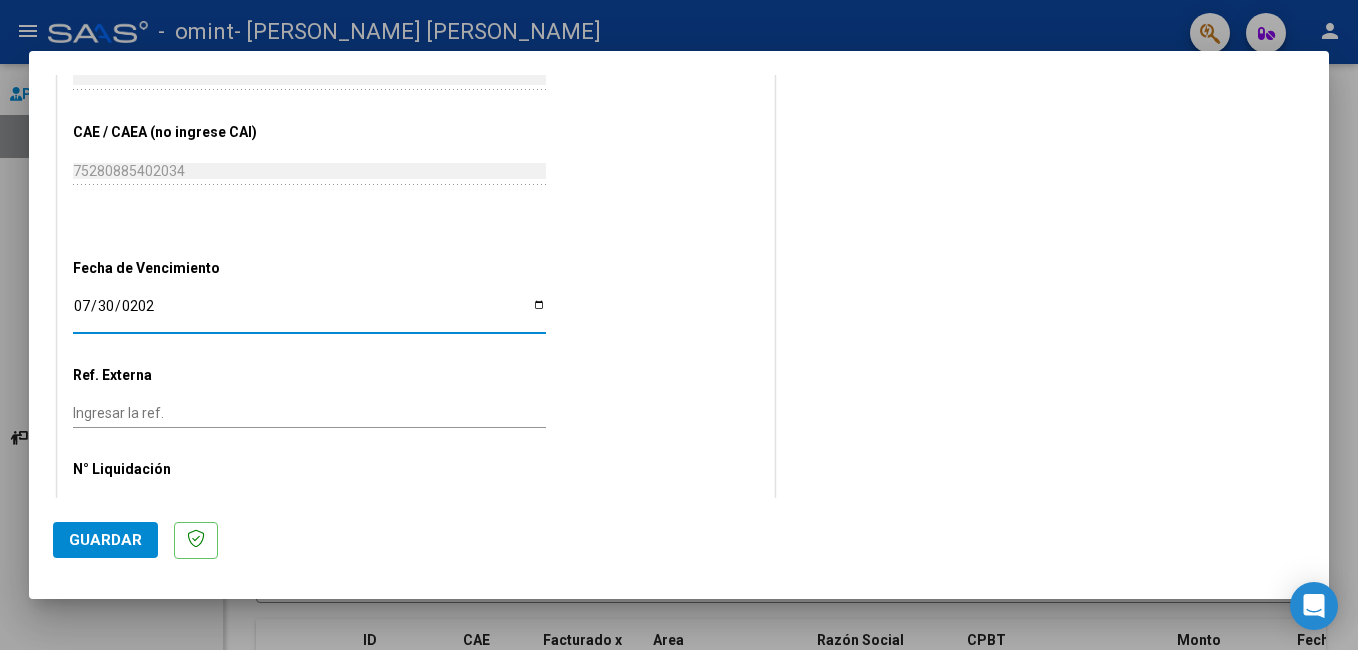scroll, scrollTop: 1199, scrollLeft: 0, axis: vertical 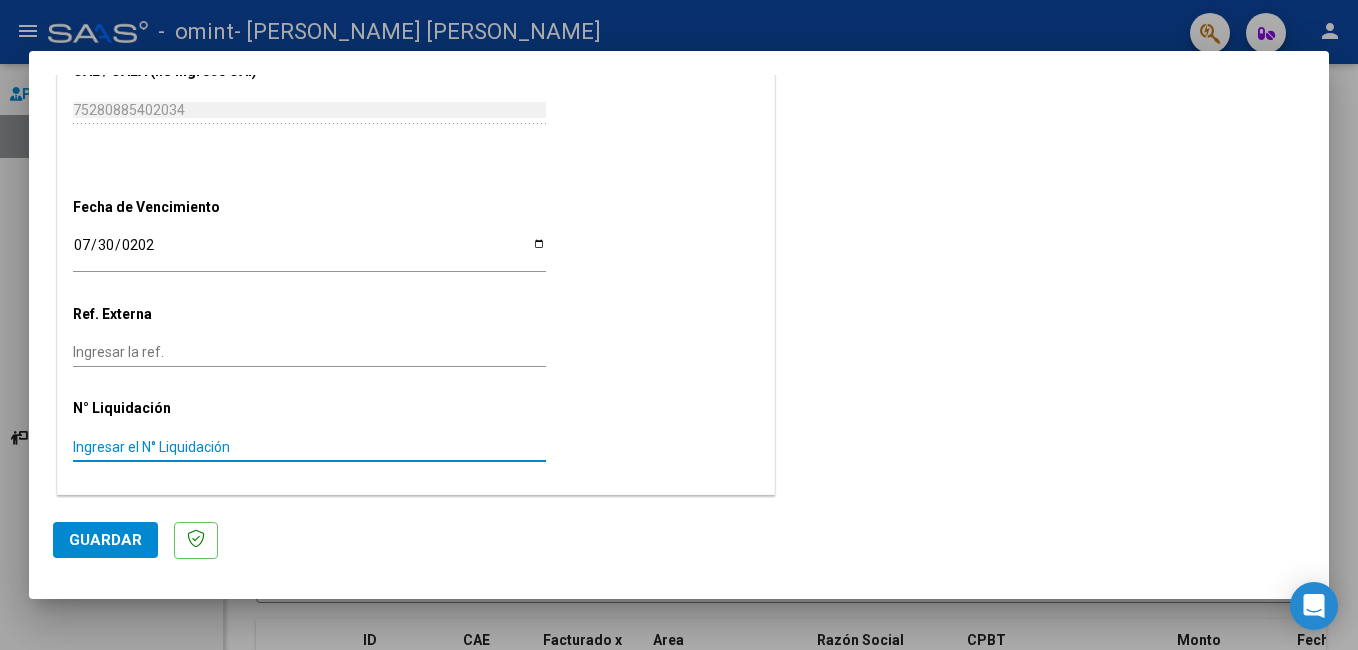 click on "Ingresar el N° Liquidación" at bounding box center [309, 447] 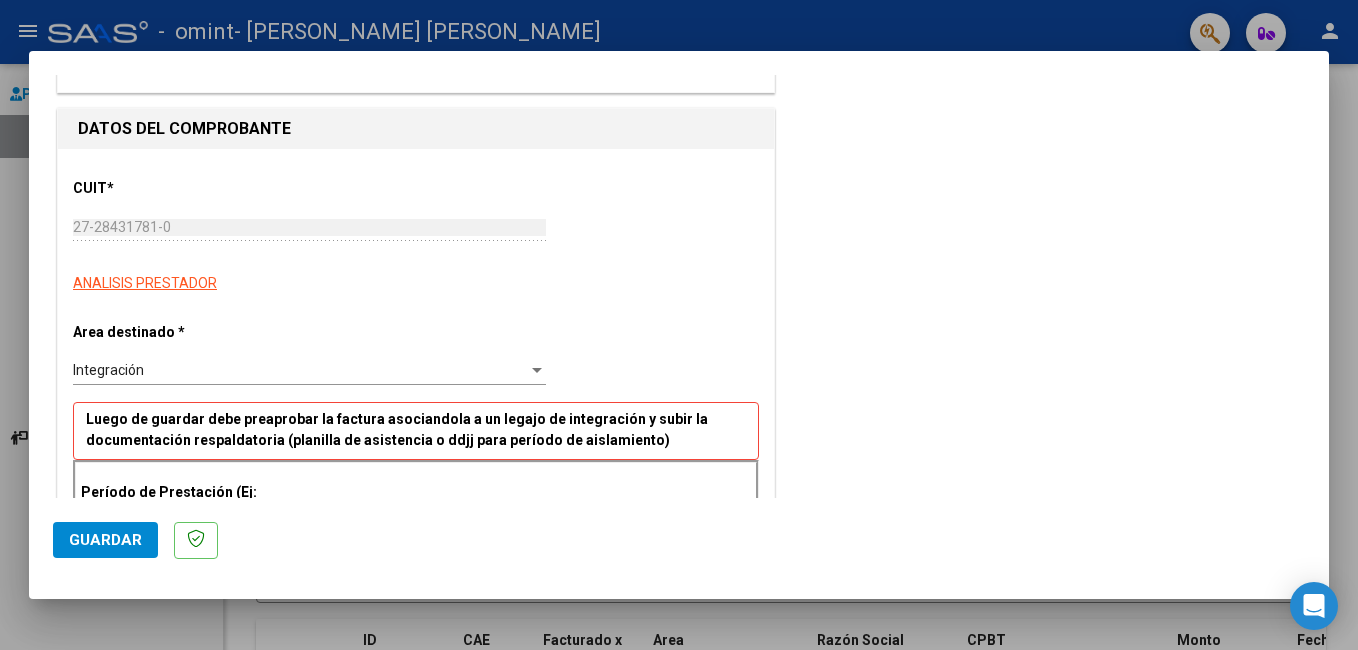 scroll, scrollTop: 200, scrollLeft: 0, axis: vertical 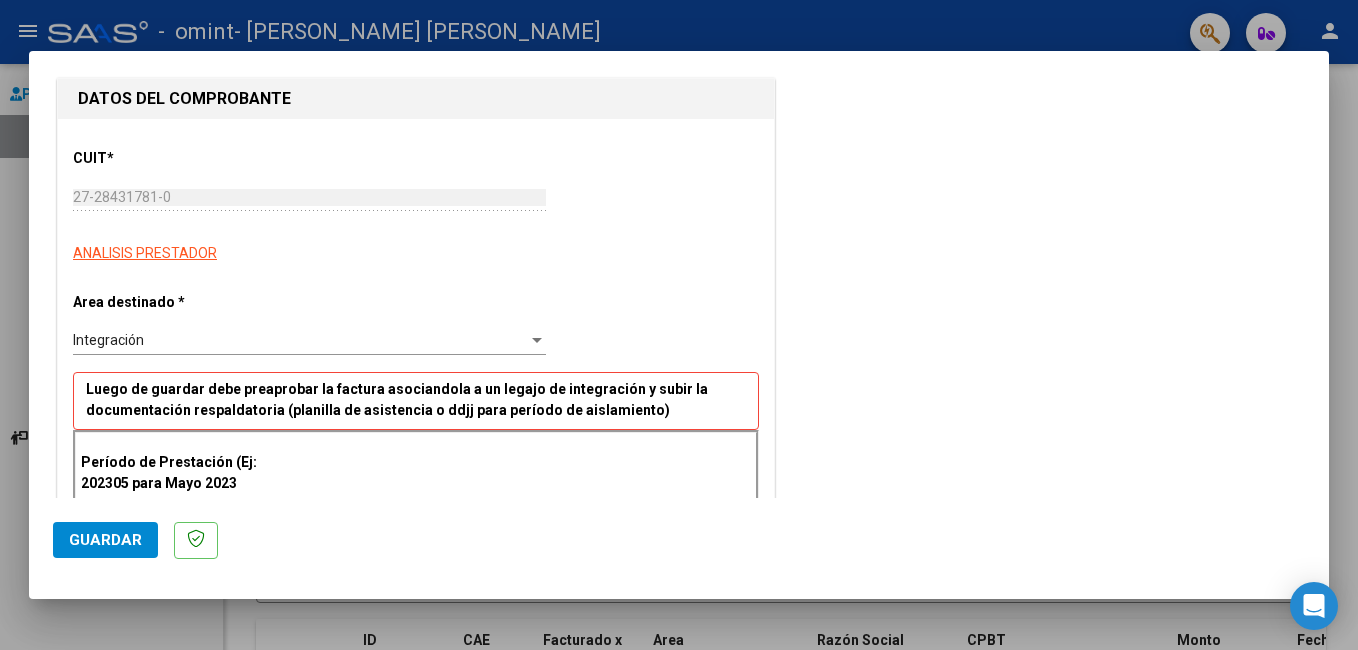 click on "Integración" at bounding box center [300, 340] 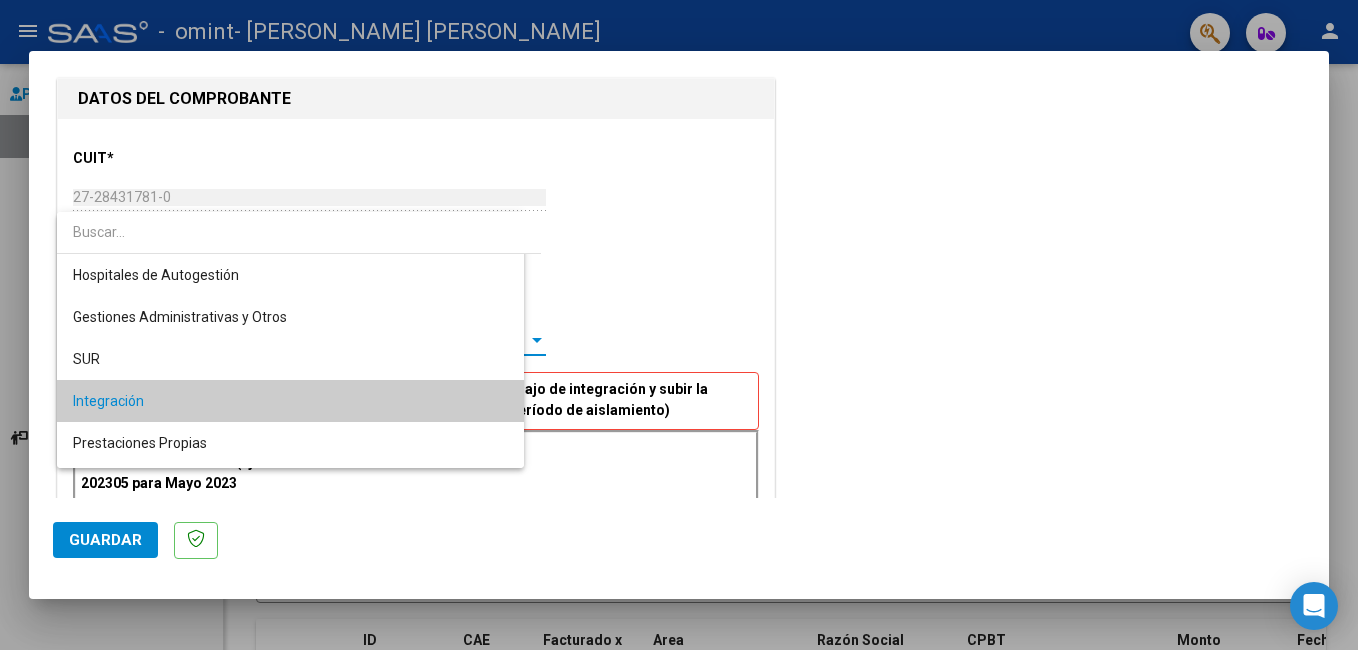 scroll, scrollTop: 61, scrollLeft: 0, axis: vertical 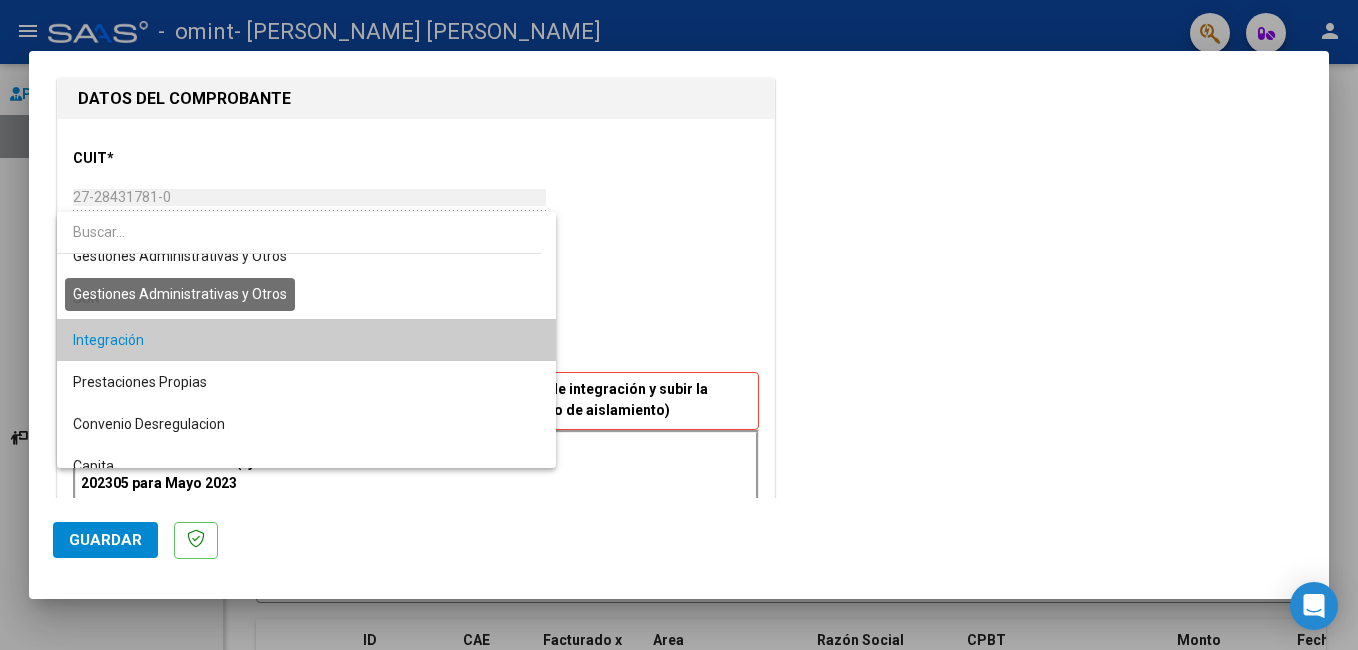 click at bounding box center (299, 233) 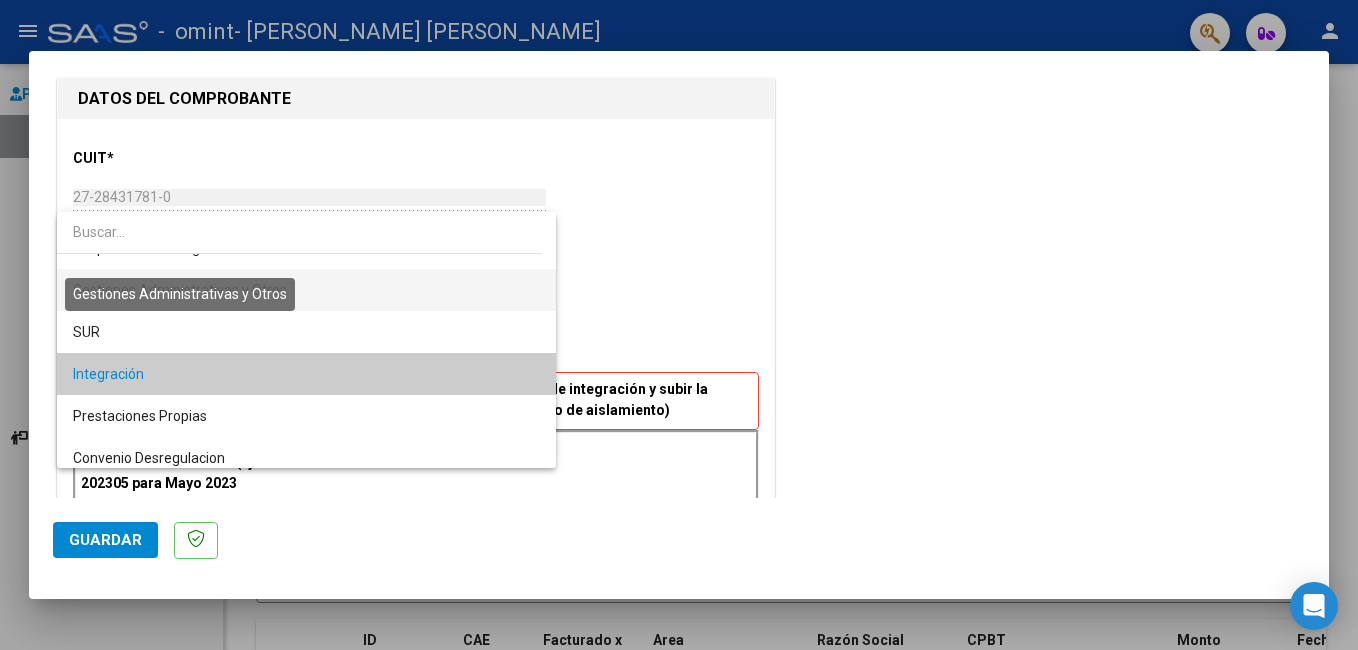 scroll, scrollTop: 0, scrollLeft: 0, axis: both 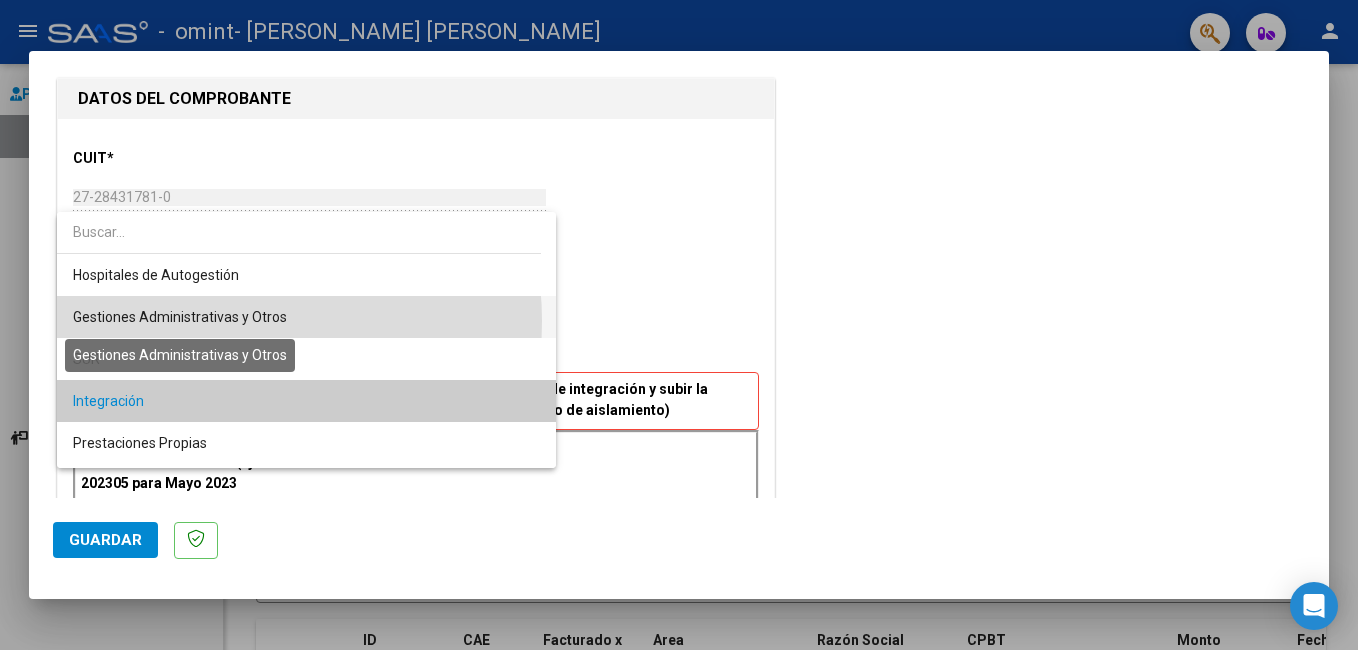 click on "Gestiones Administrativas y Otros" at bounding box center (180, 317) 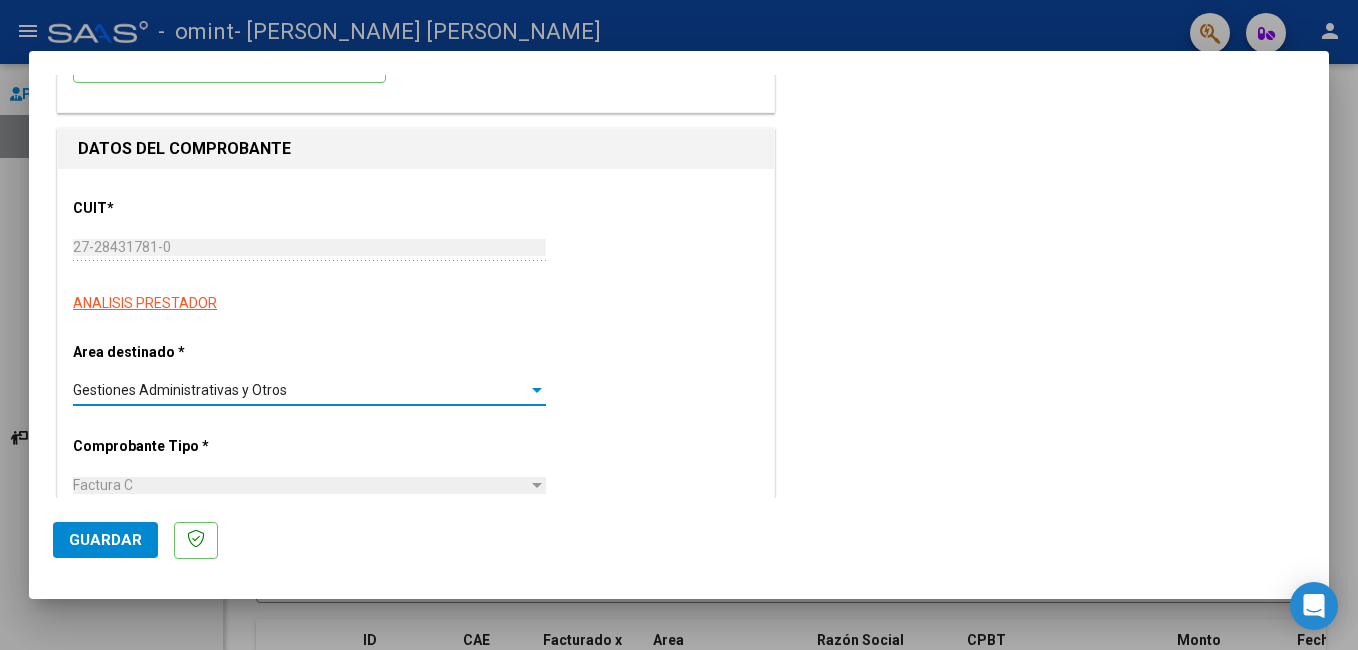 scroll, scrollTop: 110, scrollLeft: 0, axis: vertical 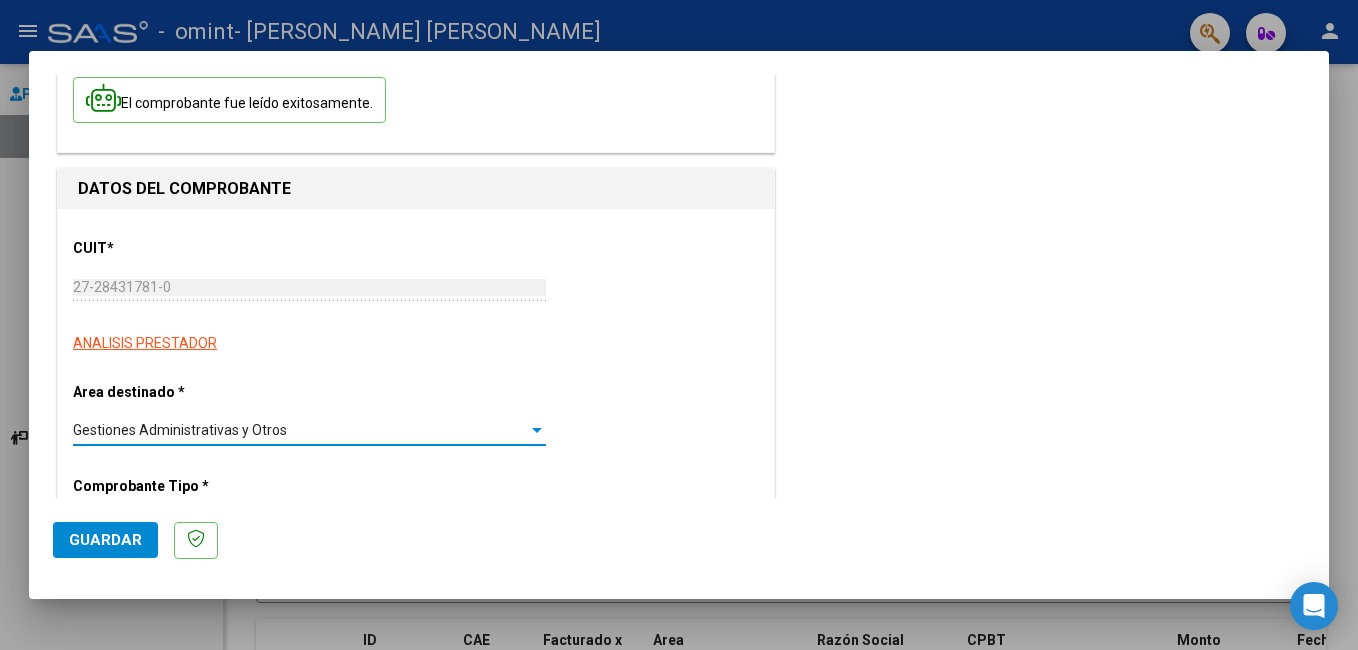 click on "Gestiones Administrativas y Otros" at bounding box center (180, 430) 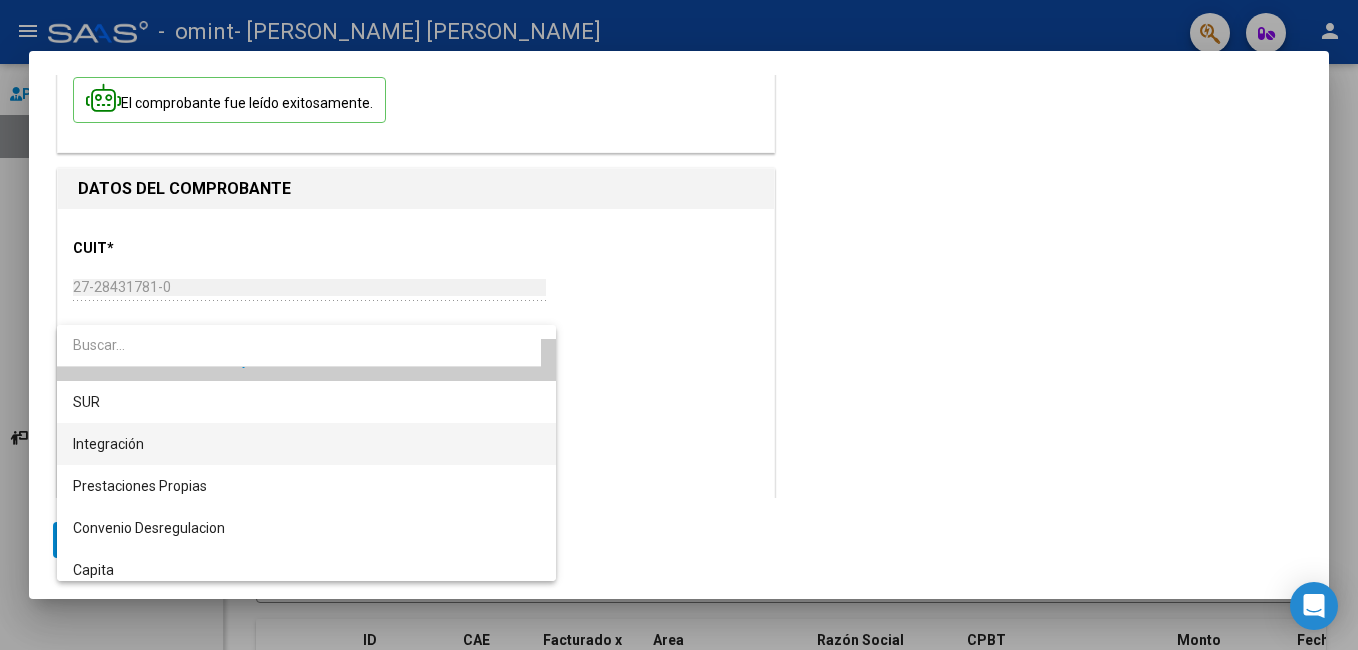 scroll, scrollTop: 100, scrollLeft: 0, axis: vertical 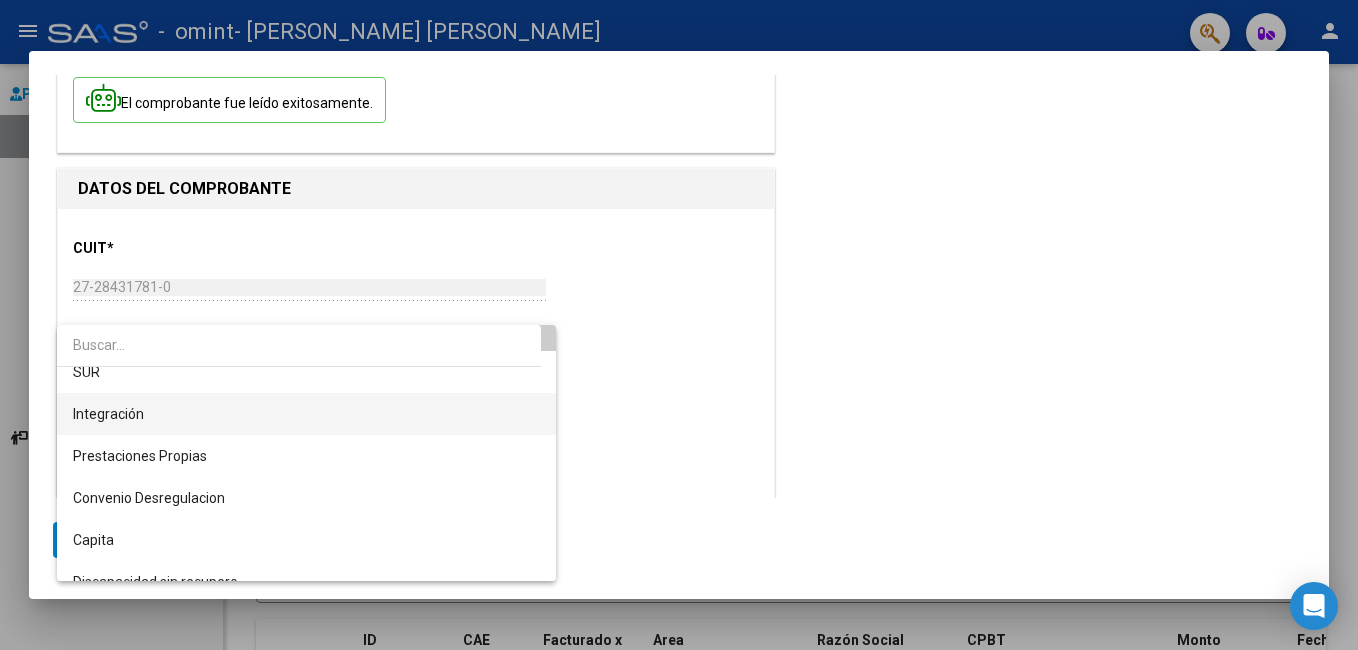 click on "Integración" at bounding box center [306, 414] 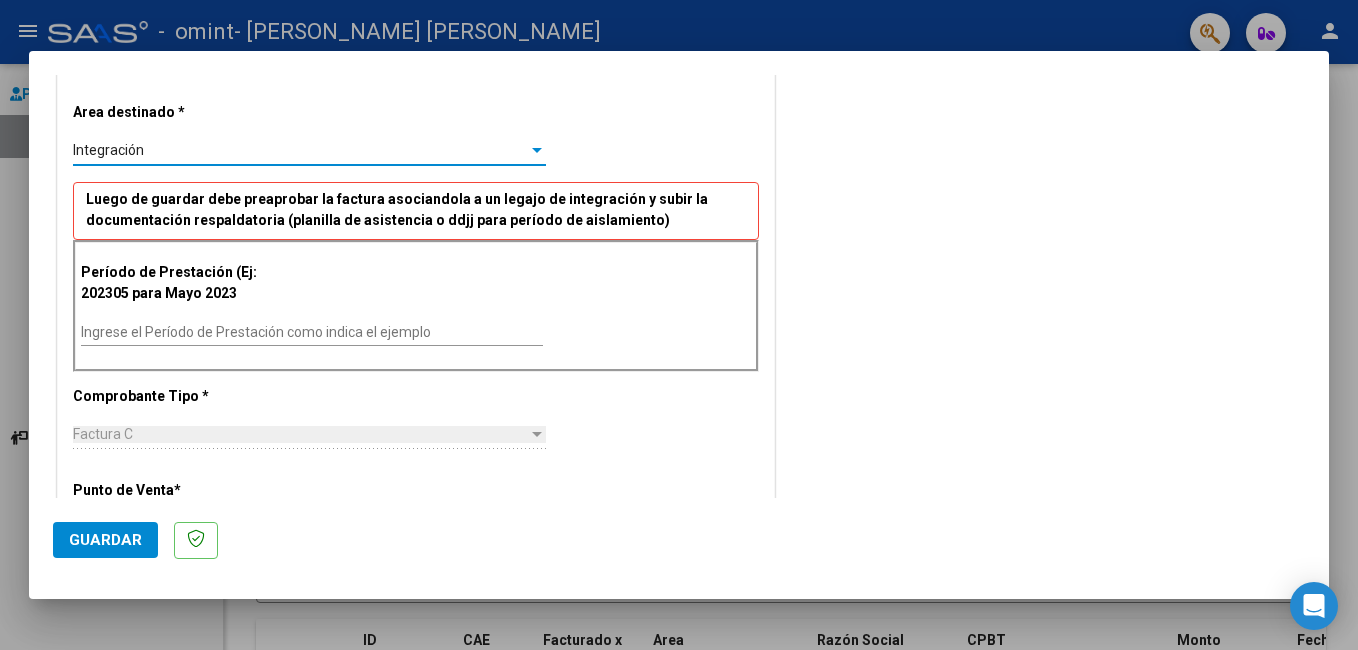 scroll, scrollTop: 410, scrollLeft: 0, axis: vertical 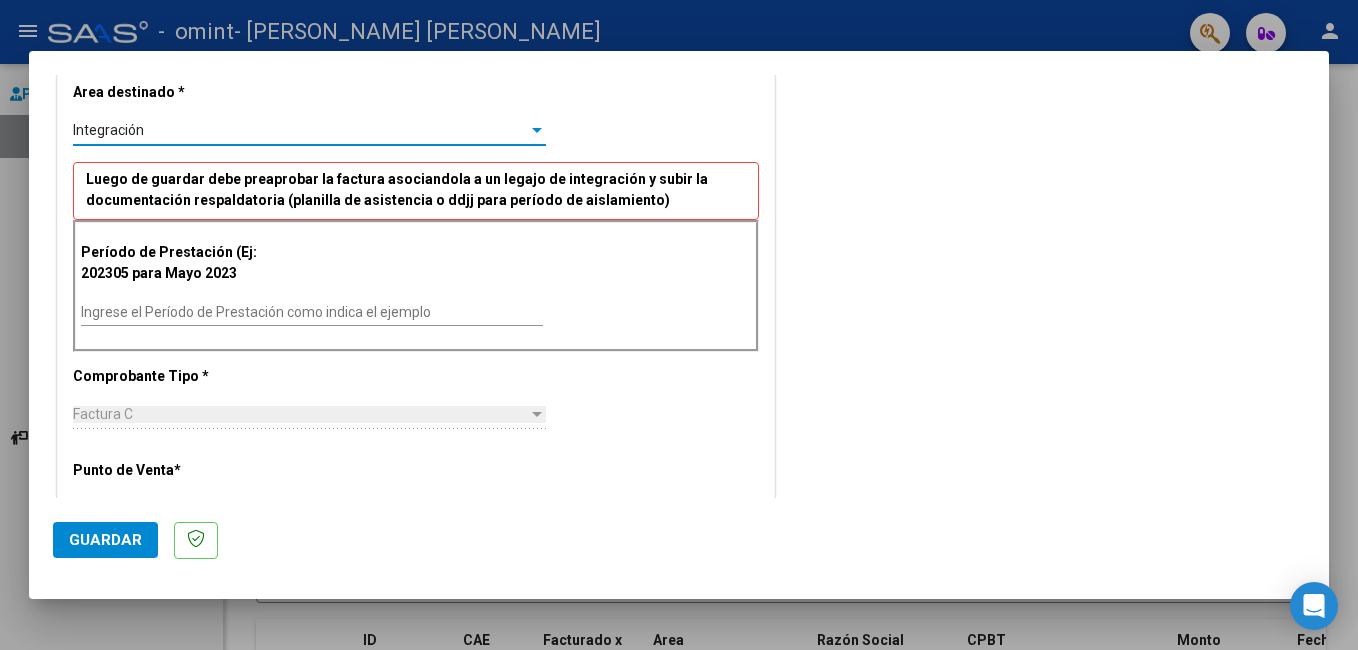 click on "Ingrese el Período de Prestación como indica el ejemplo" at bounding box center (312, 312) 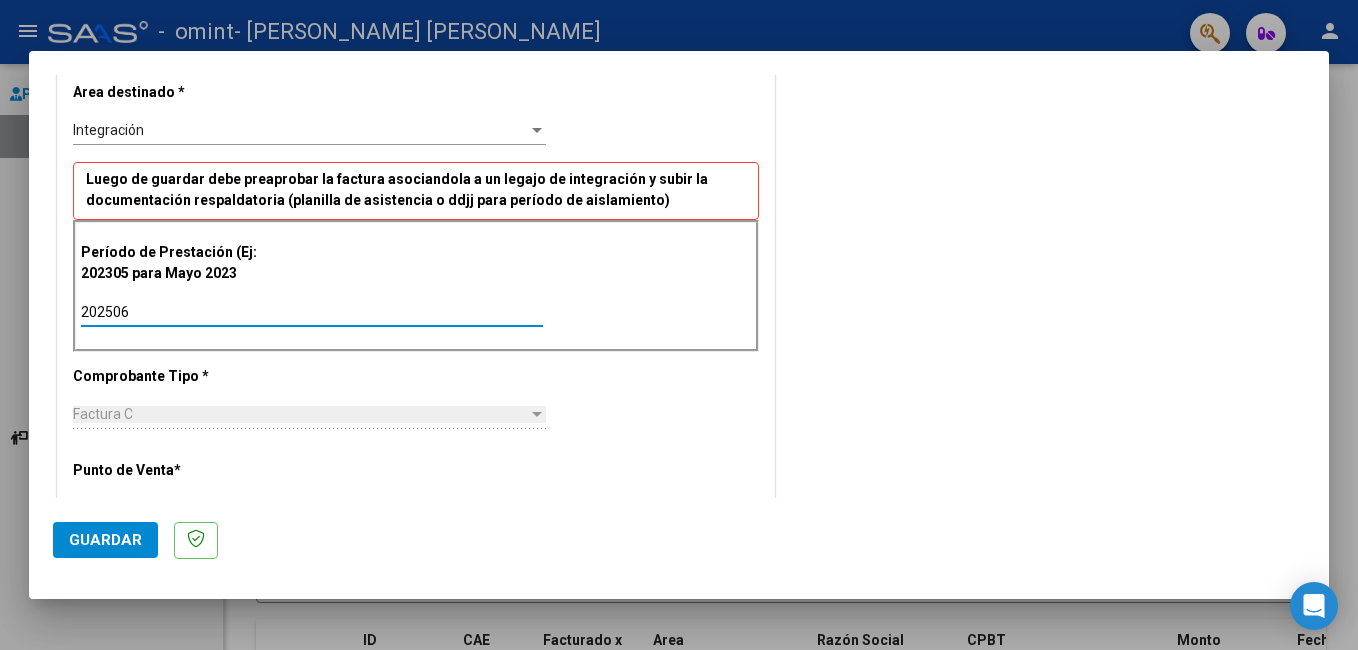 type on "202506" 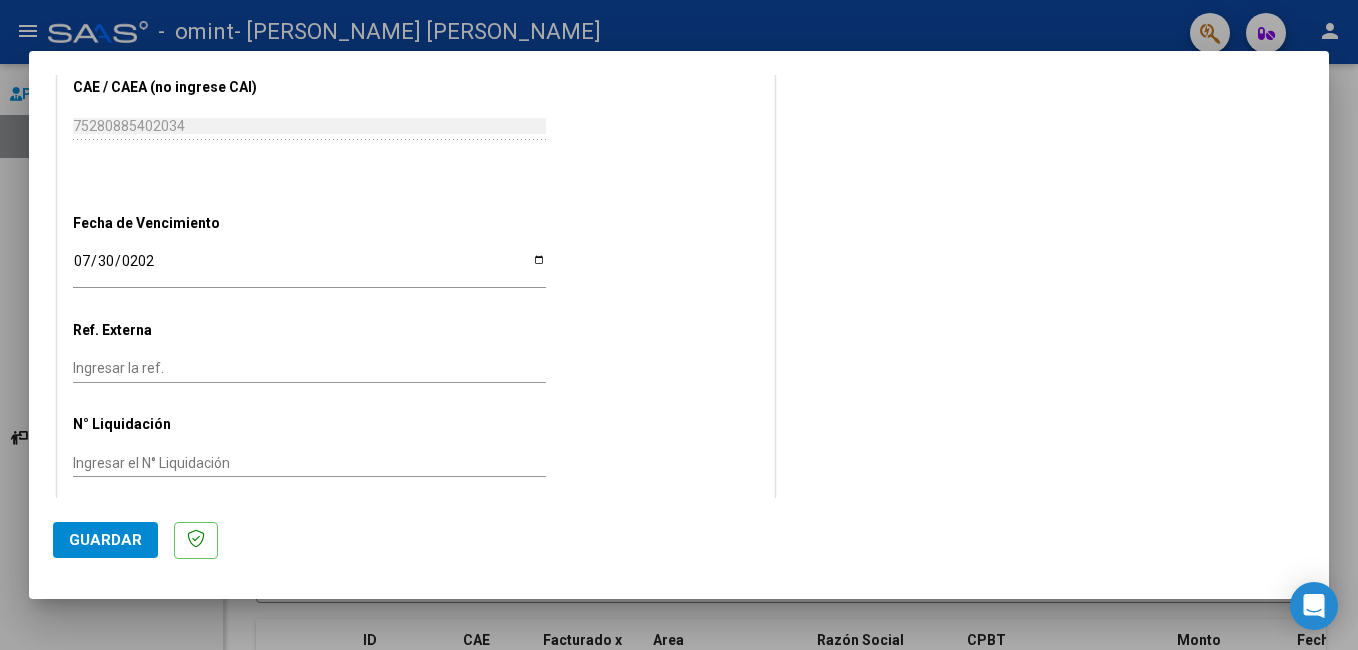 scroll, scrollTop: 1199, scrollLeft: 0, axis: vertical 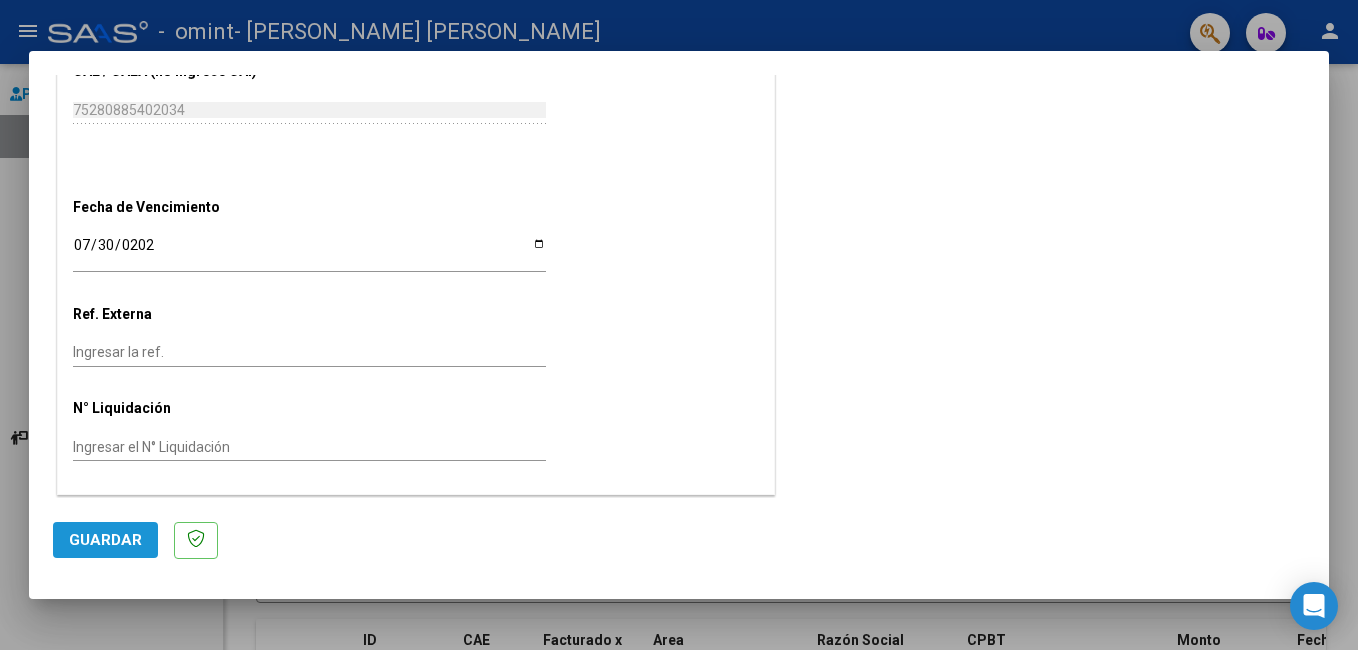 click on "Guardar" 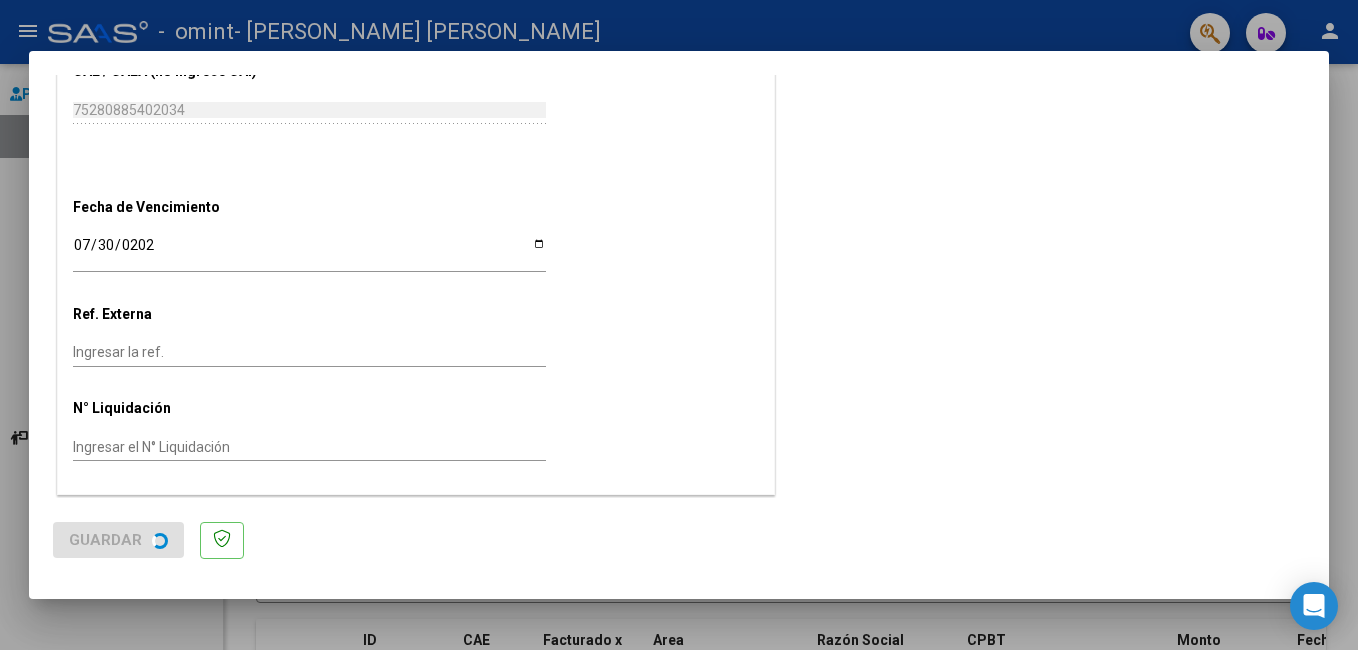 scroll, scrollTop: 0, scrollLeft: 0, axis: both 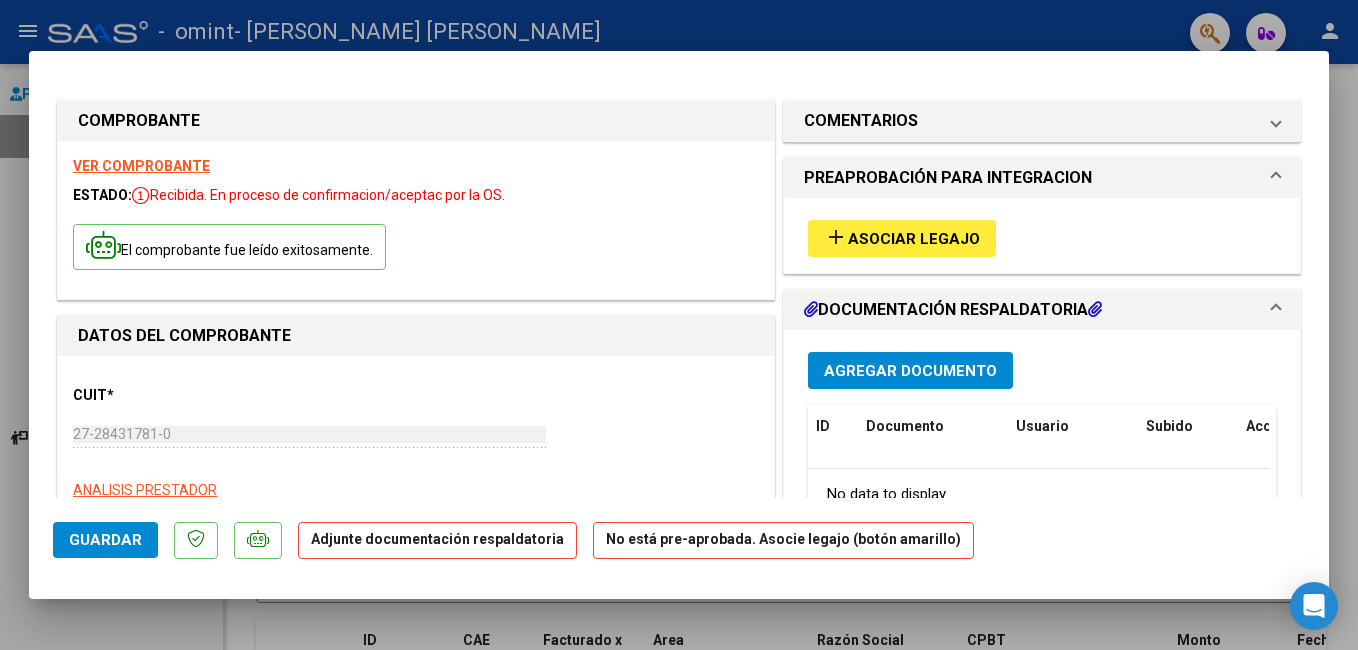 click on "Agregar Documento" at bounding box center (910, 371) 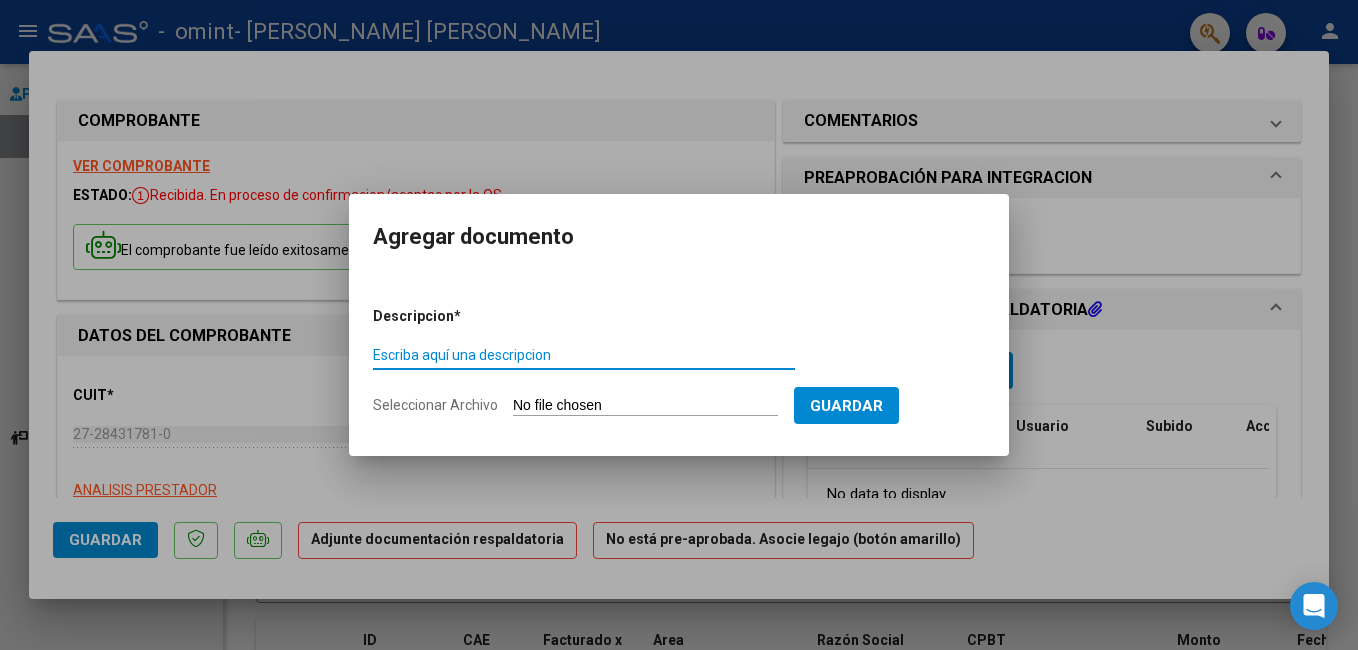 click on "Seleccionar Archivo" at bounding box center [645, 406] 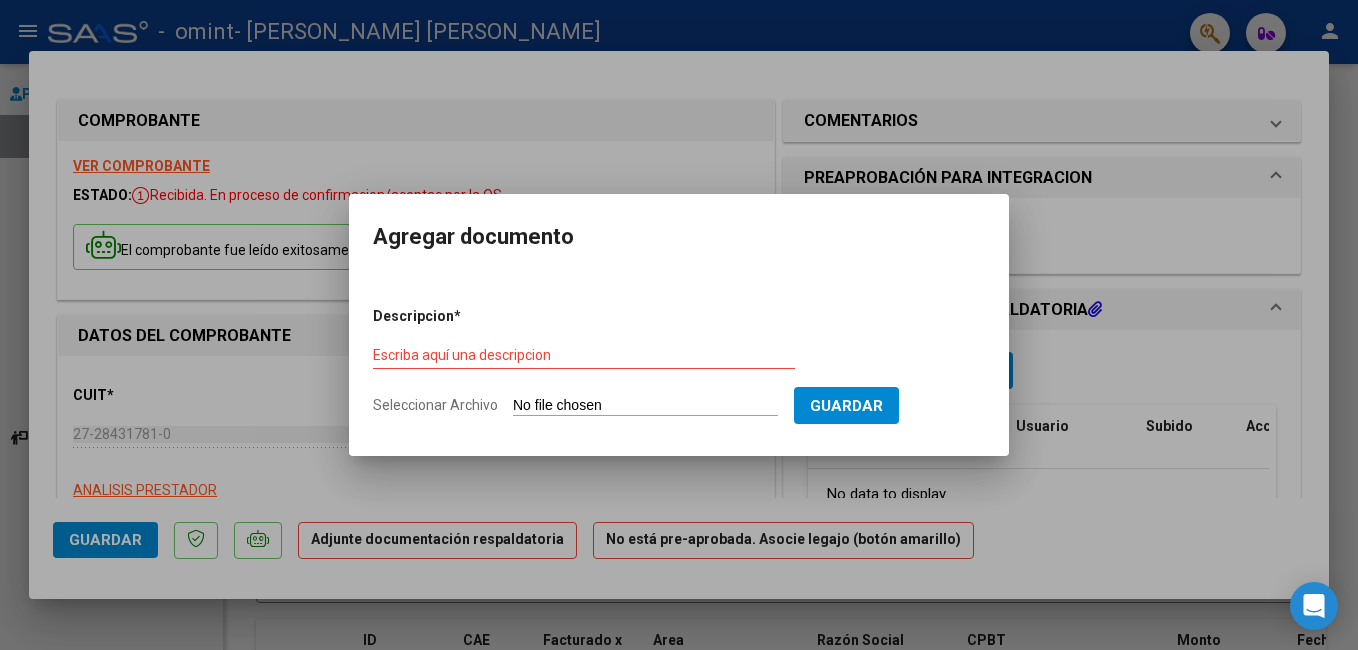 type on "C:\fakepath\WhatsApp Image [DATE] 11.30.21.jpeg" 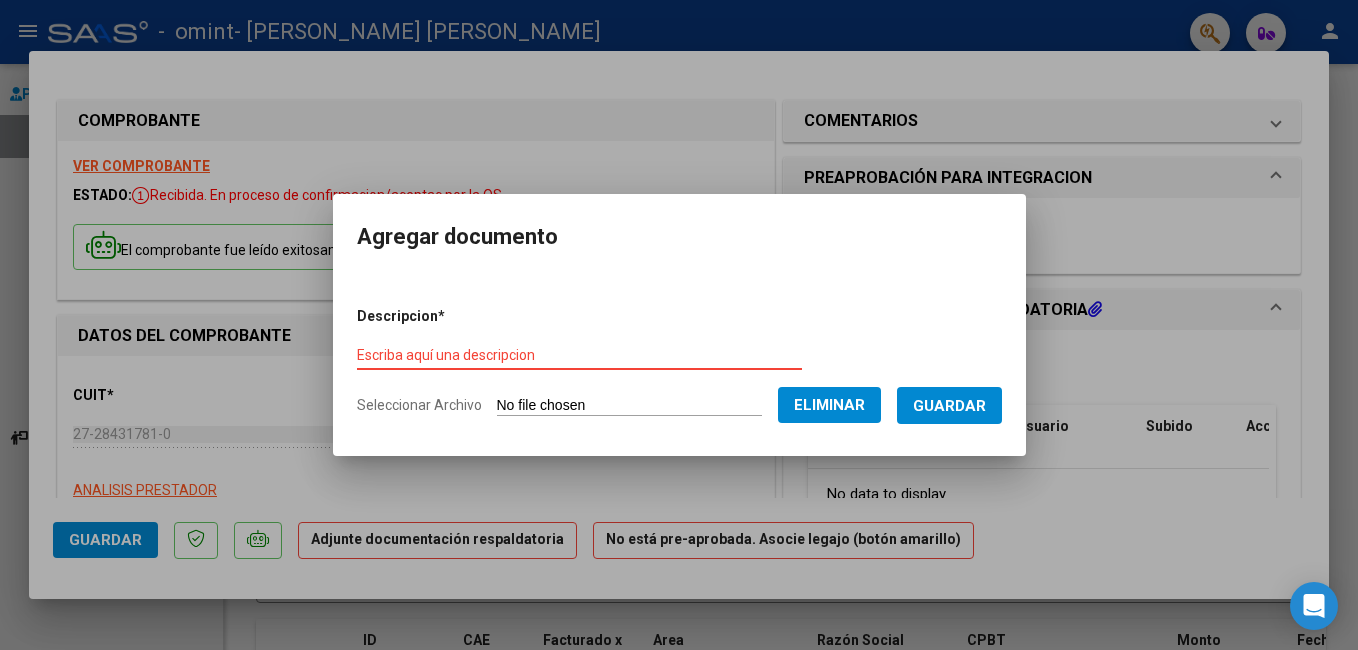 click on "Escriba aquí una descripcion" at bounding box center [579, 355] 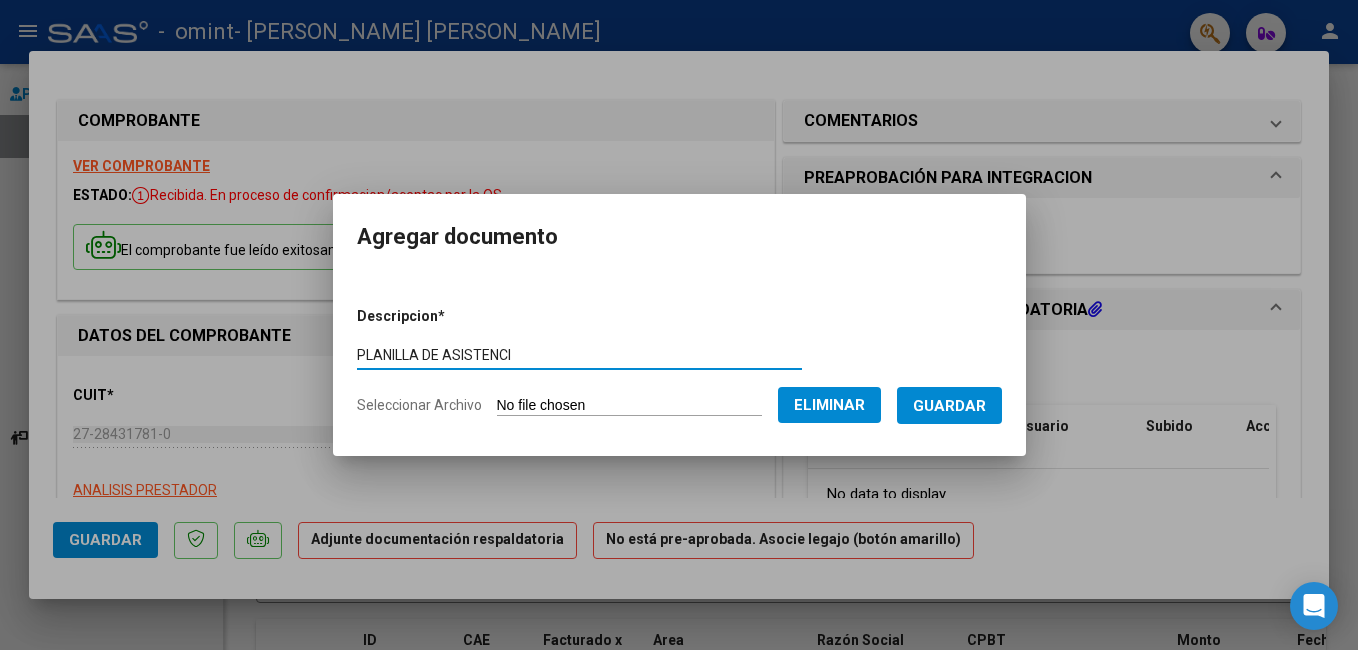 type on "PLANILLA DE ASISTENCI" 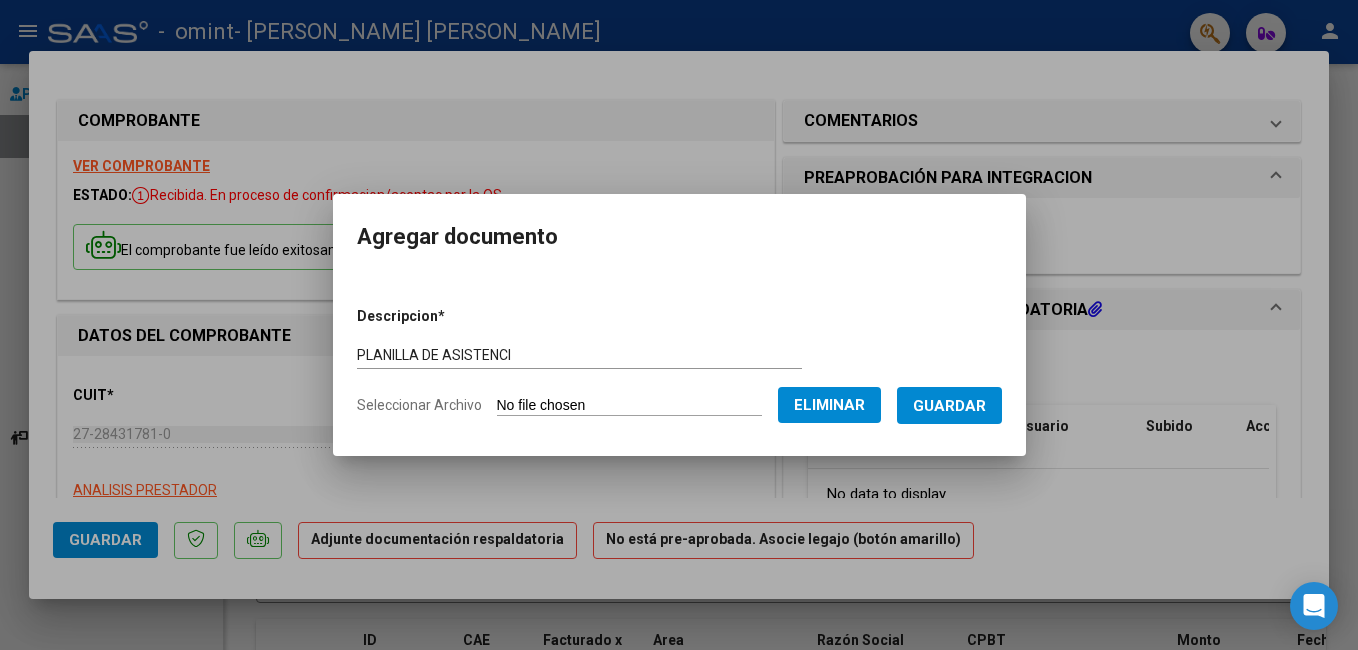 click at bounding box center (679, 325) 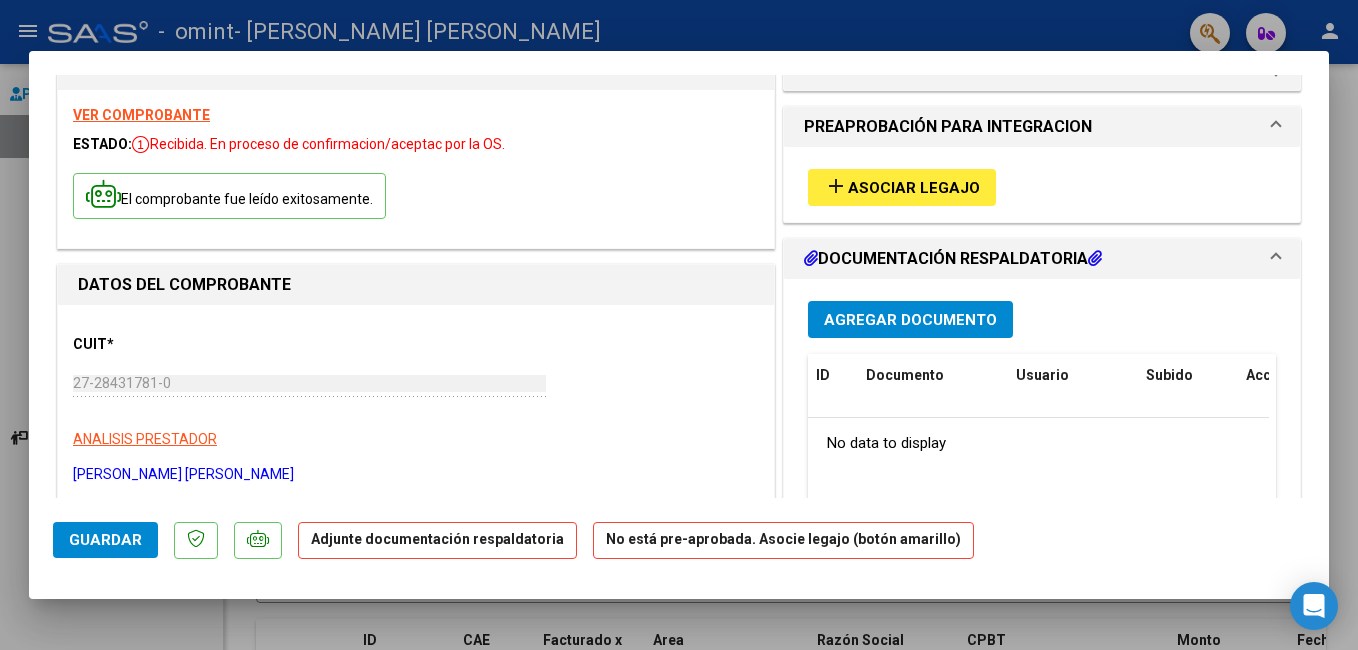 scroll, scrollTop: 14, scrollLeft: 0, axis: vertical 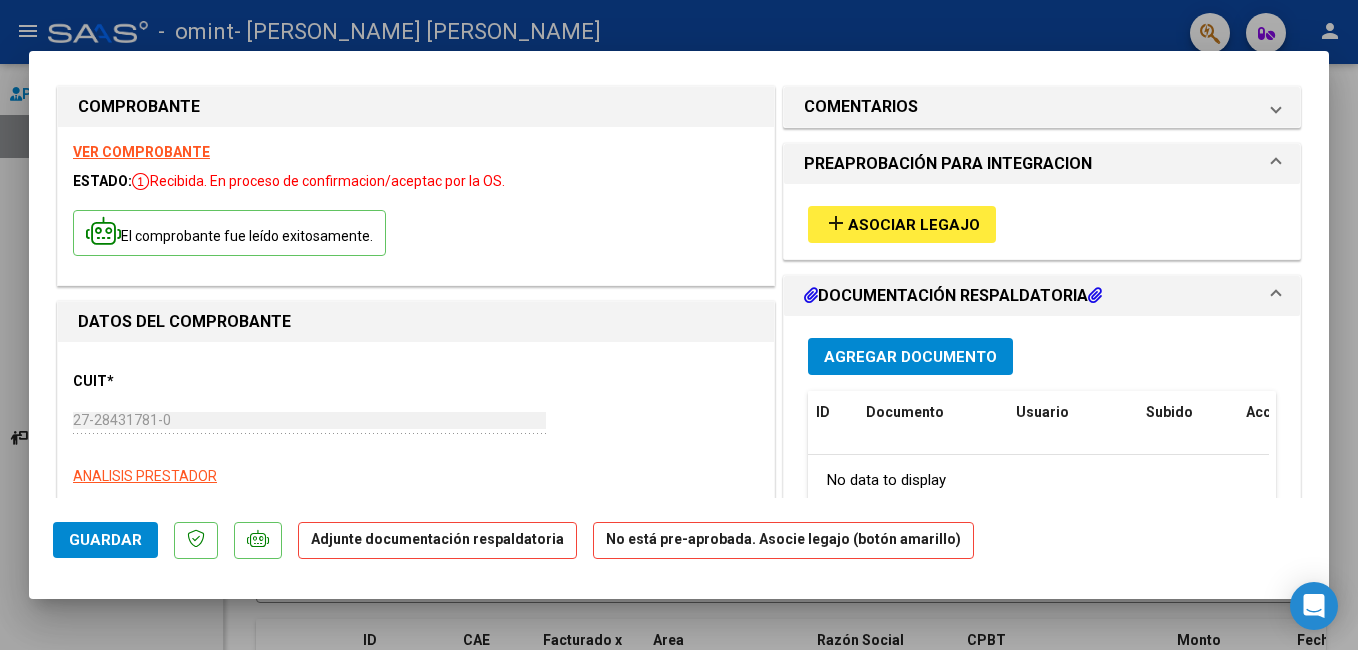 click on "Asociar Legajo" at bounding box center [914, 225] 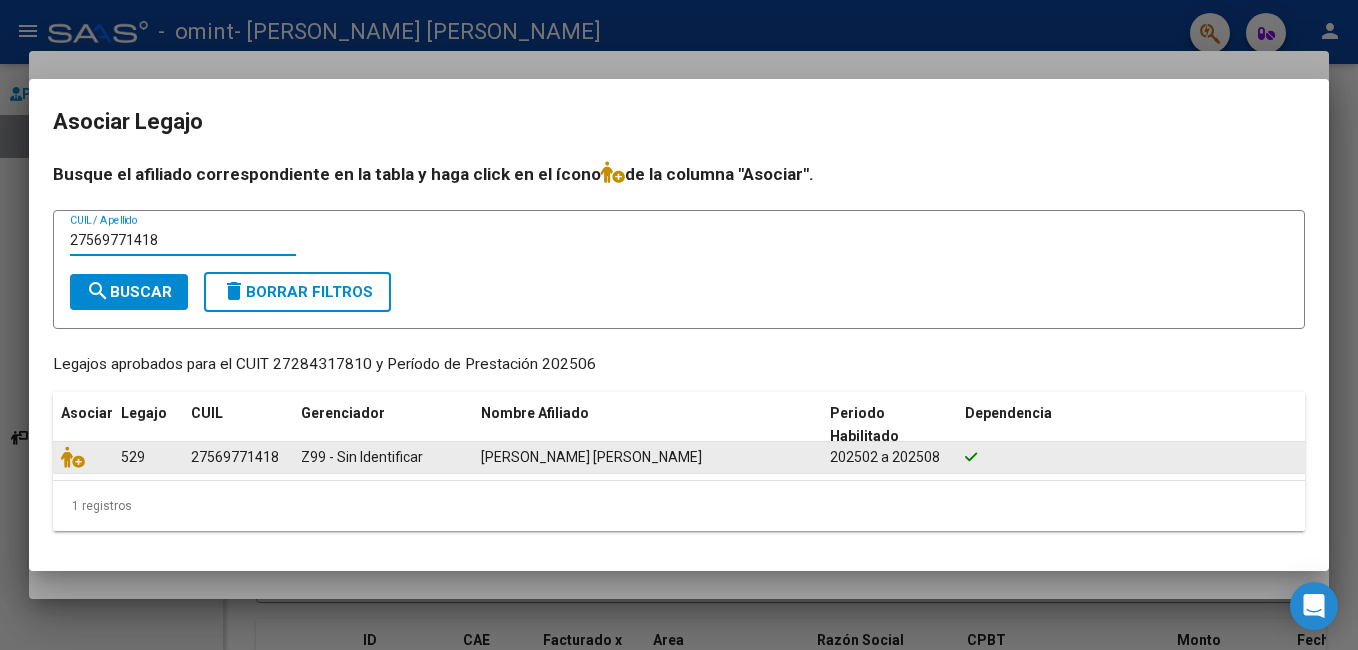 type on "27569771418" 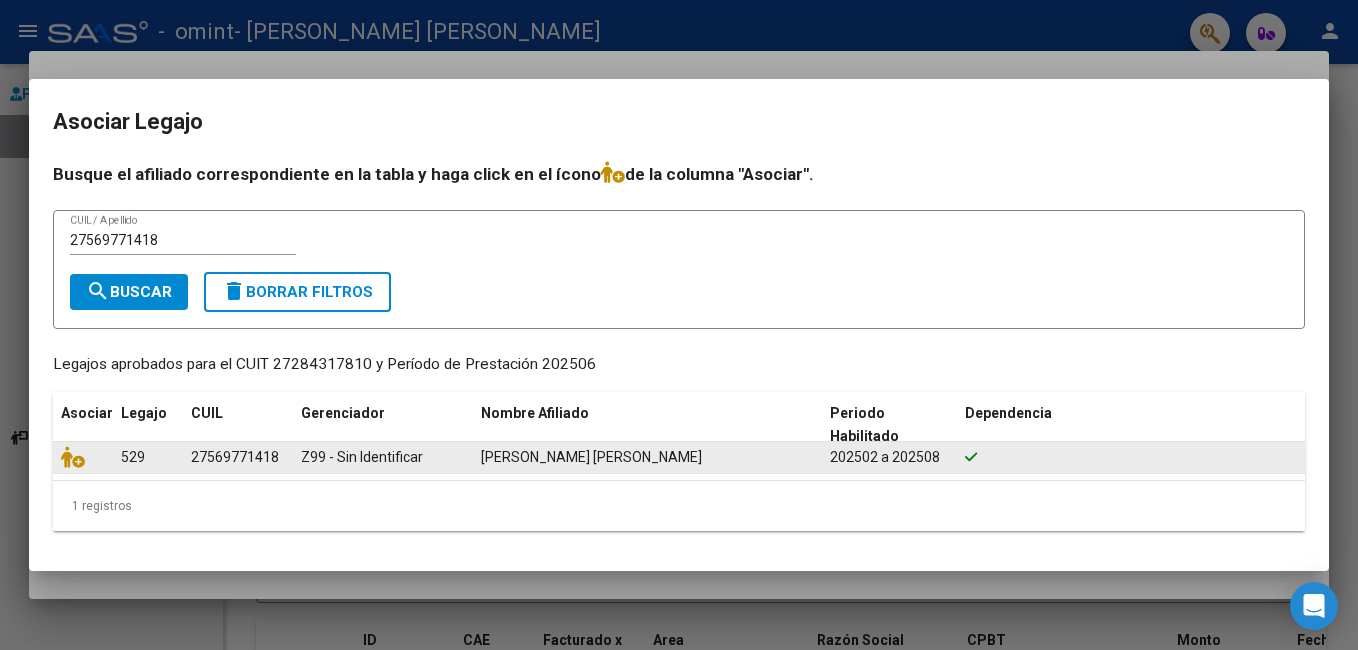 click on "27569771418" 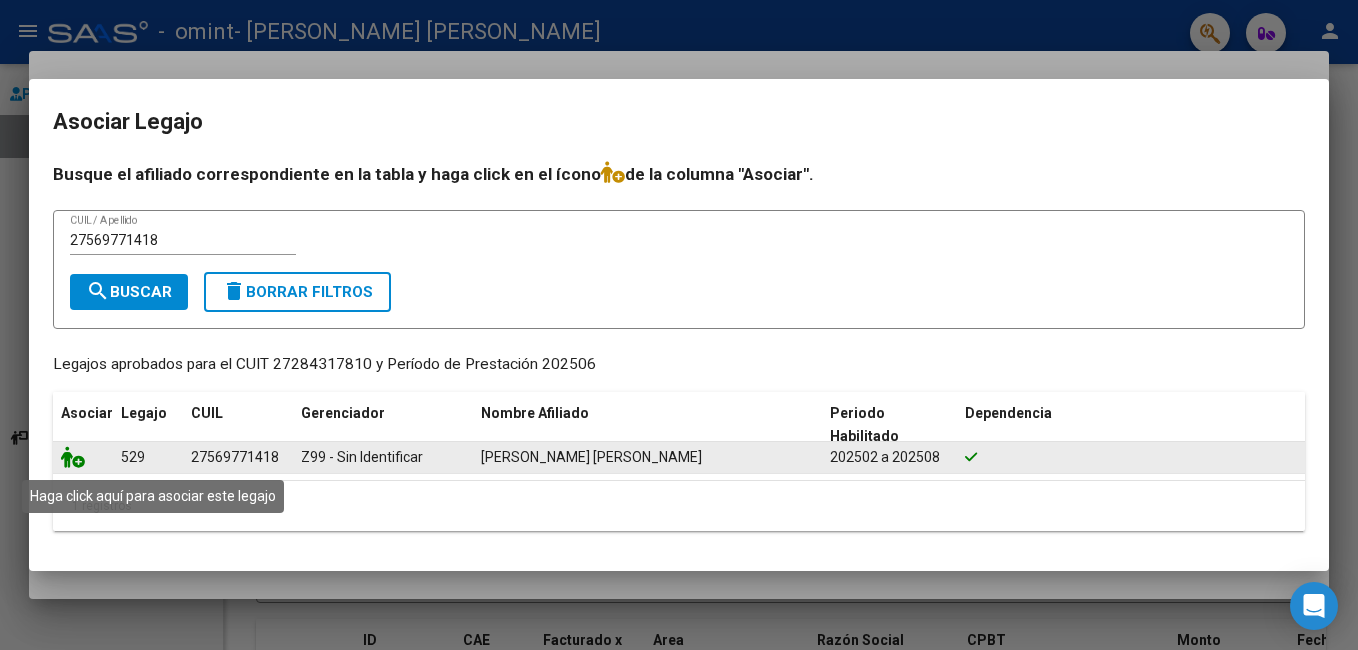 click 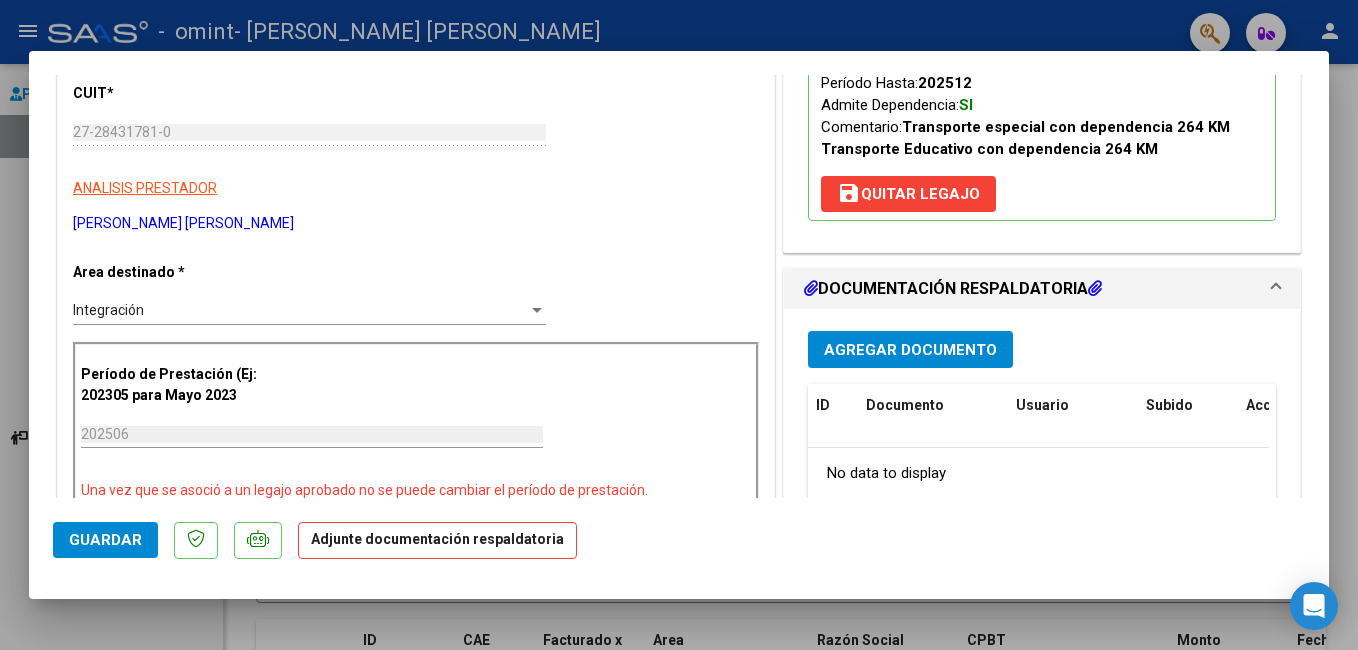 scroll, scrollTop: 314, scrollLeft: 0, axis: vertical 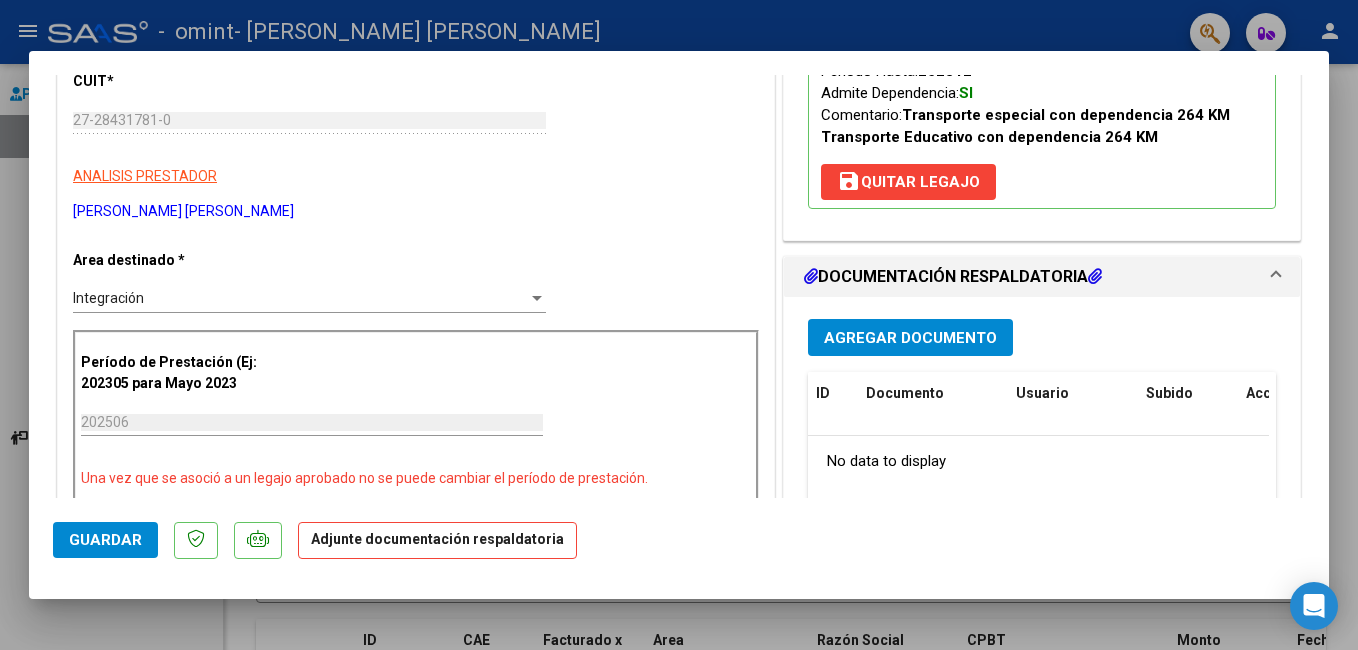 click on "Agregar Documento" at bounding box center [910, 338] 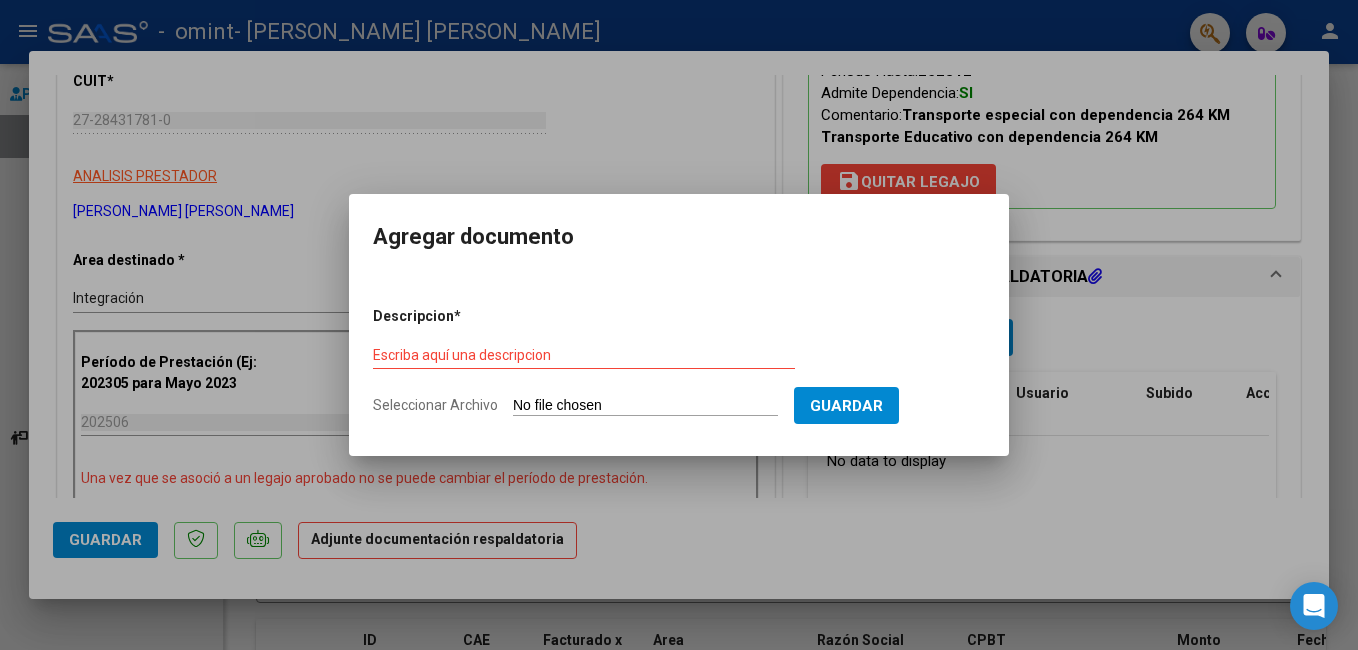 click on "Seleccionar Archivo" at bounding box center [645, 406] 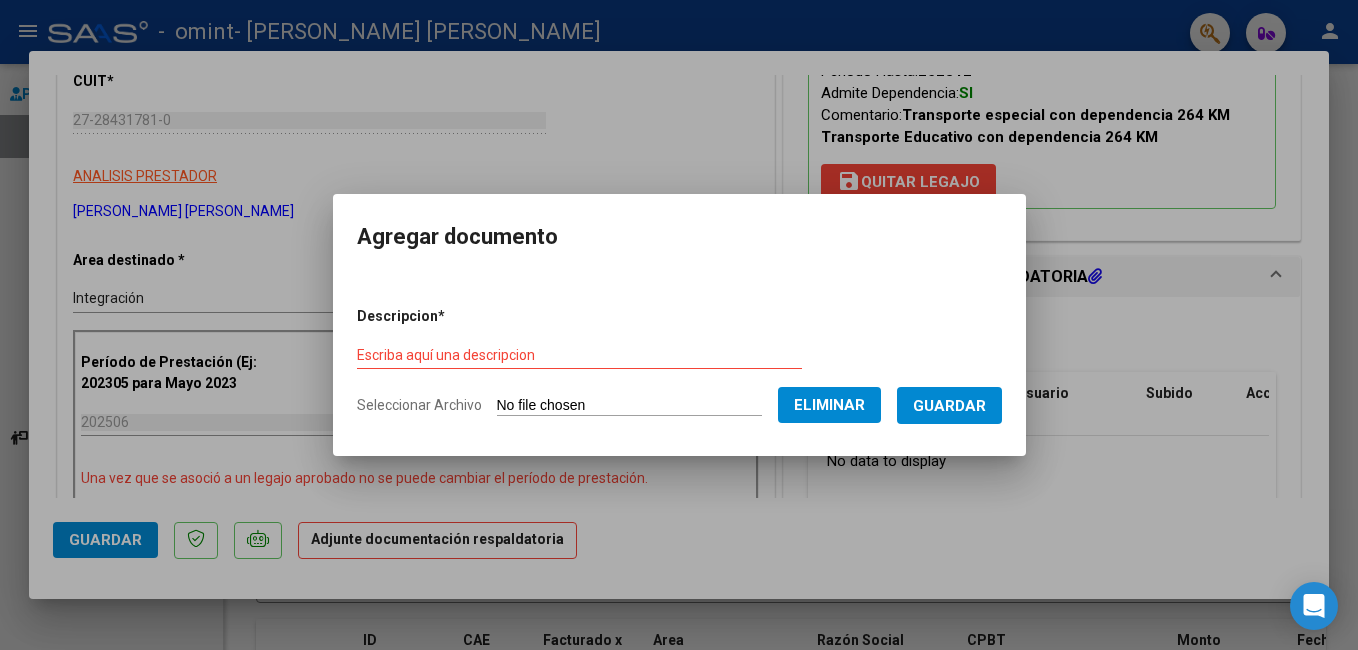 click on "Guardar" at bounding box center [949, 406] 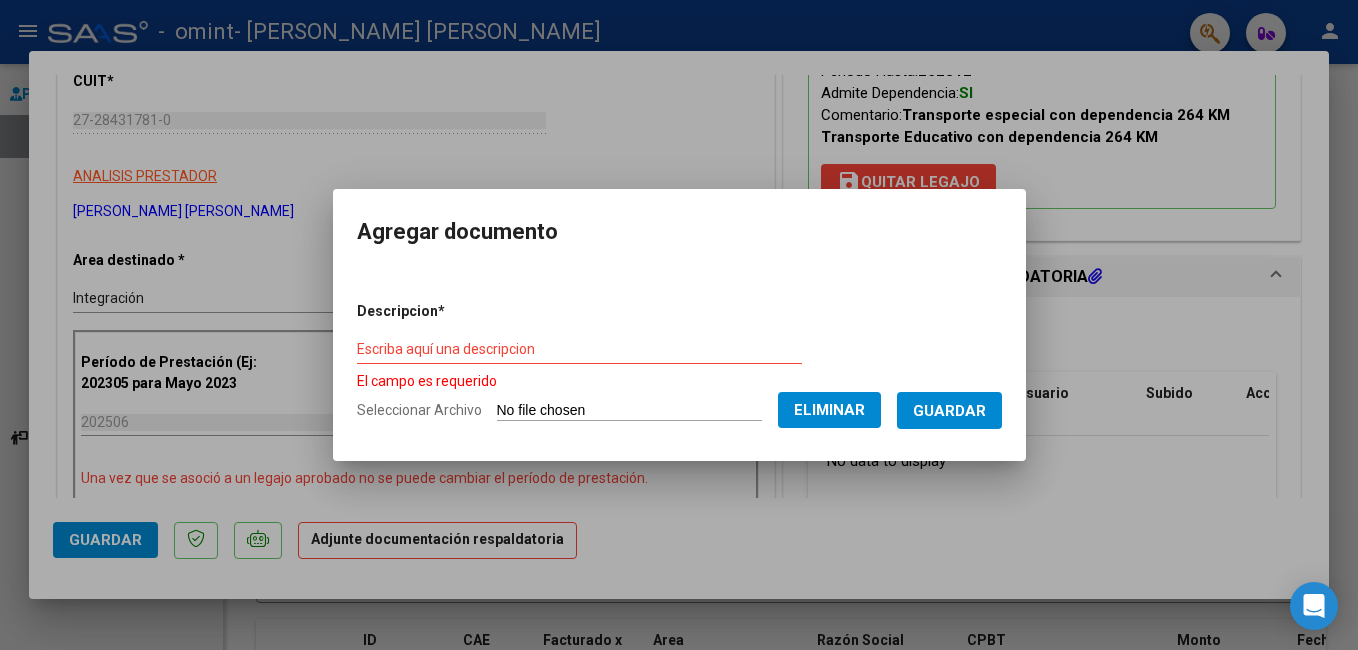 click on "Escriba aquí una descripcion" at bounding box center (579, 349) 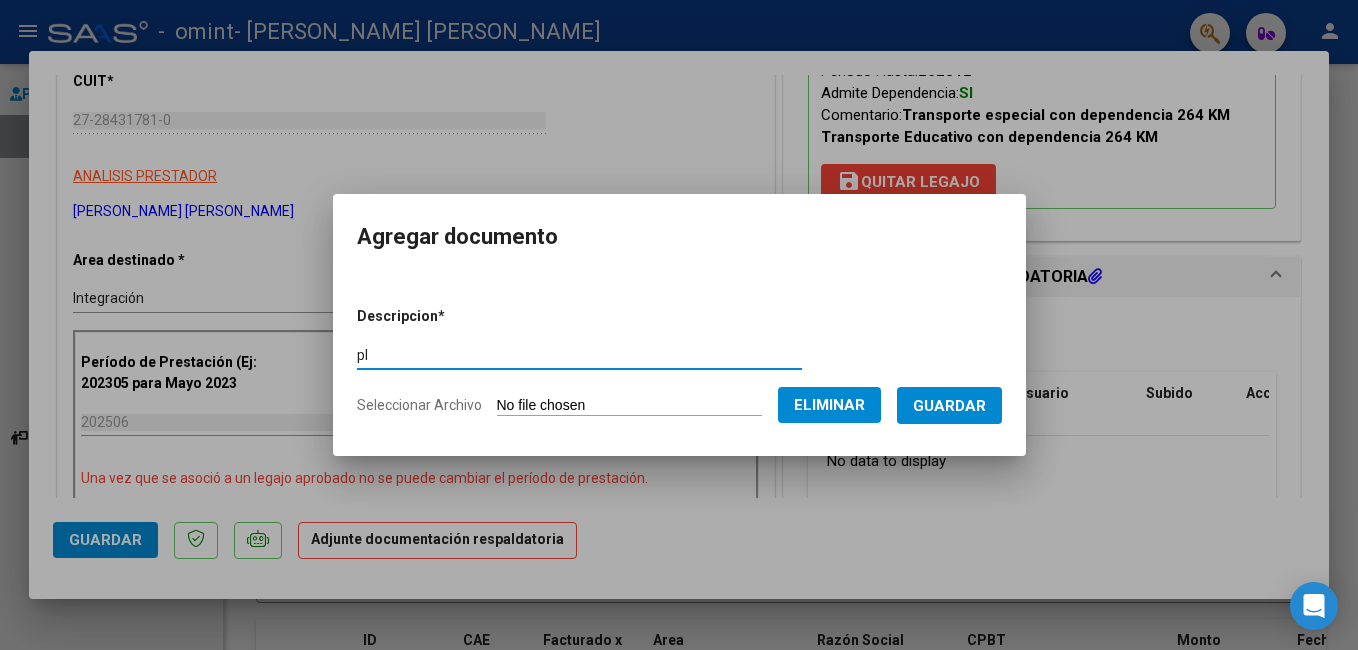 type on "p" 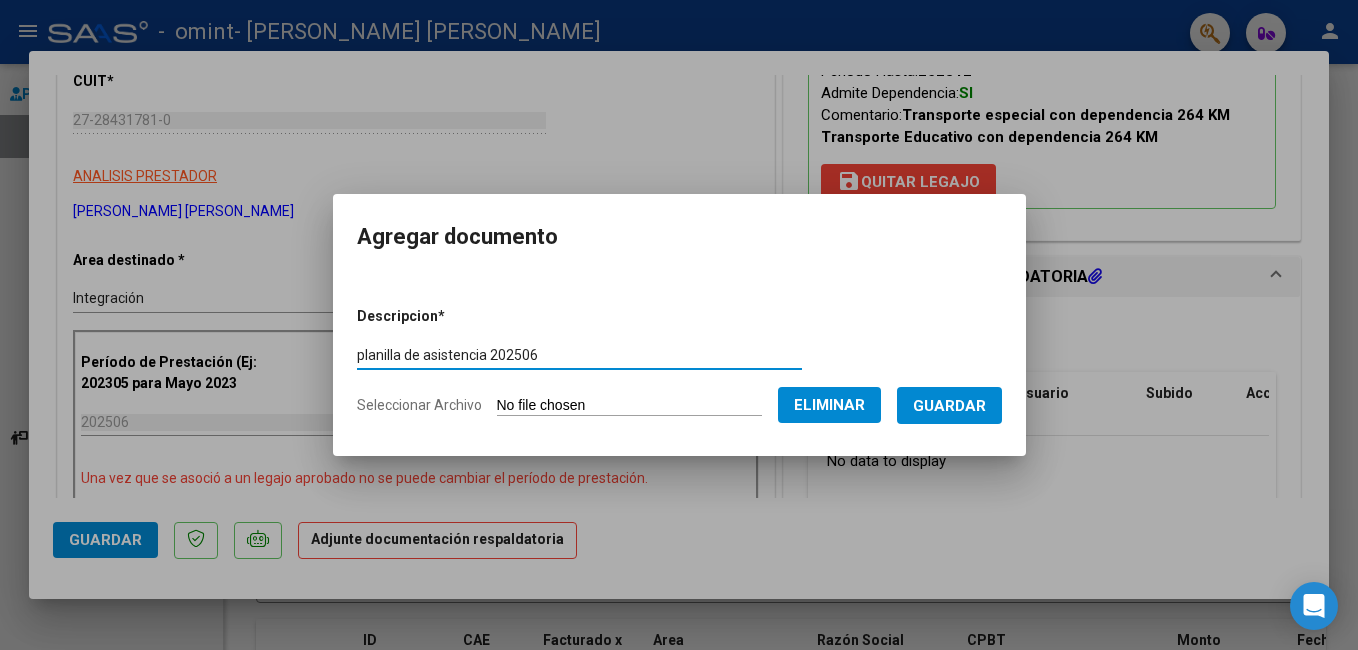 type on "planilla de asistencia 202506" 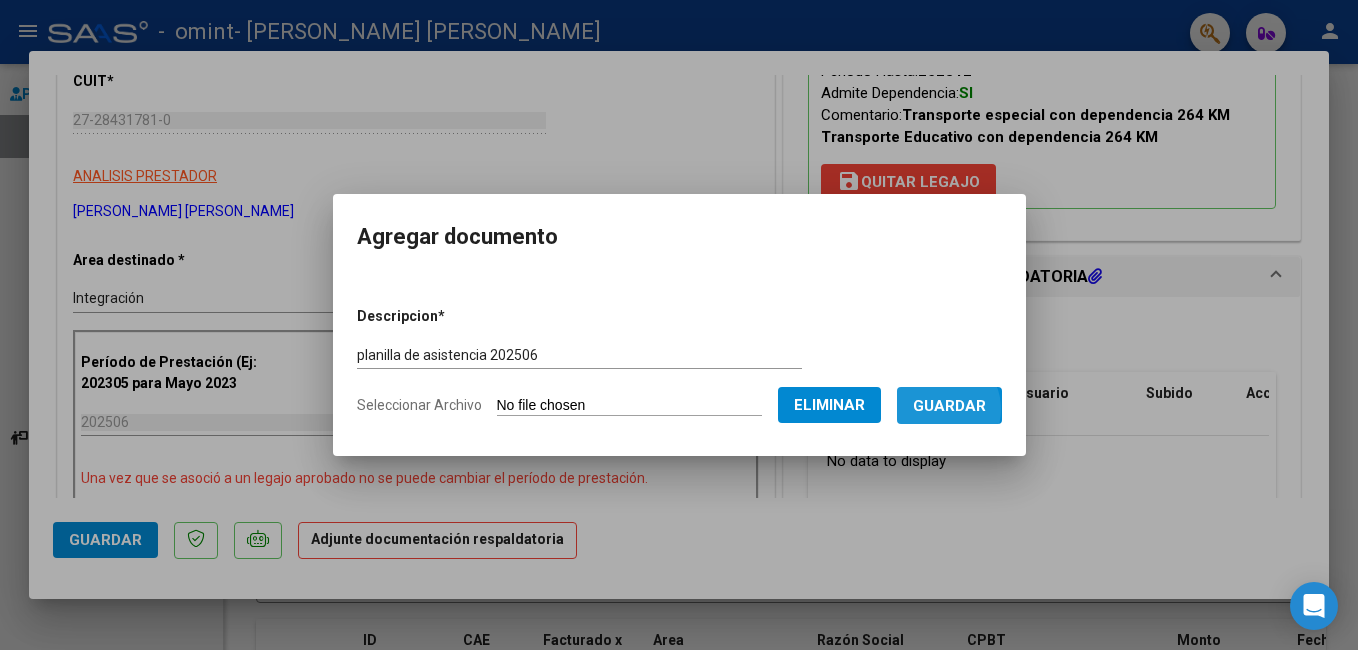 click on "Guardar" at bounding box center [949, 406] 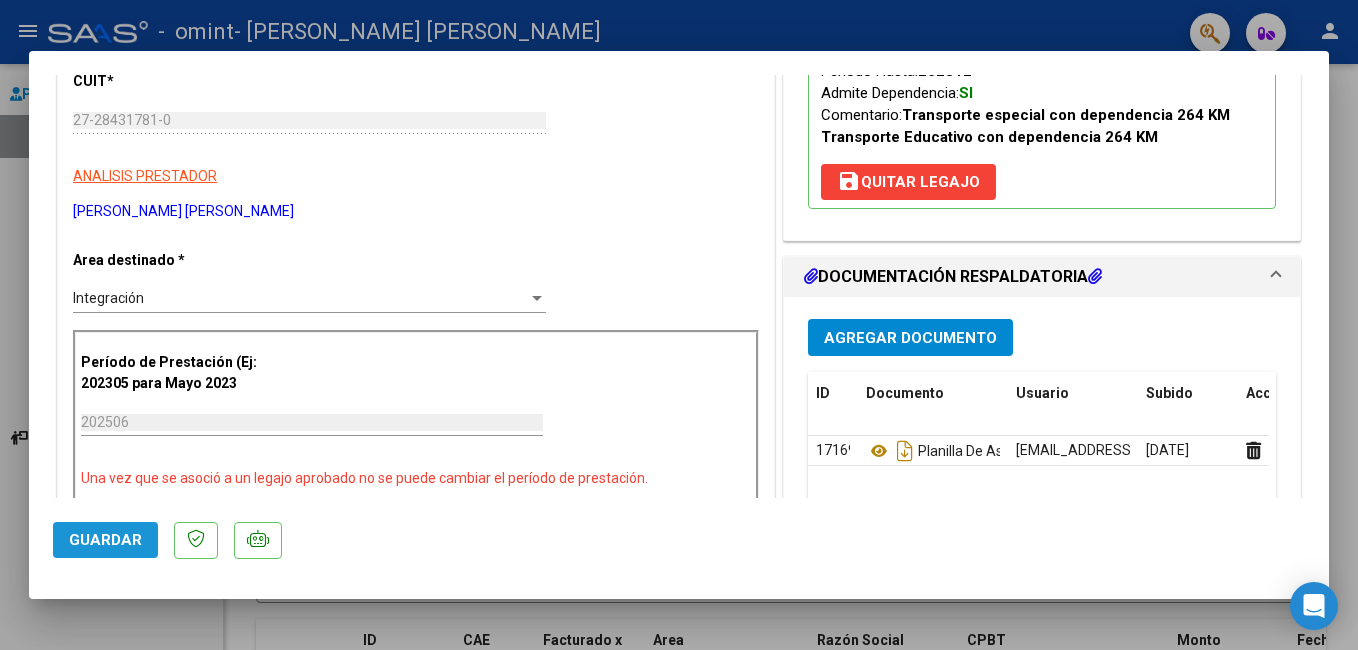 click on "Guardar" 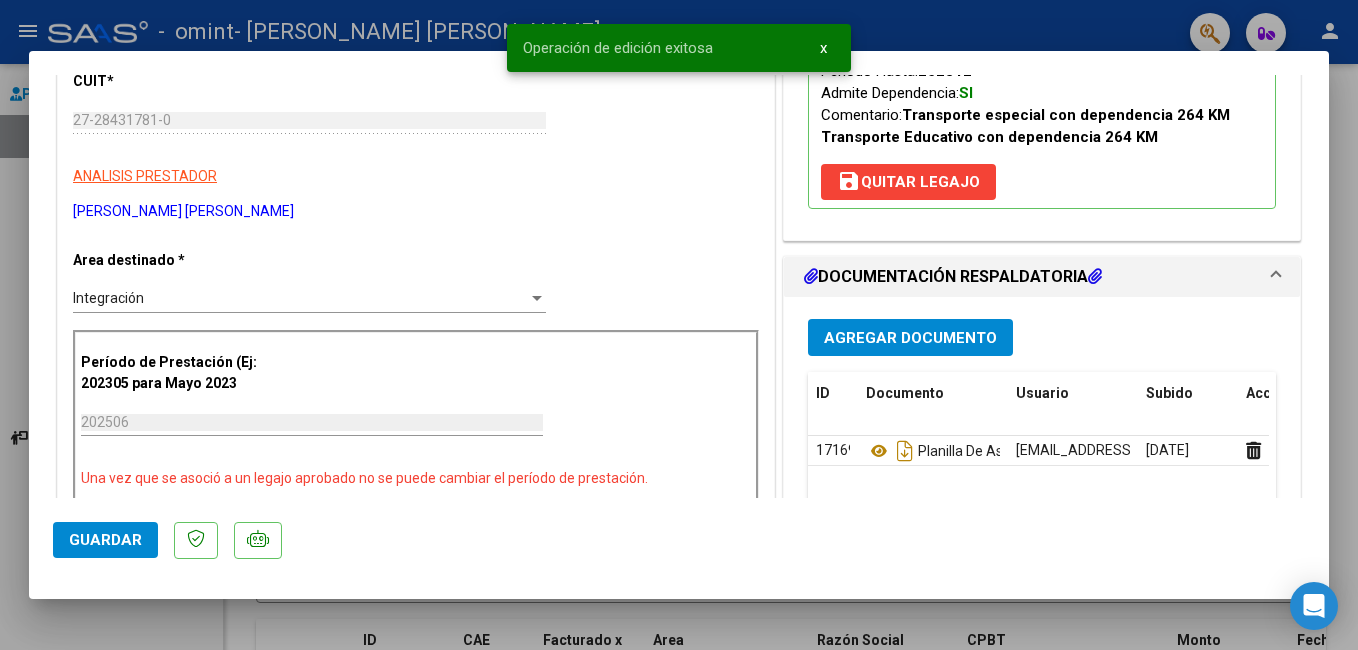 click at bounding box center [679, 325] 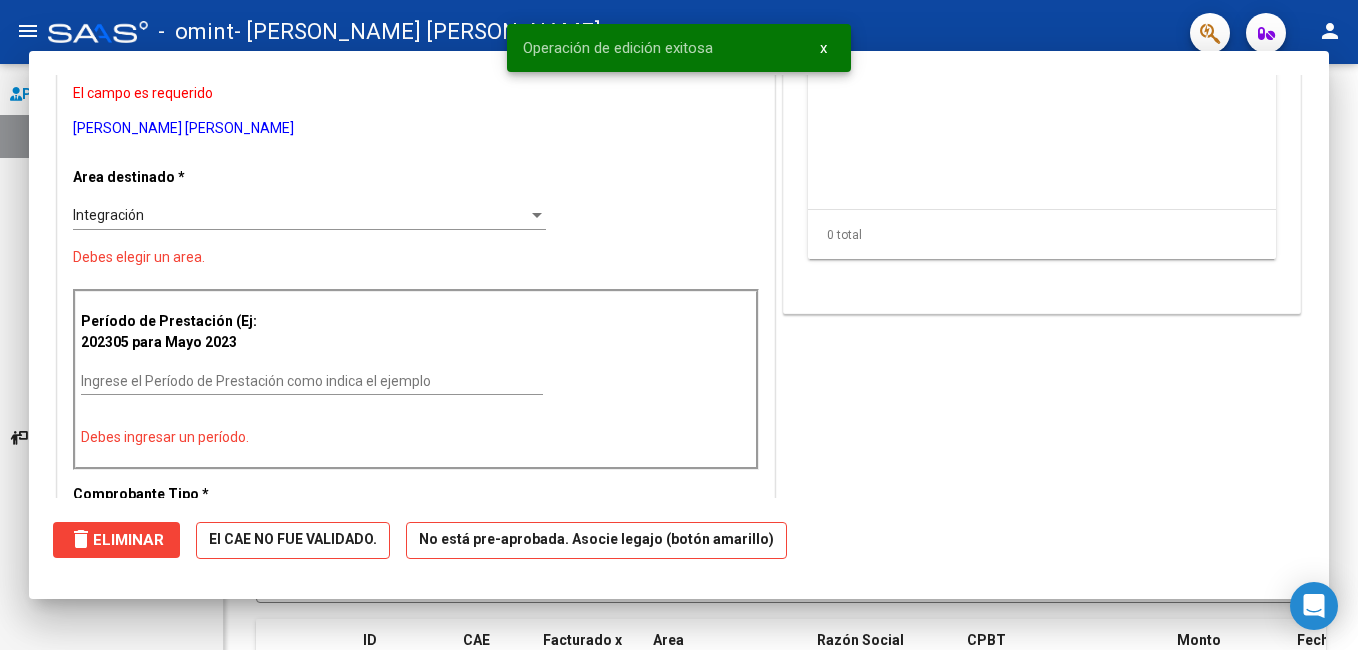 scroll, scrollTop: 0, scrollLeft: 0, axis: both 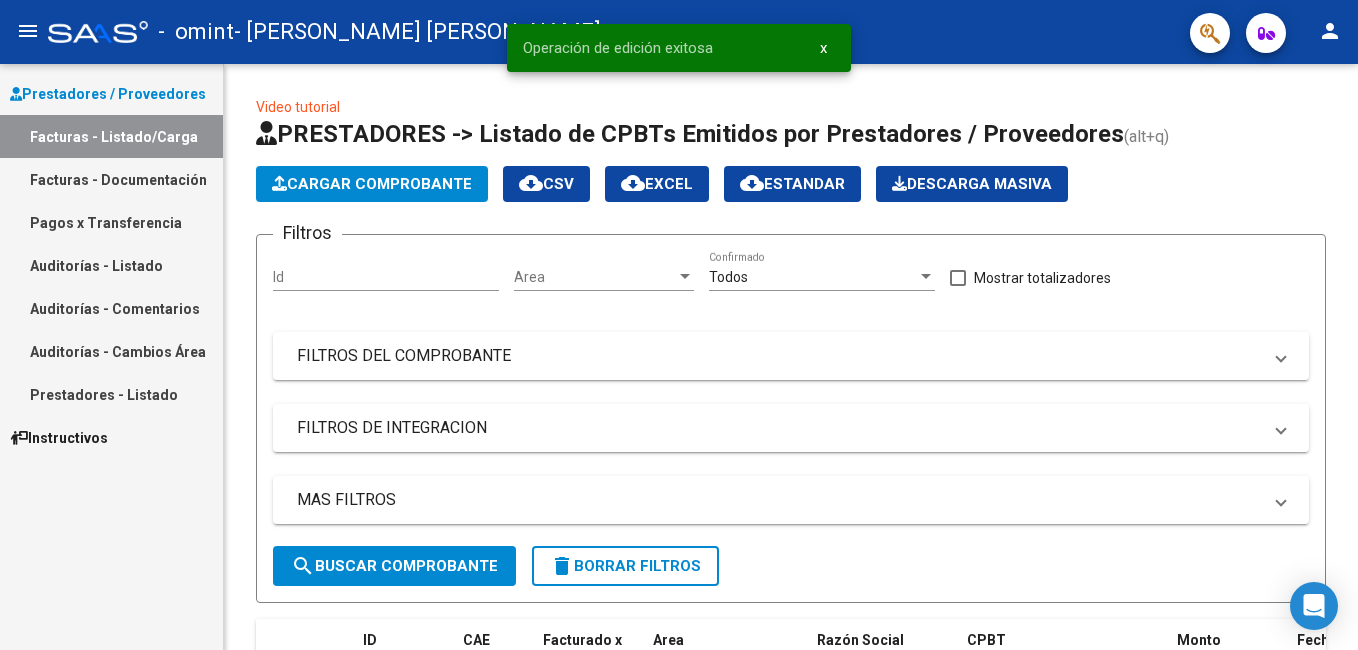 click on "Pagos x Transferencia" at bounding box center (111, 222) 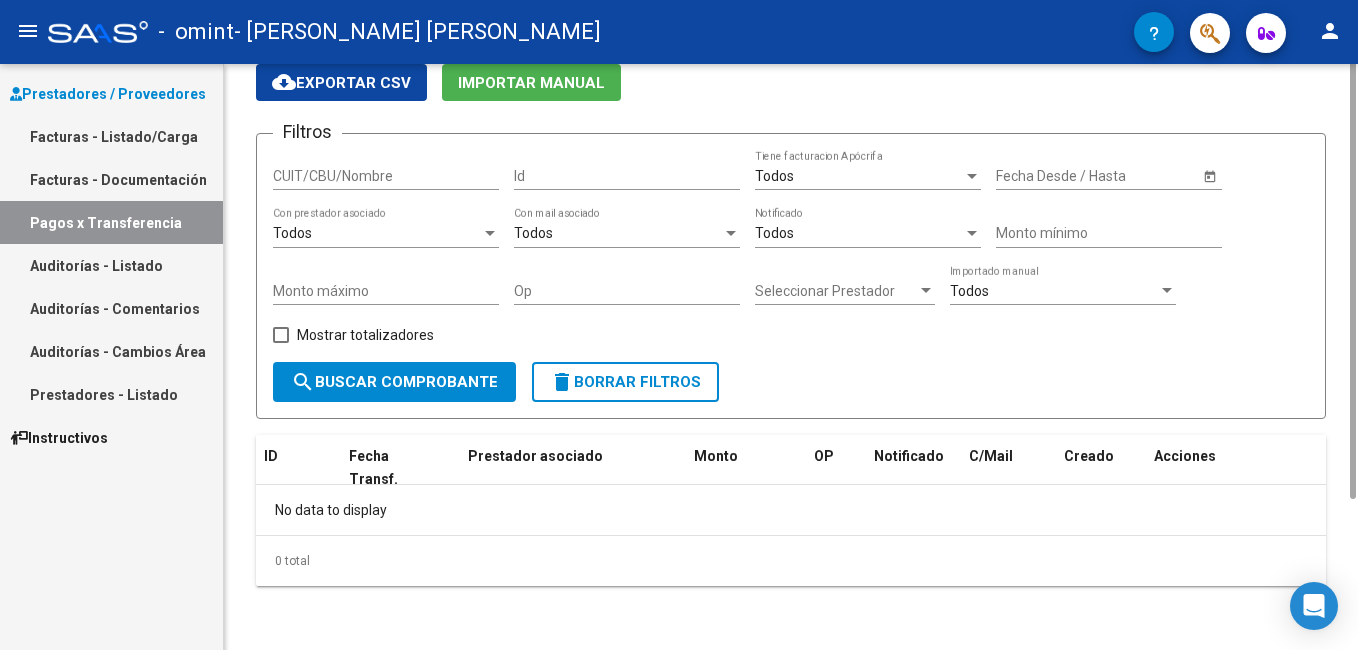 scroll, scrollTop: 0, scrollLeft: 0, axis: both 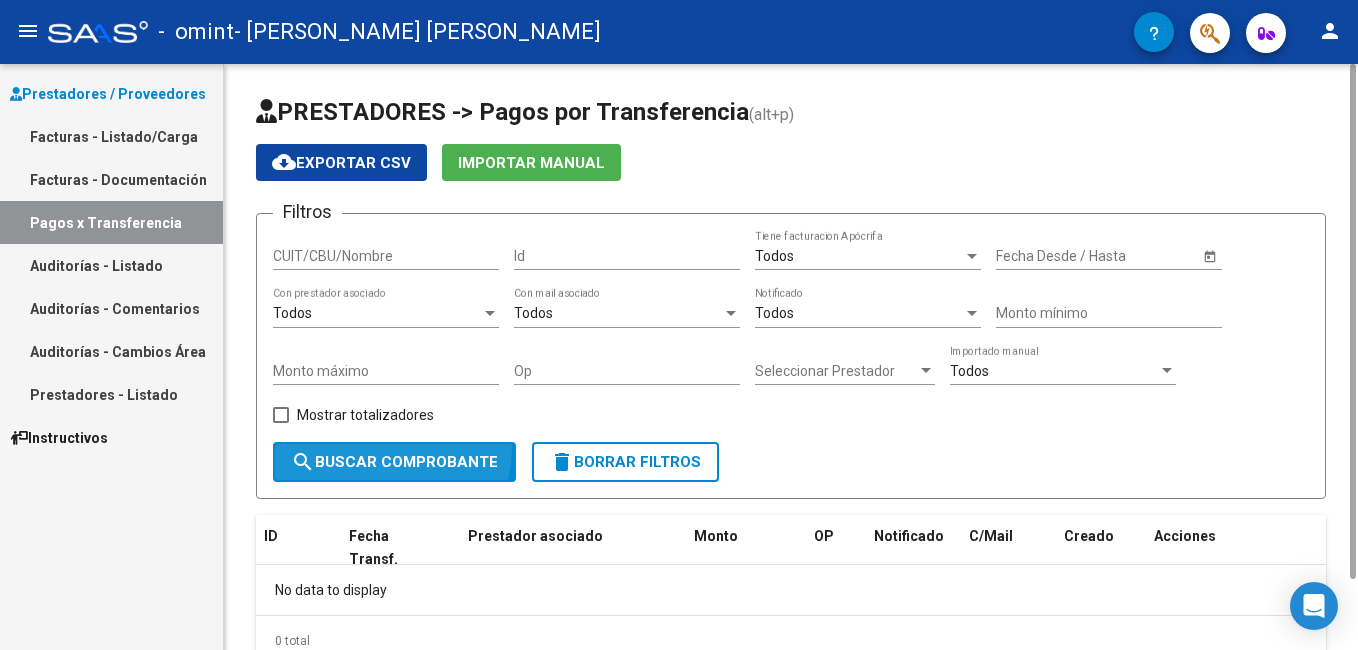 click on "search  Buscar Comprobante" 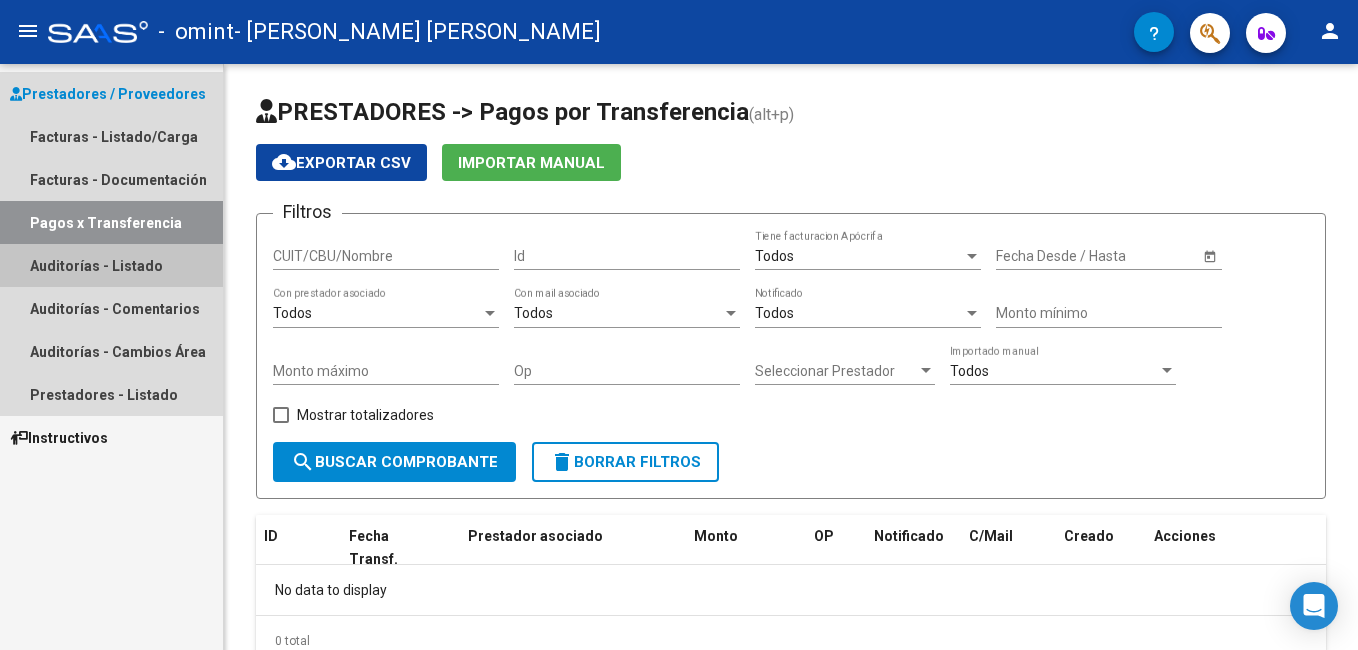 click on "Auditorías - Listado" at bounding box center (111, 265) 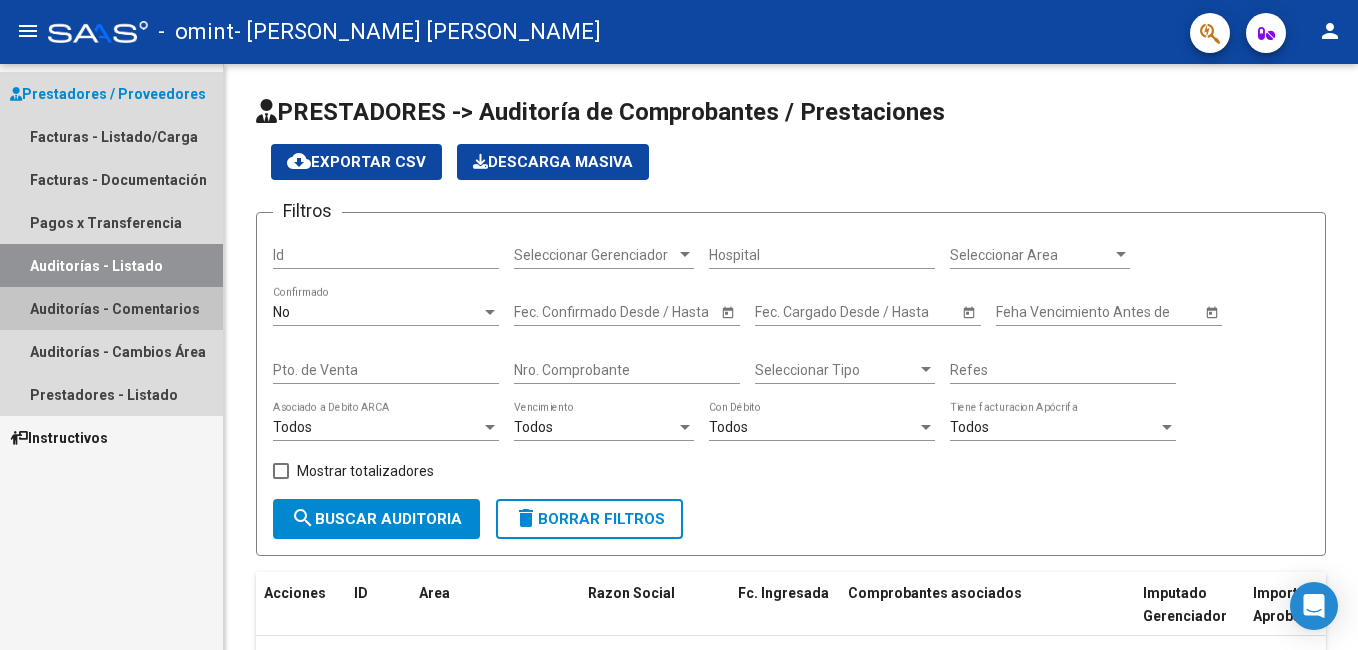 click on "Auditorías - Comentarios" at bounding box center [111, 308] 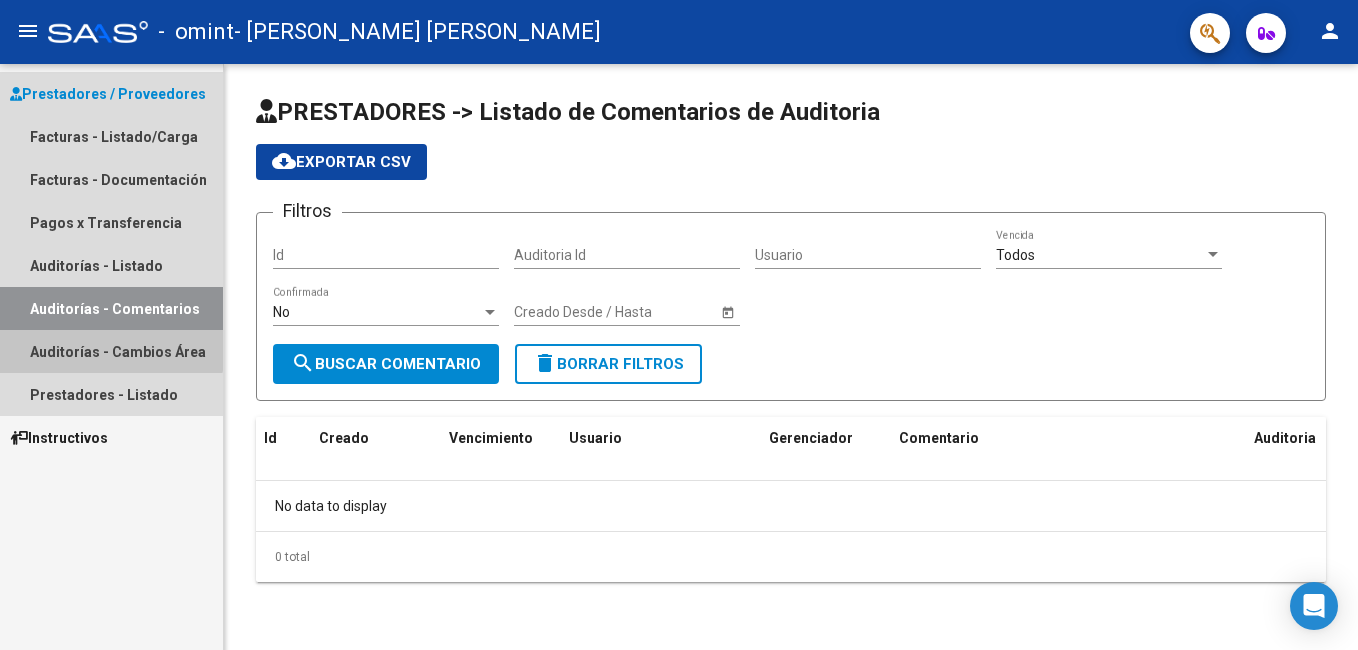 click on "Auditorías - Cambios Área" at bounding box center [111, 351] 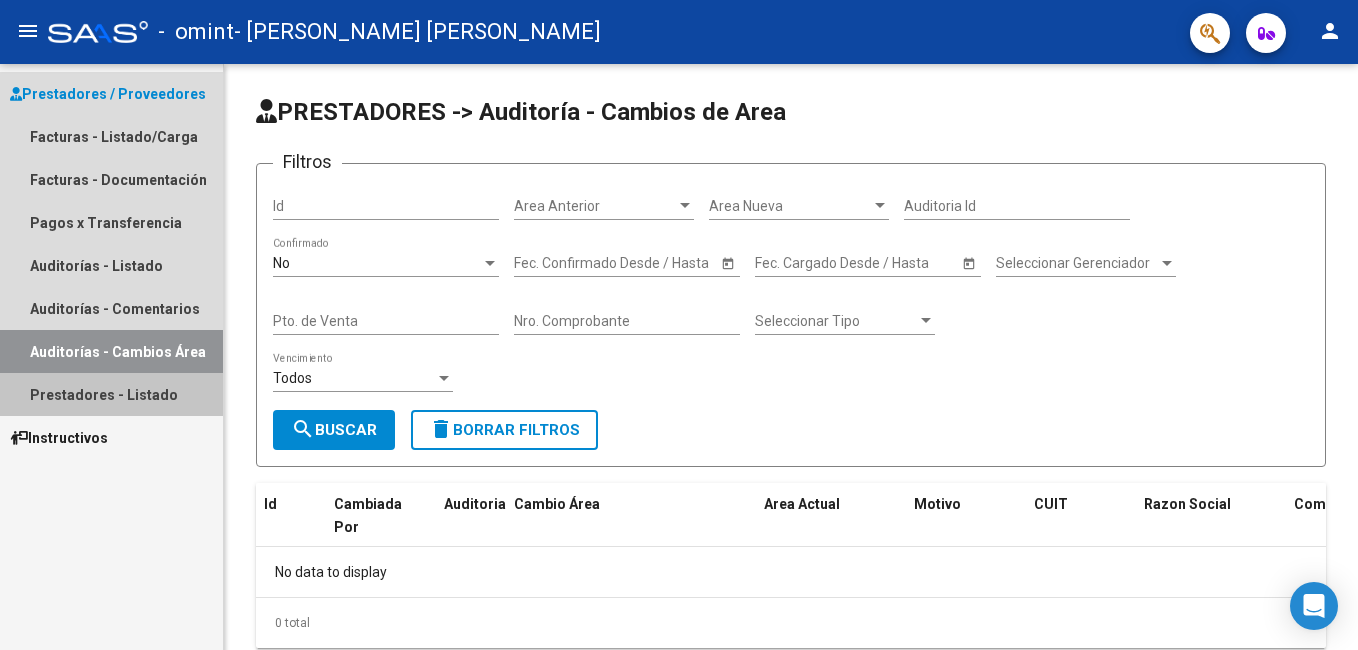 click on "Prestadores - Listado" at bounding box center (111, 394) 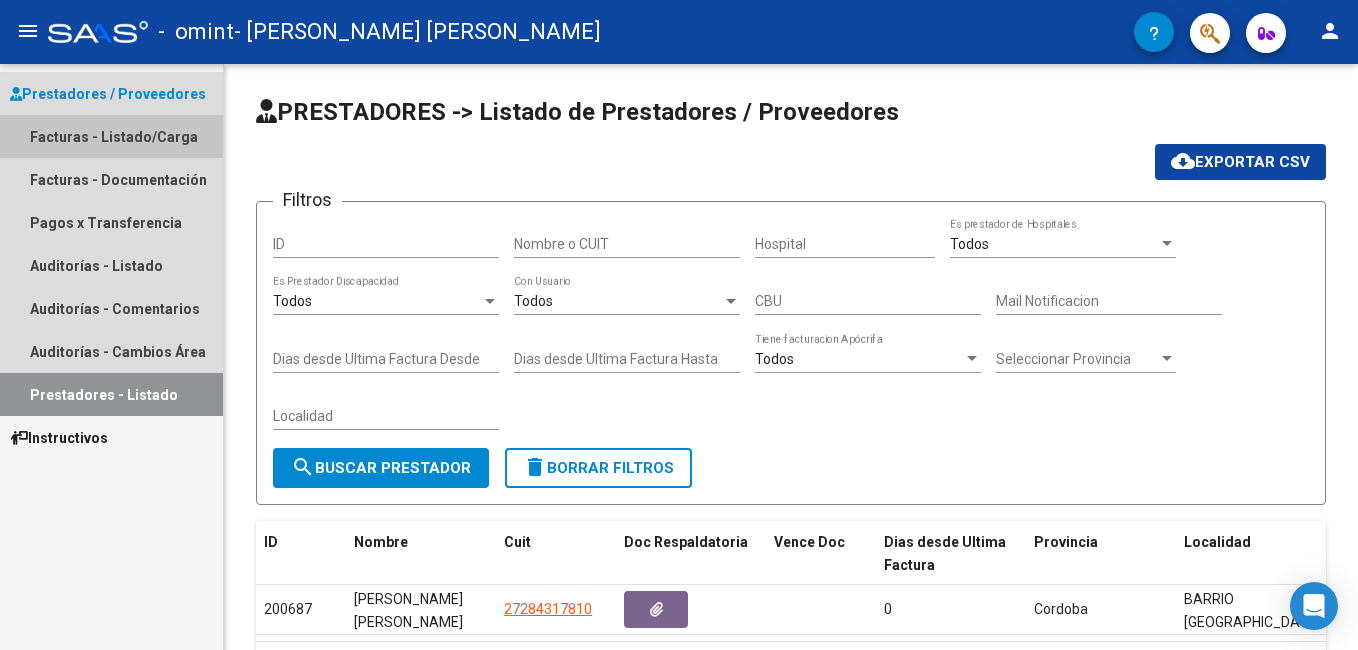 click on "Facturas - Listado/Carga" at bounding box center [111, 136] 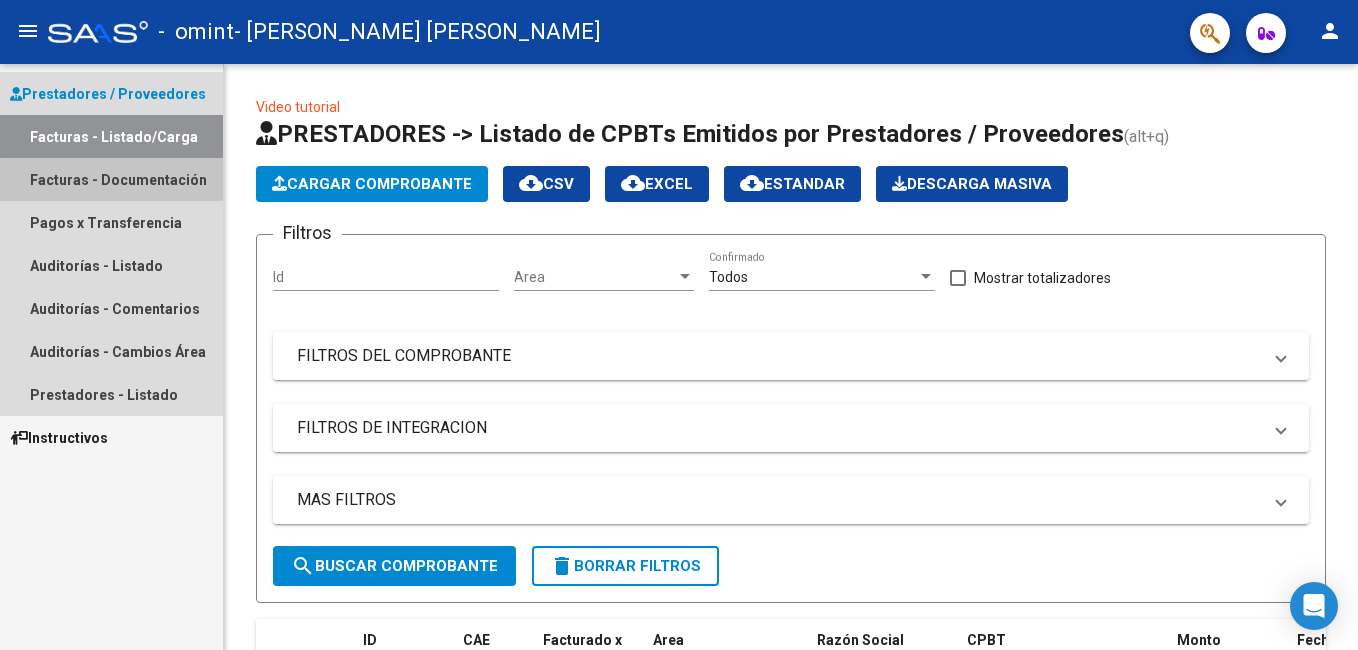 click on "Facturas - Documentación" at bounding box center (111, 179) 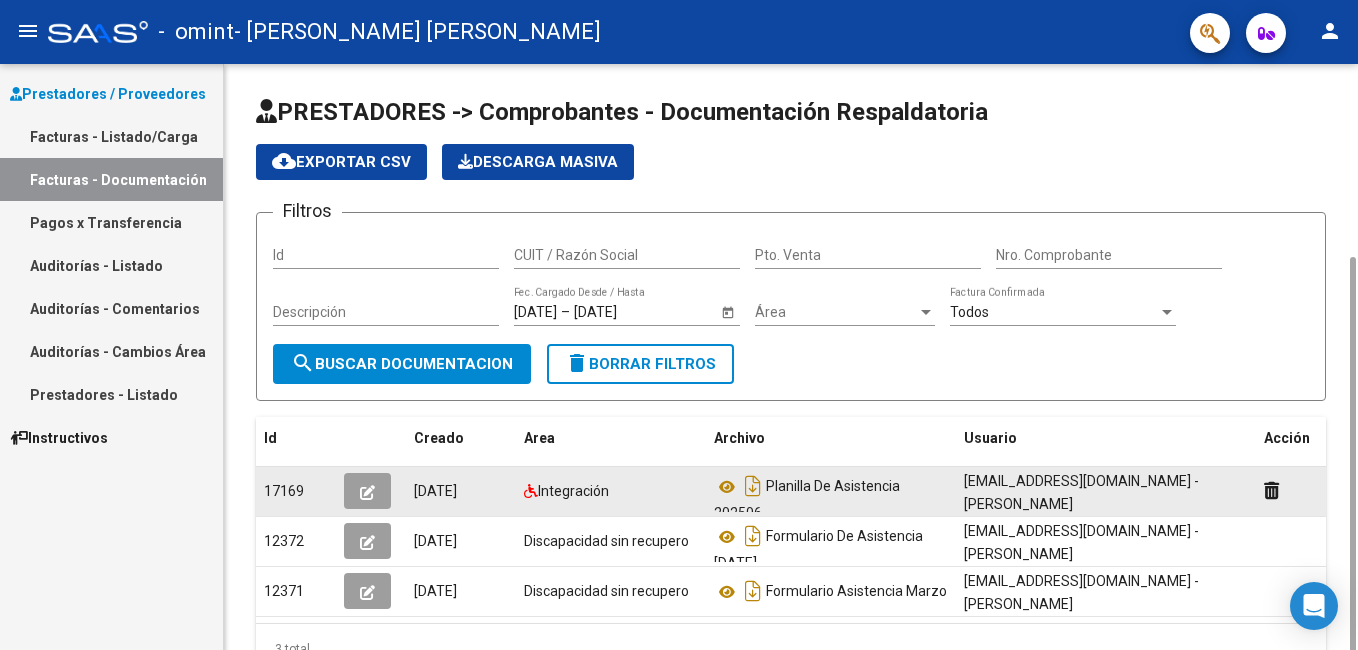 scroll, scrollTop: 104, scrollLeft: 0, axis: vertical 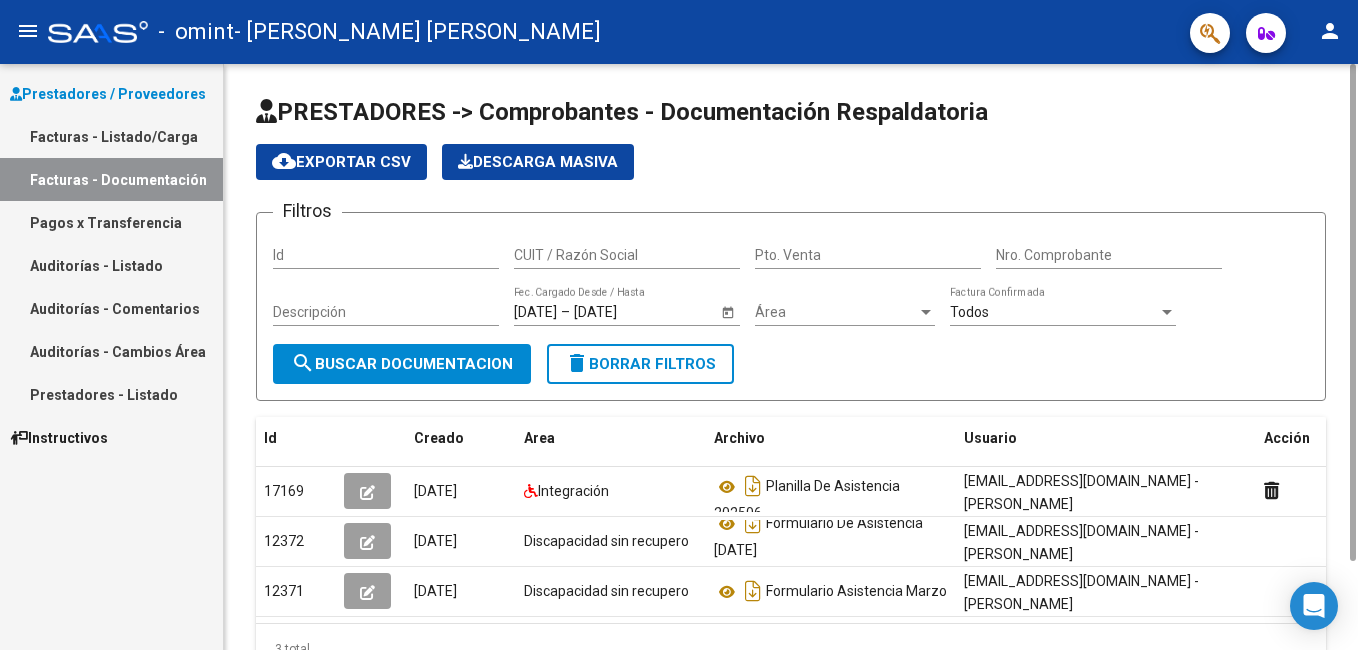 click on "search  Buscar Documentacion" 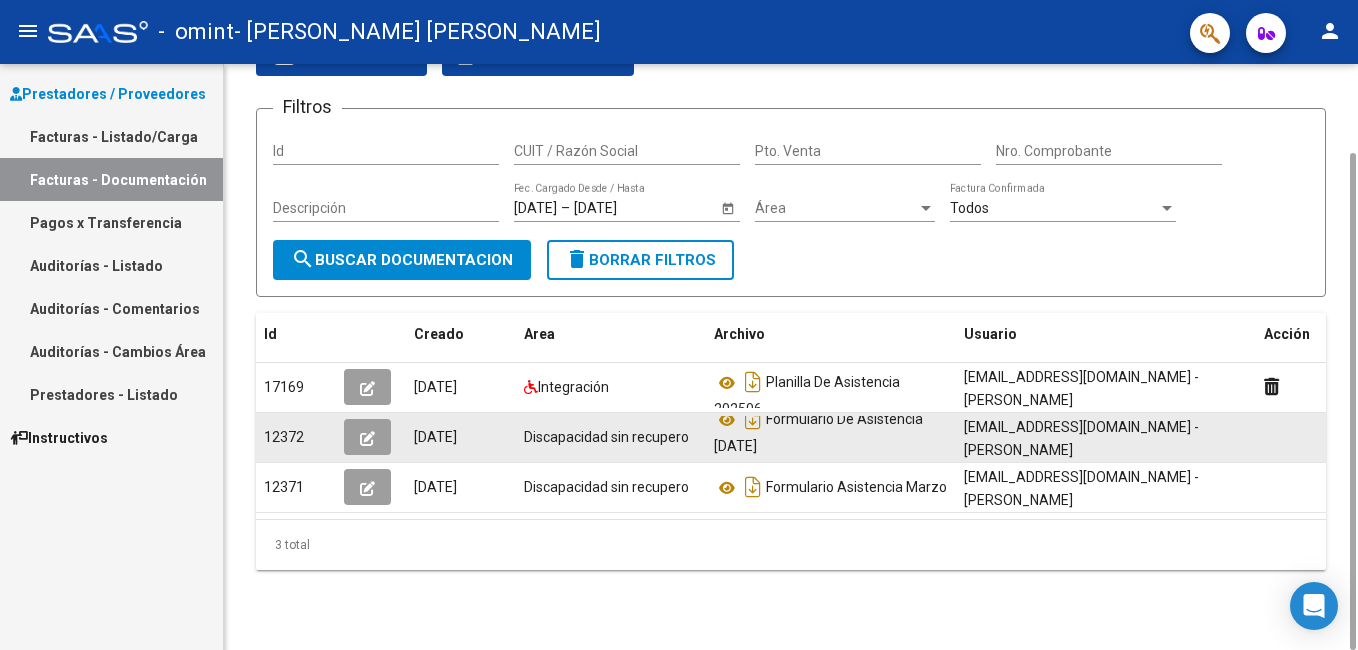 click 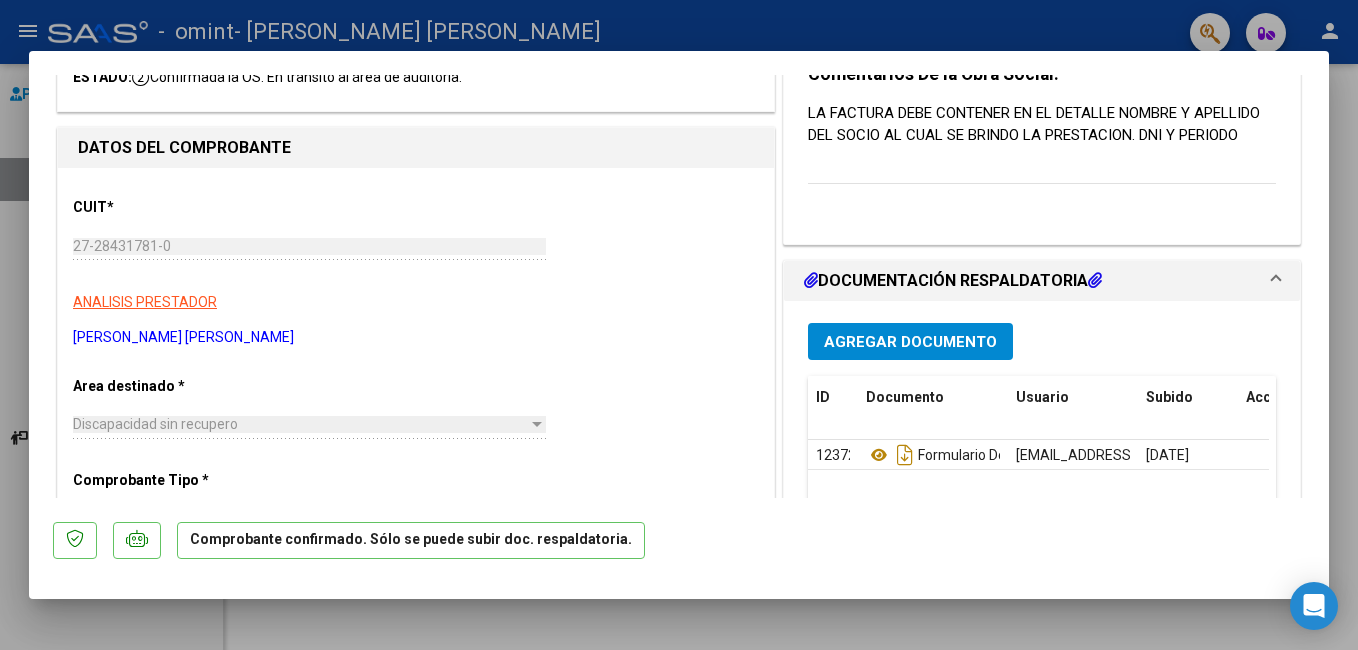 scroll, scrollTop: 112, scrollLeft: 0, axis: vertical 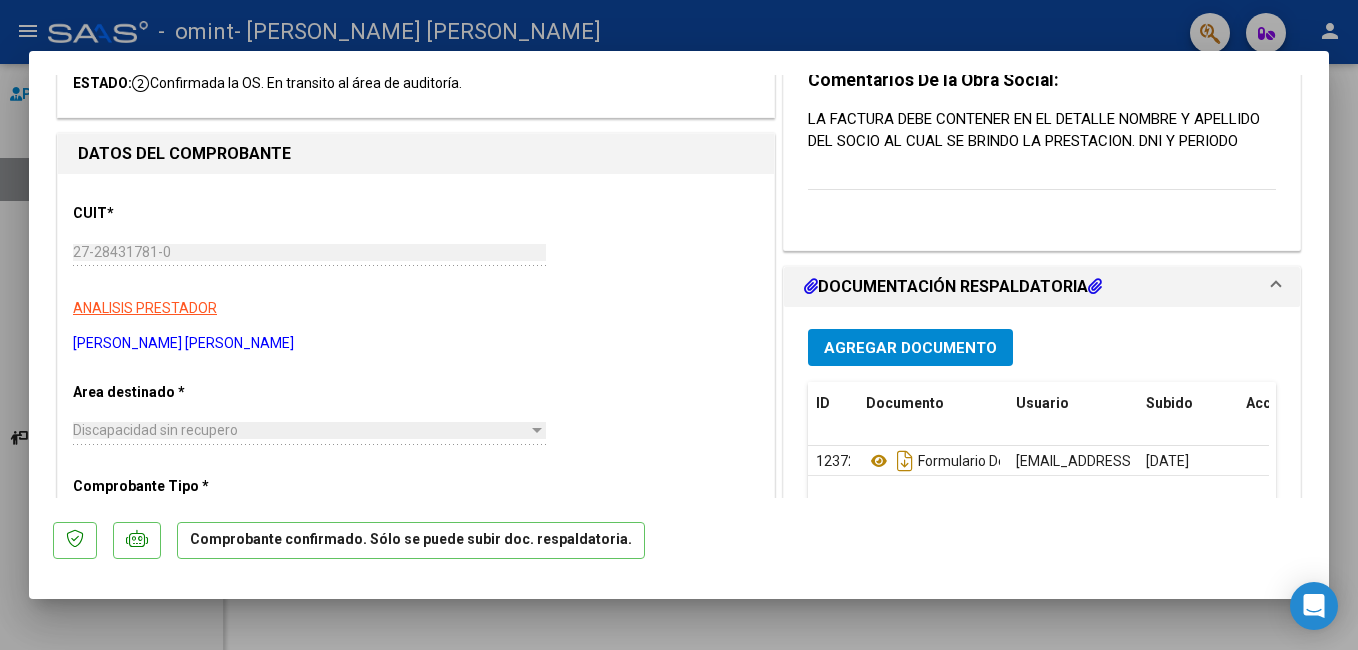click at bounding box center [537, 430] 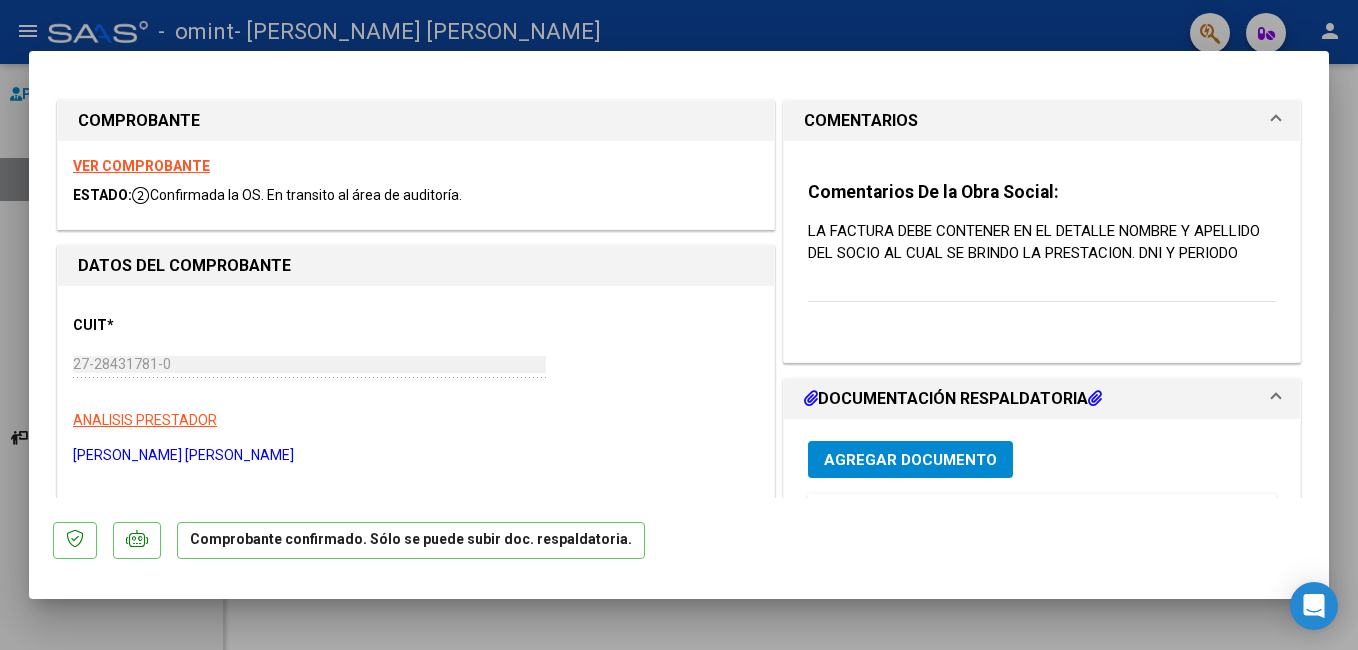 click at bounding box center (679, 325) 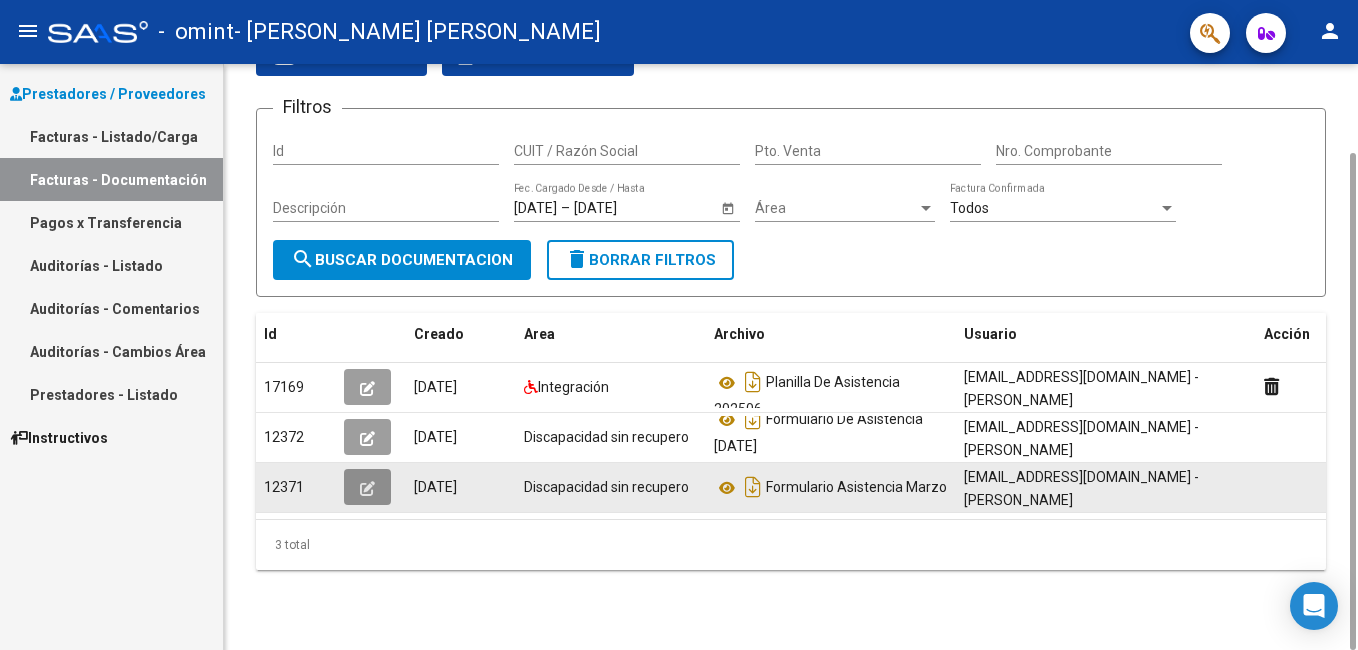 click 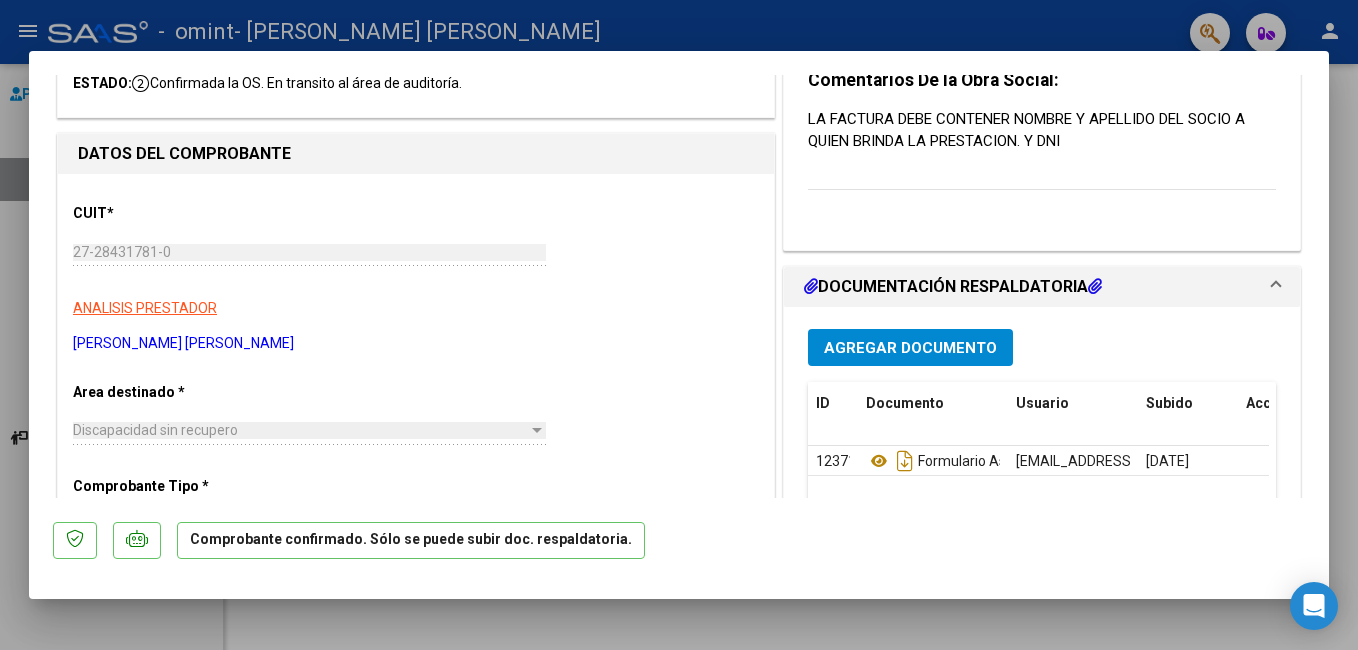 scroll, scrollTop: 0, scrollLeft: 0, axis: both 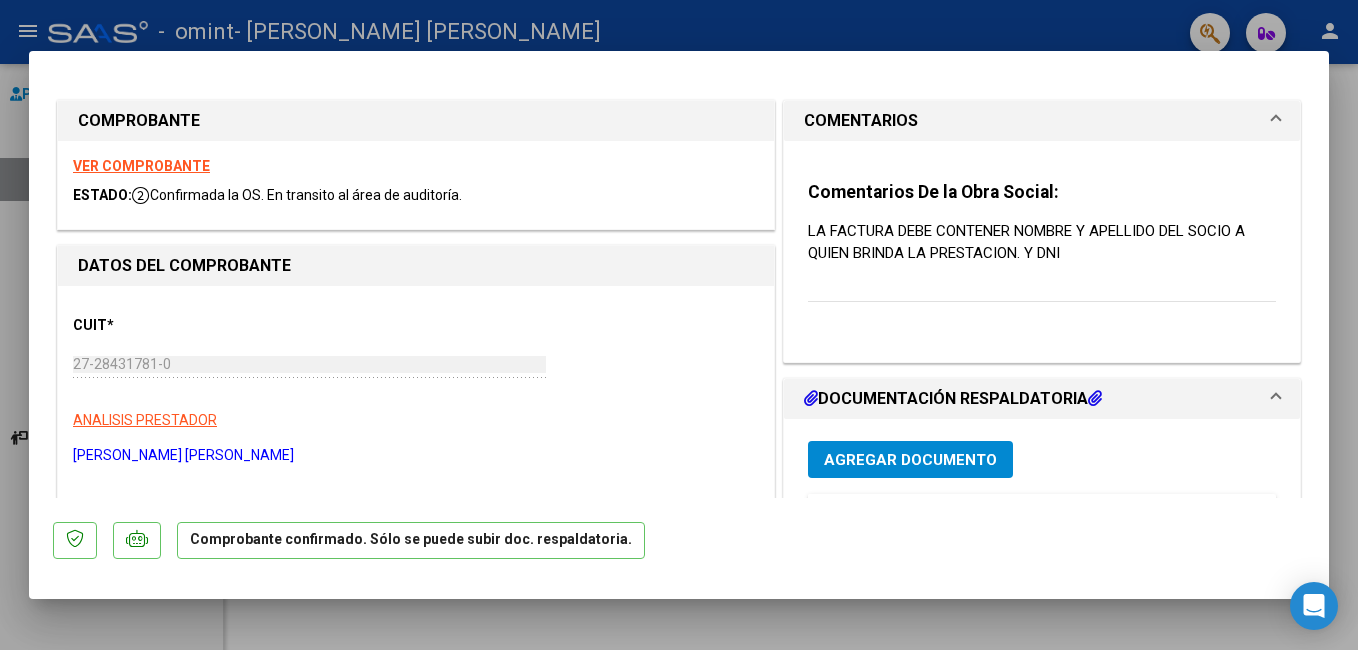 click at bounding box center (679, 325) 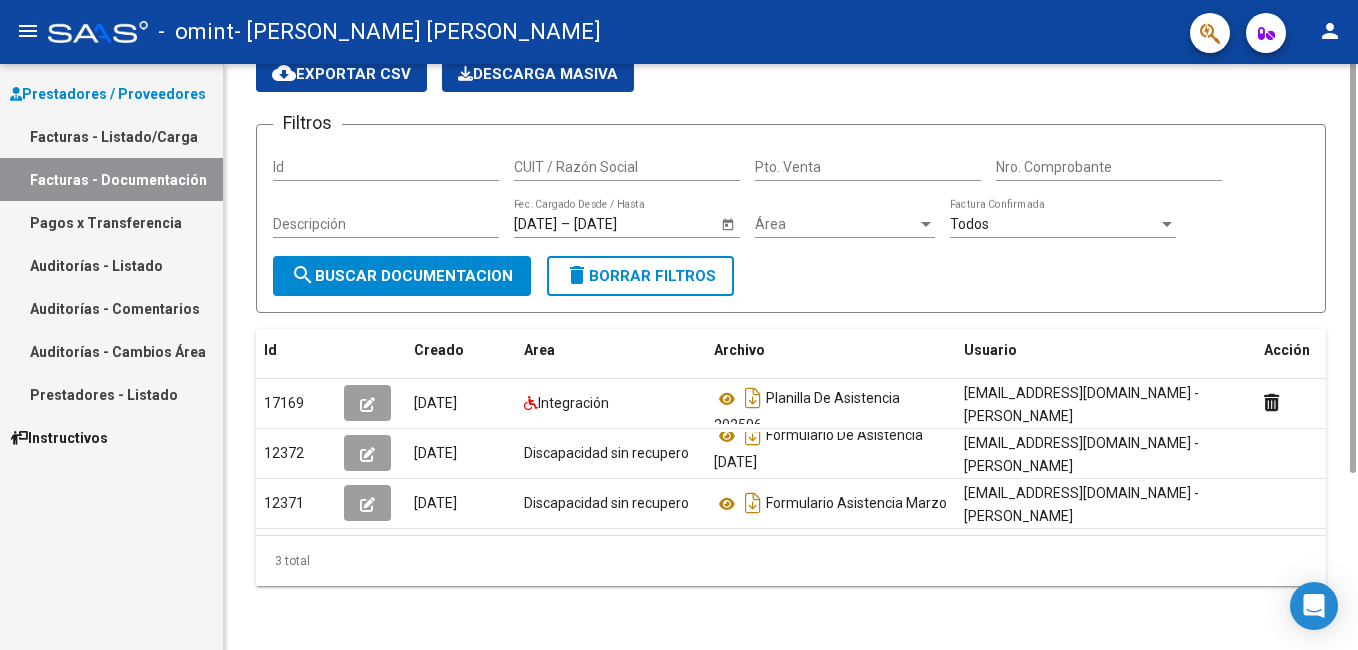 scroll, scrollTop: 0, scrollLeft: 0, axis: both 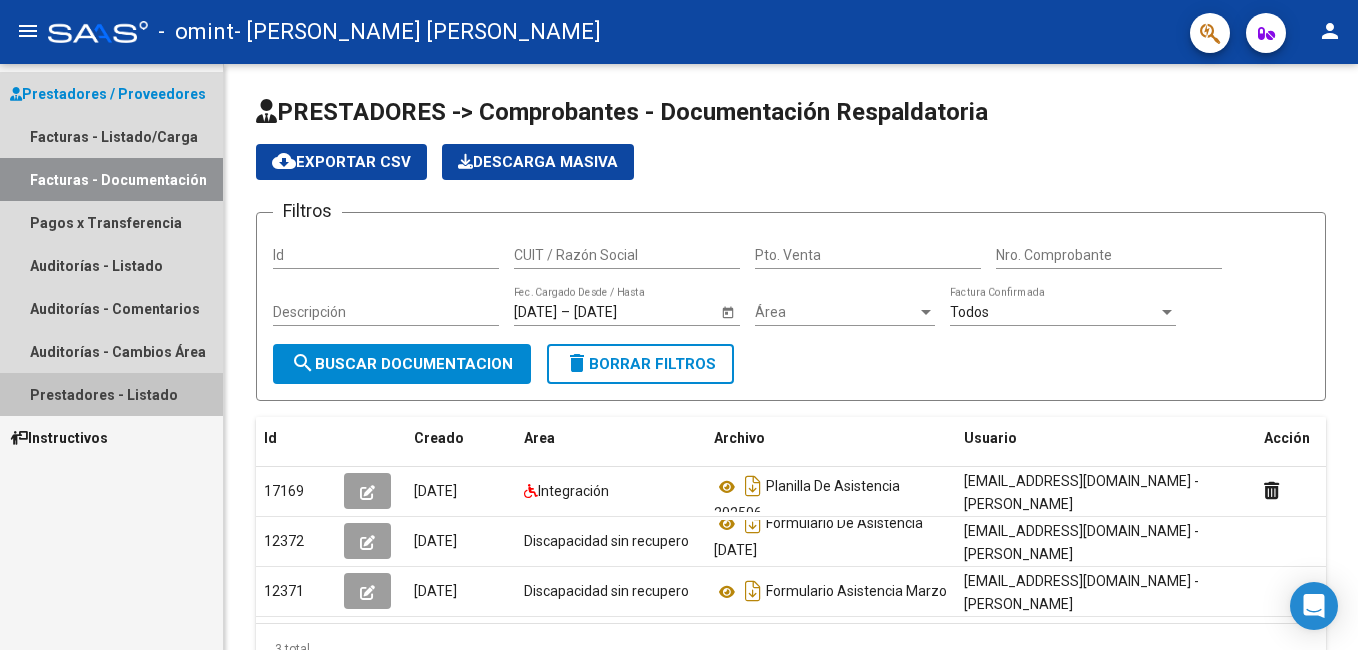 click on "Prestadores - Listado" at bounding box center (111, 394) 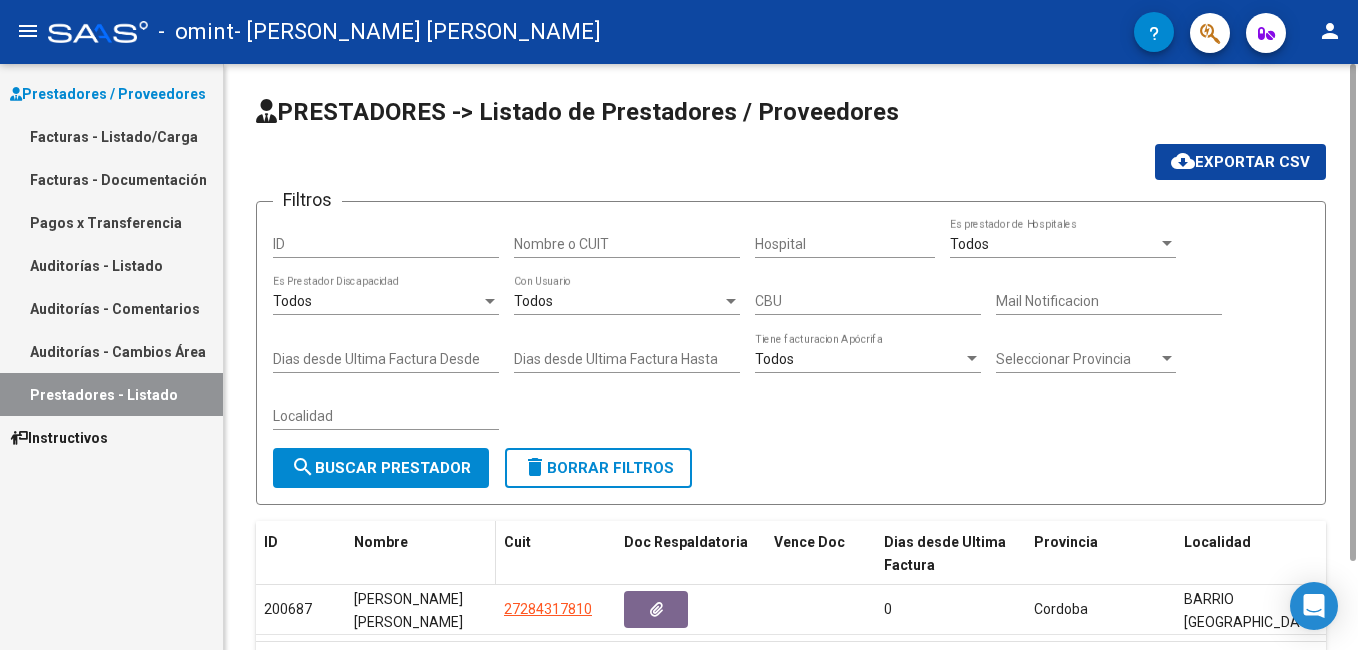 scroll, scrollTop: 122, scrollLeft: 0, axis: vertical 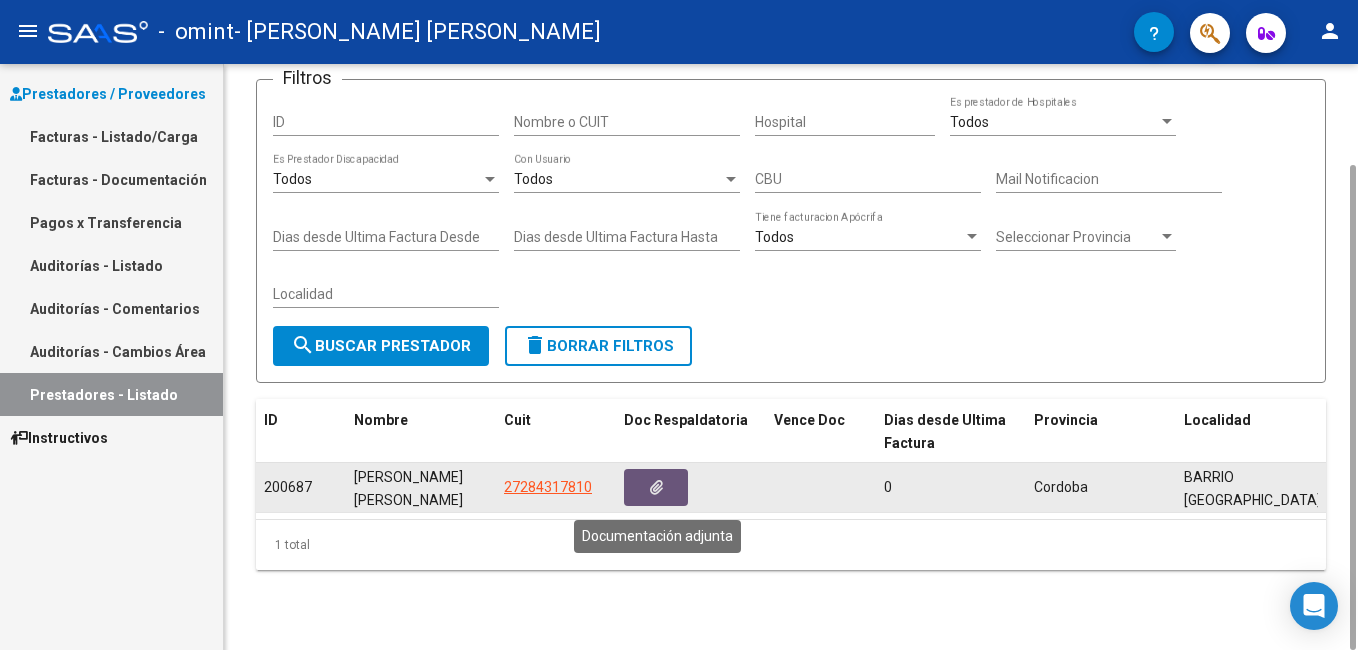 click 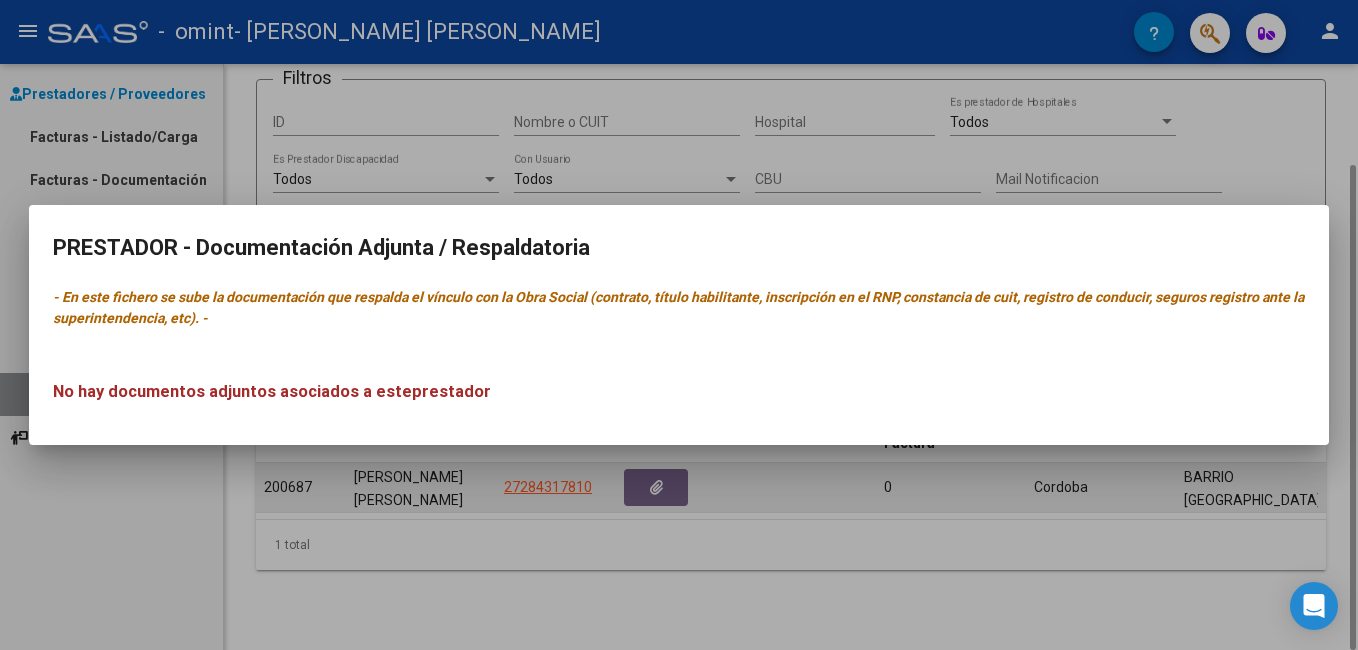 click at bounding box center (679, 325) 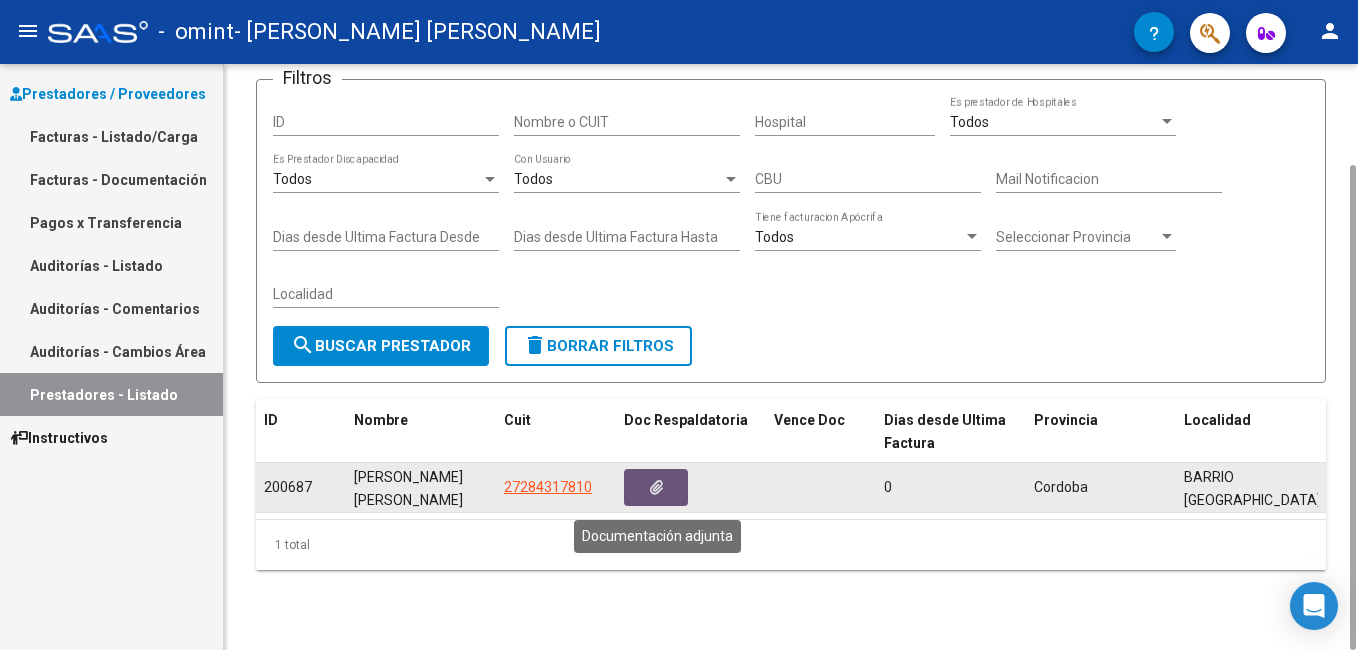 click 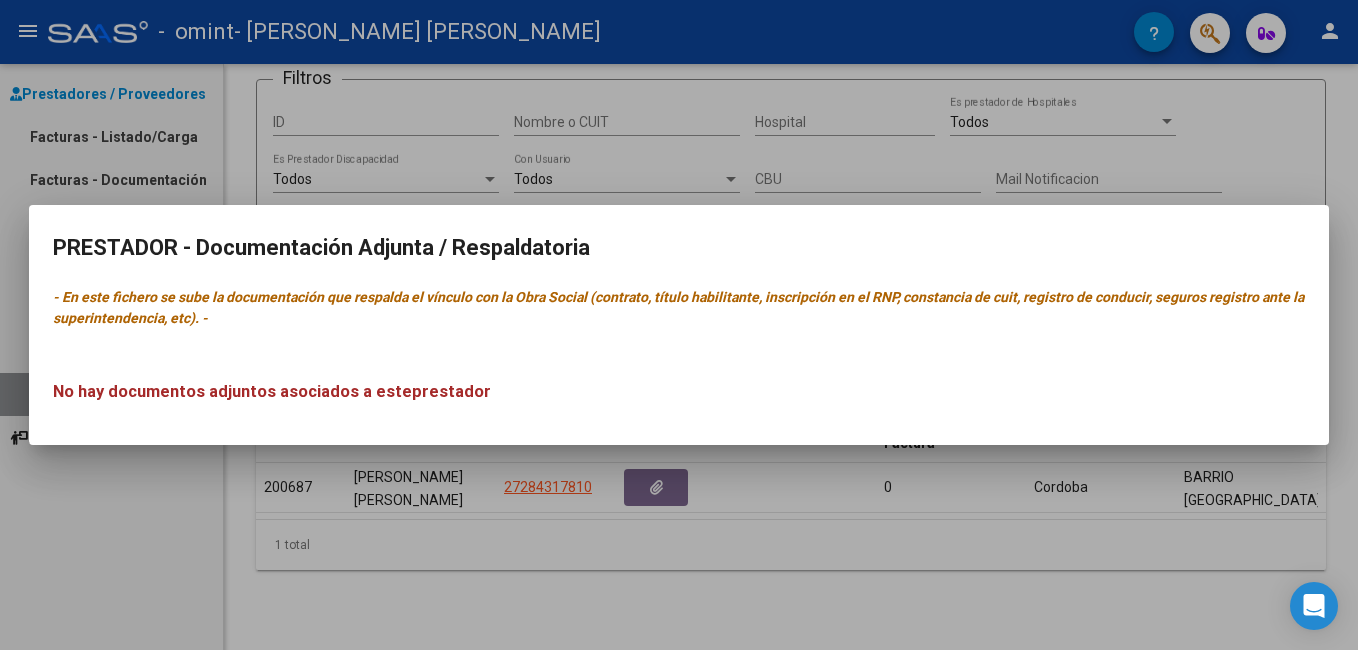 click on "- En este fichero se sube la documentación que respalda el vínculo con la Obra Social (contrato, título habilitante, inscripción en el RNP, constancia de cuit, registro de conducir, seguros registro ante la superintendencia, etc). -" at bounding box center (678, 307) 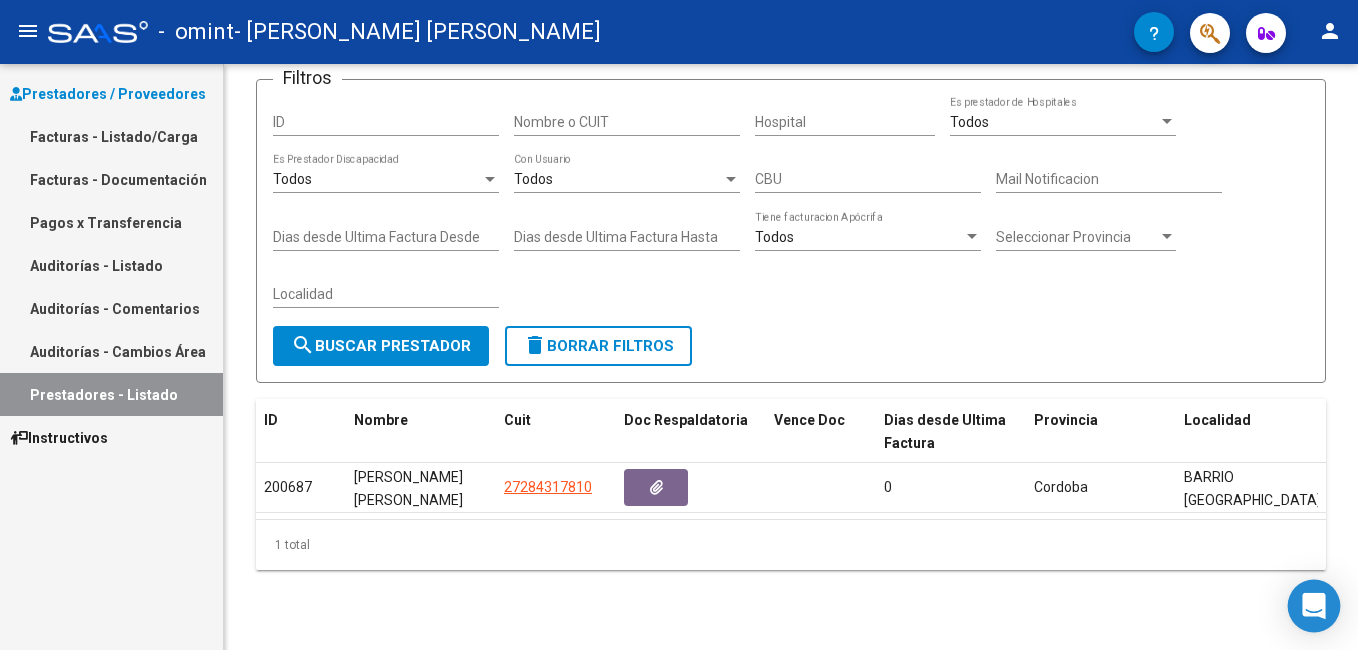 click 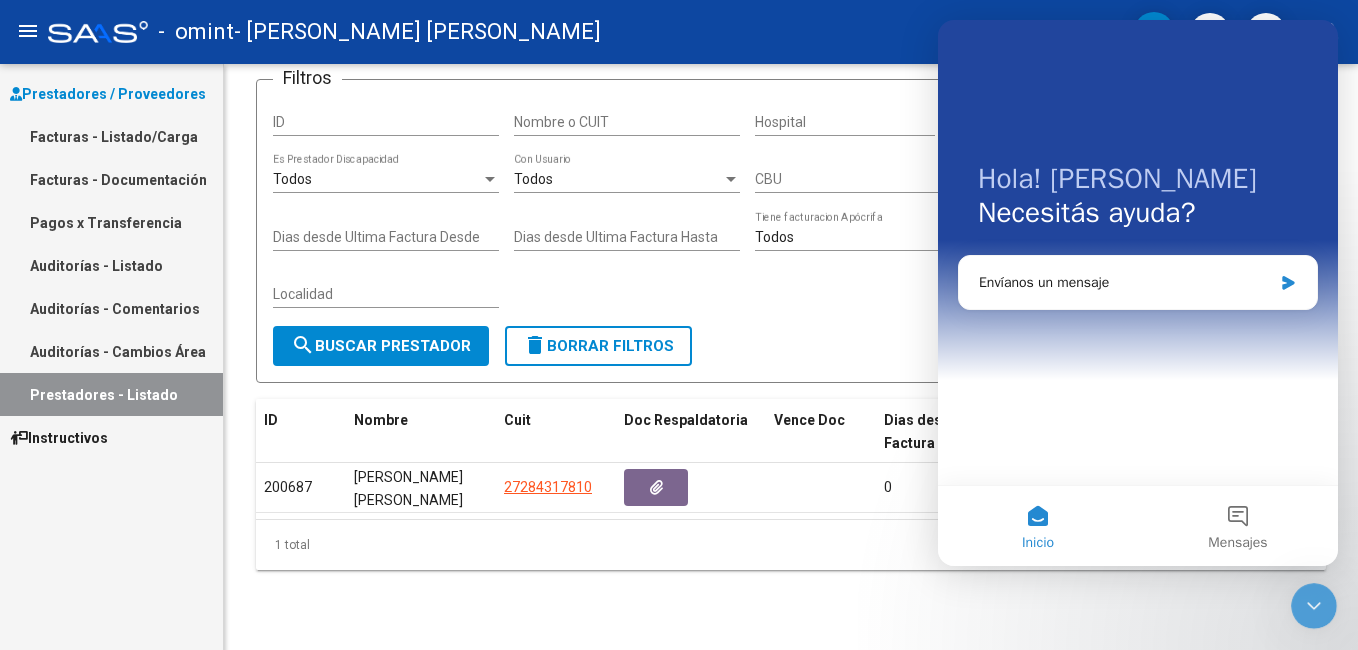 scroll, scrollTop: 0, scrollLeft: 0, axis: both 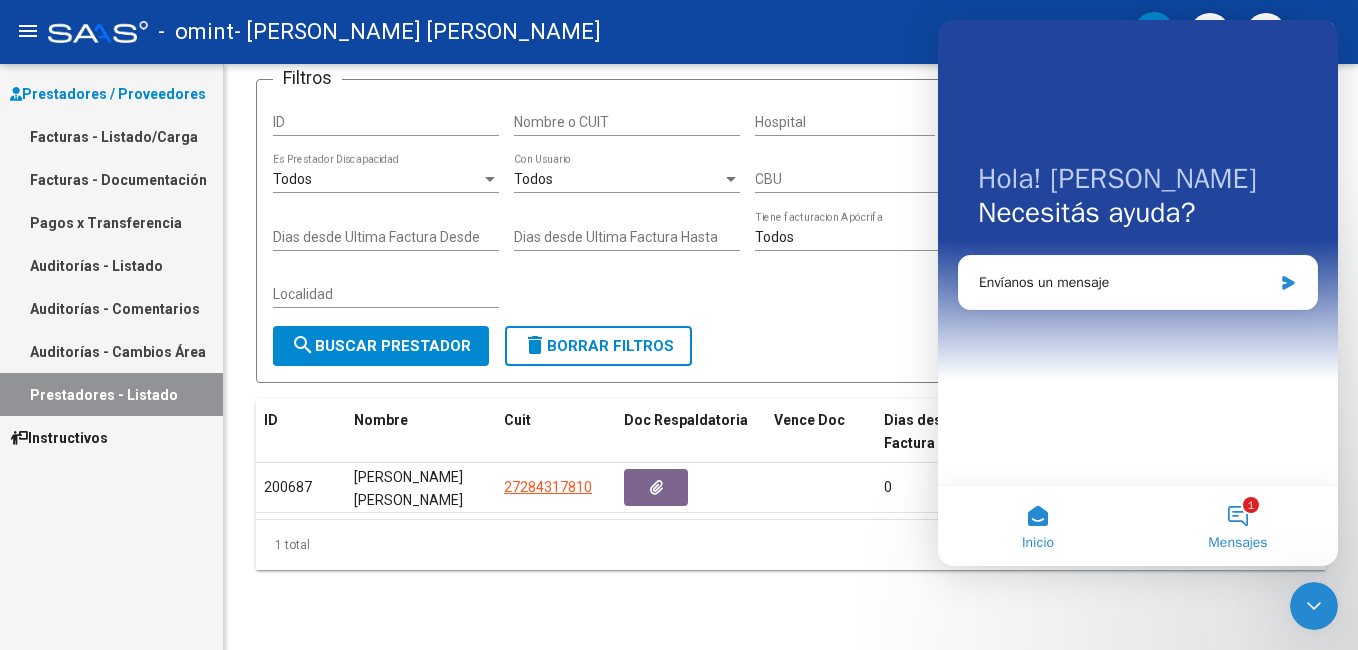 click on "1 Mensajes" at bounding box center (1238, 526) 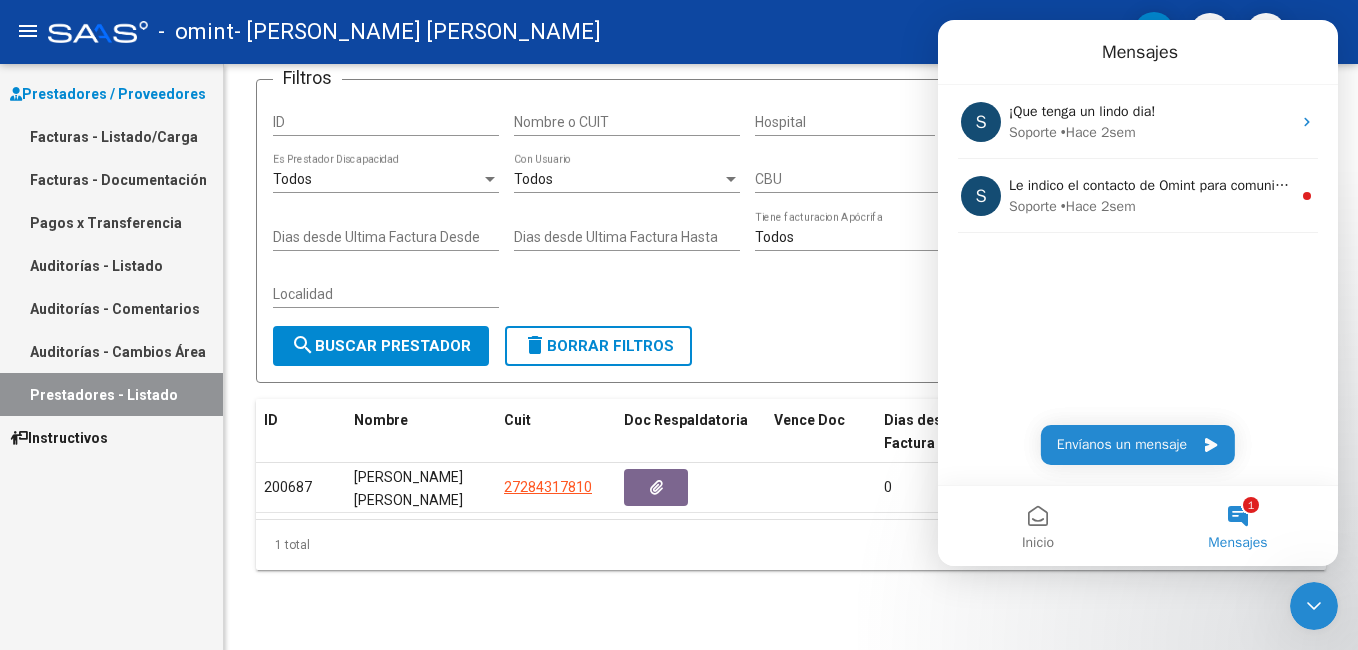 click on "-   omint   - [PERSON_NAME] [PERSON_NAME]" 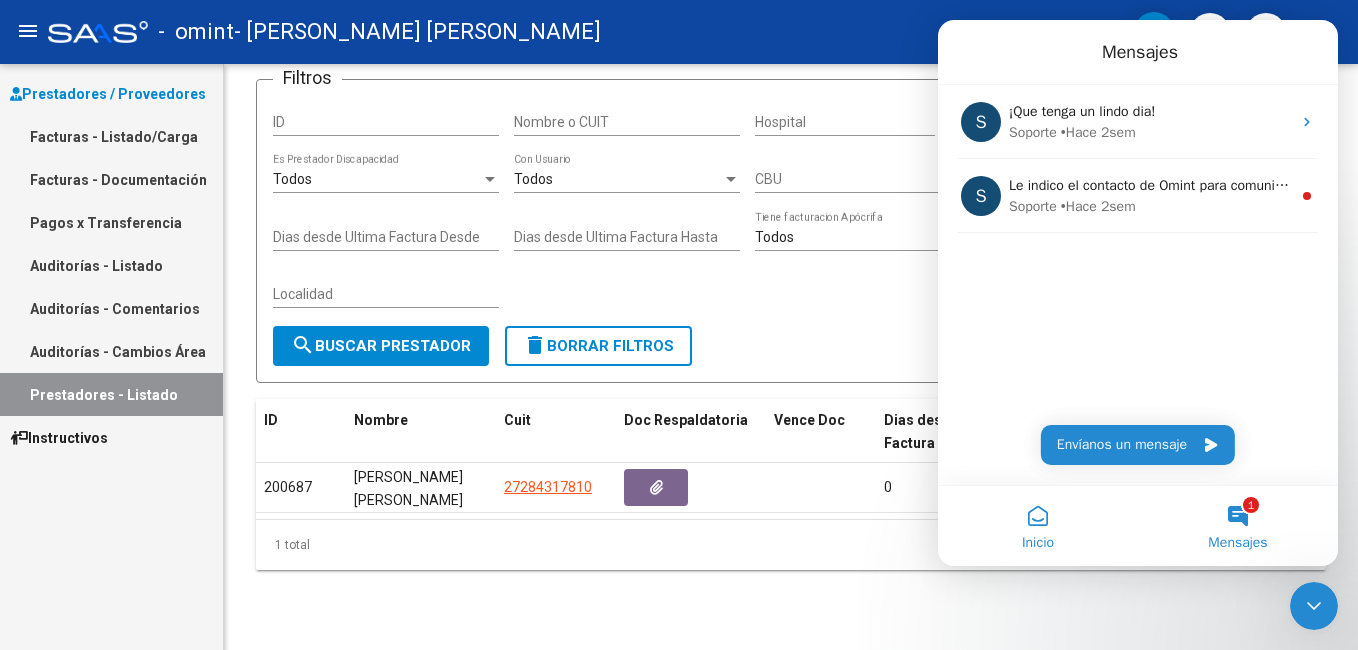 click on "Inicio" at bounding box center [1038, 526] 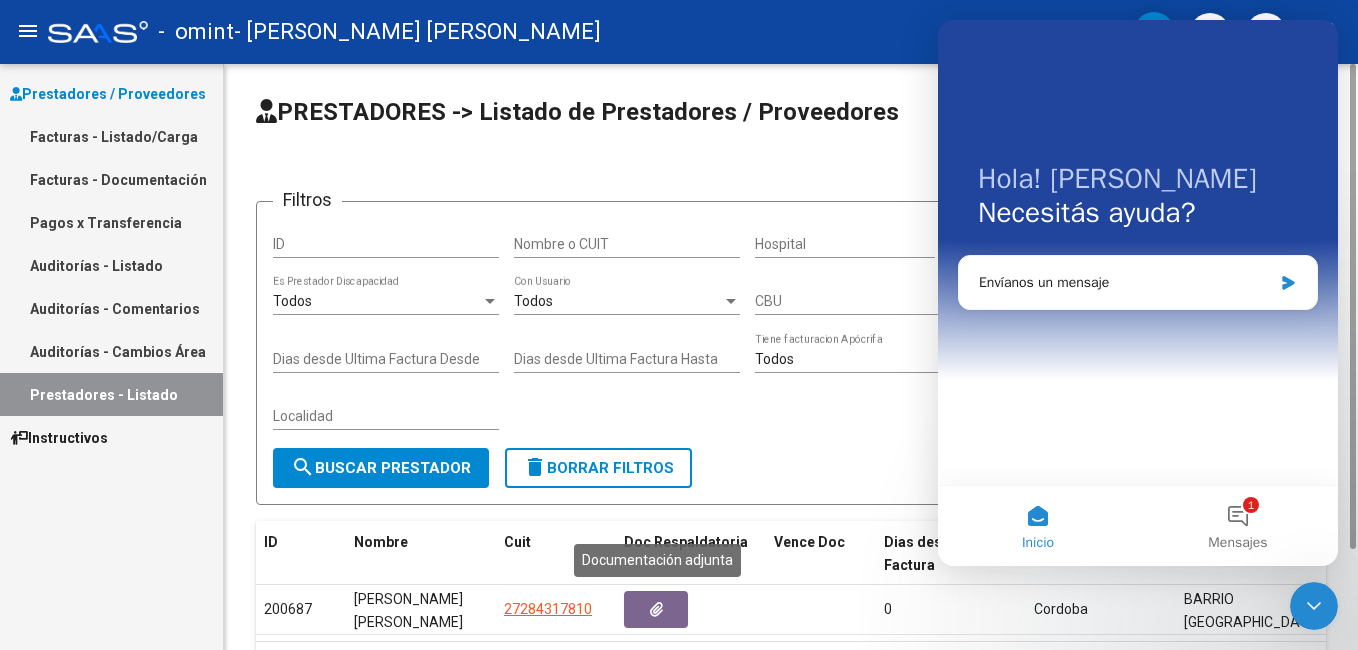 scroll, scrollTop: 122, scrollLeft: 0, axis: vertical 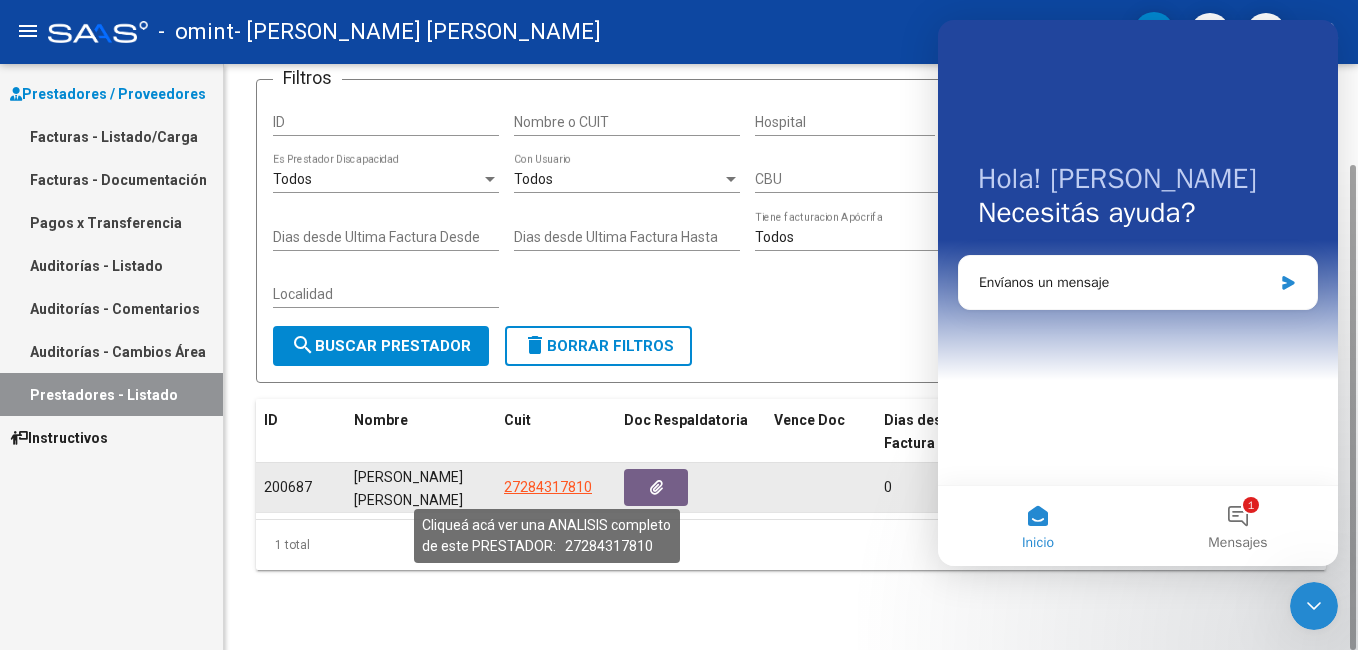 click on "27284317810" 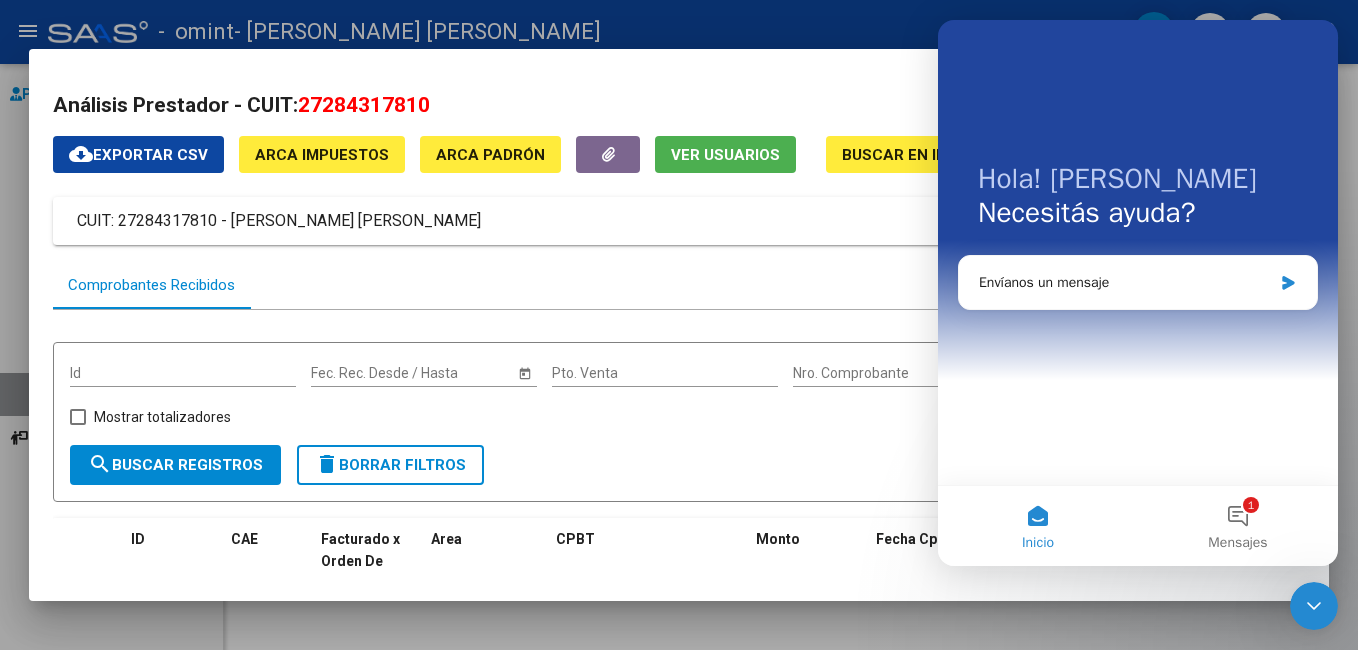 click on "Análisis Prestador - CUIT:  27284317810 cloud_download  Exportar CSV  ARCA Impuestos ARCA Padrón Ver Usuarios Buscar en Integración  CUIT: 27284317810 - [PERSON_NAME] [PERSON_NAME]  Es Prestador Discapacidad:  Si Activo:  Si Comprobantes Recibidos Id Start date – Fec. Rec. Desde / Hasta Pto. Venta Nro. Comprobante Hospital   Mostrar totalizadores  search  Buscar Registros  delete  Borrar Filtros  ID CAE Facturado x Orden De Area CPBT Monto Fecha Cpbt Fecha Recibido Hospital Vencimiento Auditoría Doc Respaldatoria Doc Trazabilidad Expediente SUR Asociado Auditoria Retencion IIBB Retención Ganancias OP Fecha Transferido Monto Transferido Comprobante Creado Usuario Email Integracion Tipo Archivo Integracion Periodo Presentacion Integracion Importe Sol. Integracion Importe Liq. Legajo CUIL Nombre Afiliado Periodo Prestacion Comentario Prestador / Gerenciador Comentario Obra Social Fecha Confimado Codigo SSS
13986  Integración  Factura C: 2 - 30  $ 193.081,68 [DATE] [DATE]    [DATE]  -     529" at bounding box center [679, 325] 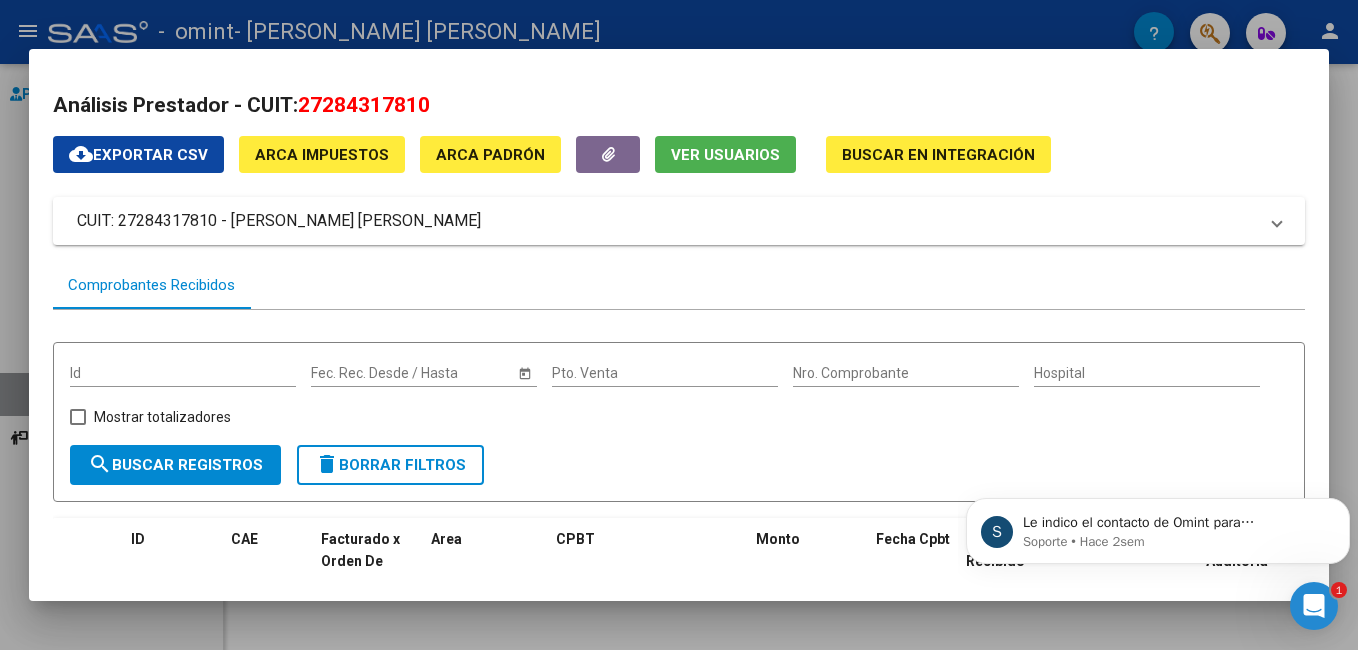 scroll, scrollTop: 0, scrollLeft: 0, axis: both 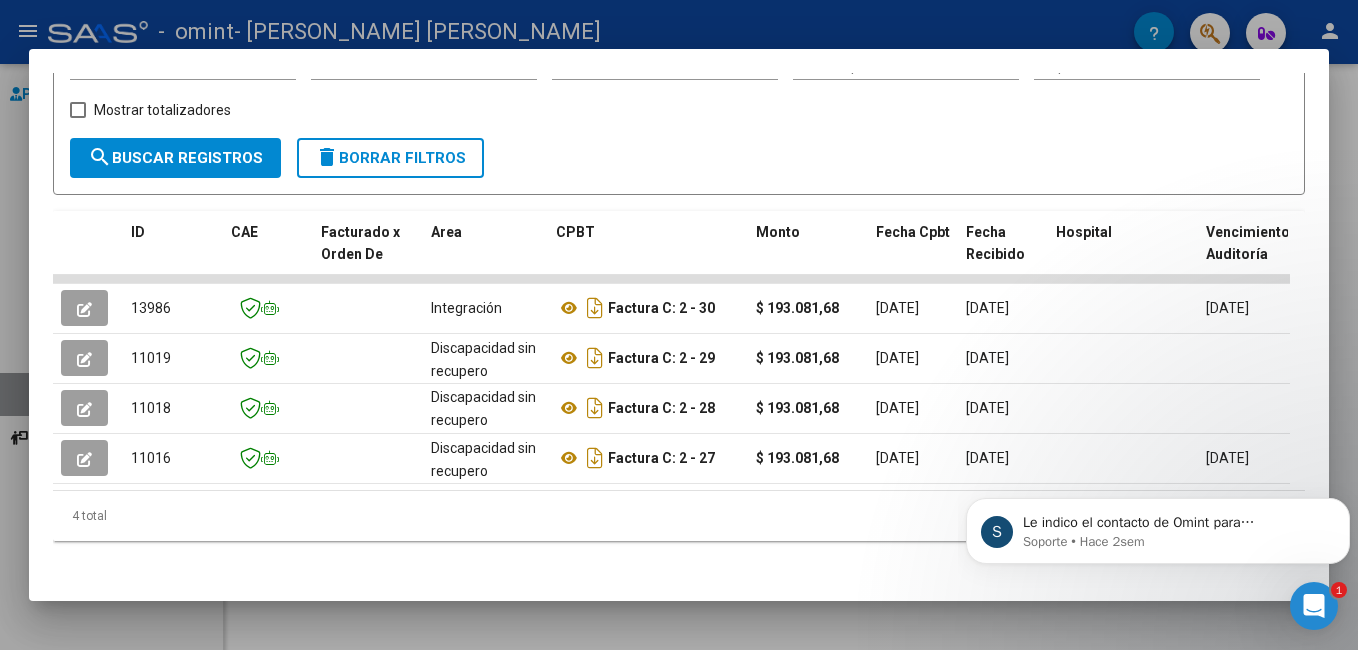 click on "S Le indico el contacto de Omint para comunicarse: [EMAIL_ADDRESS][DOMAIN_NAME] Soporte • Hace 2sem" at bounding box center [1158, 439] 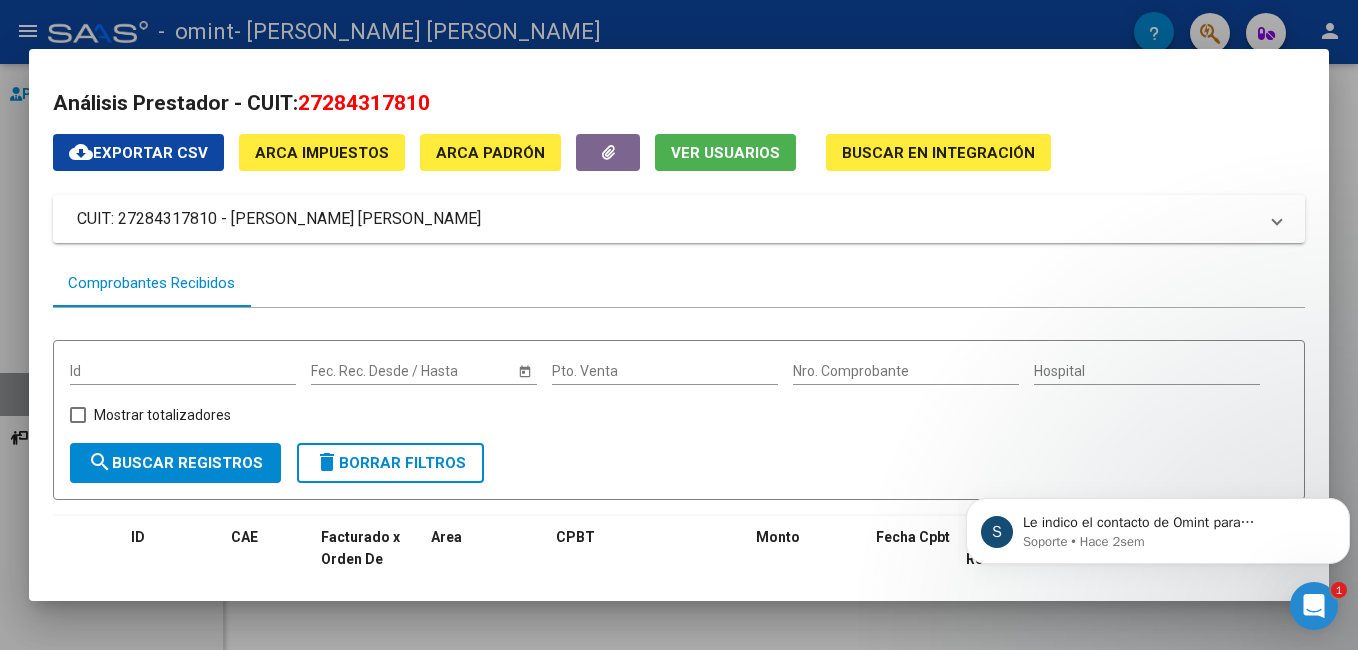 scroll, scrollTop: 0, scrollLeft: 0, axis: both 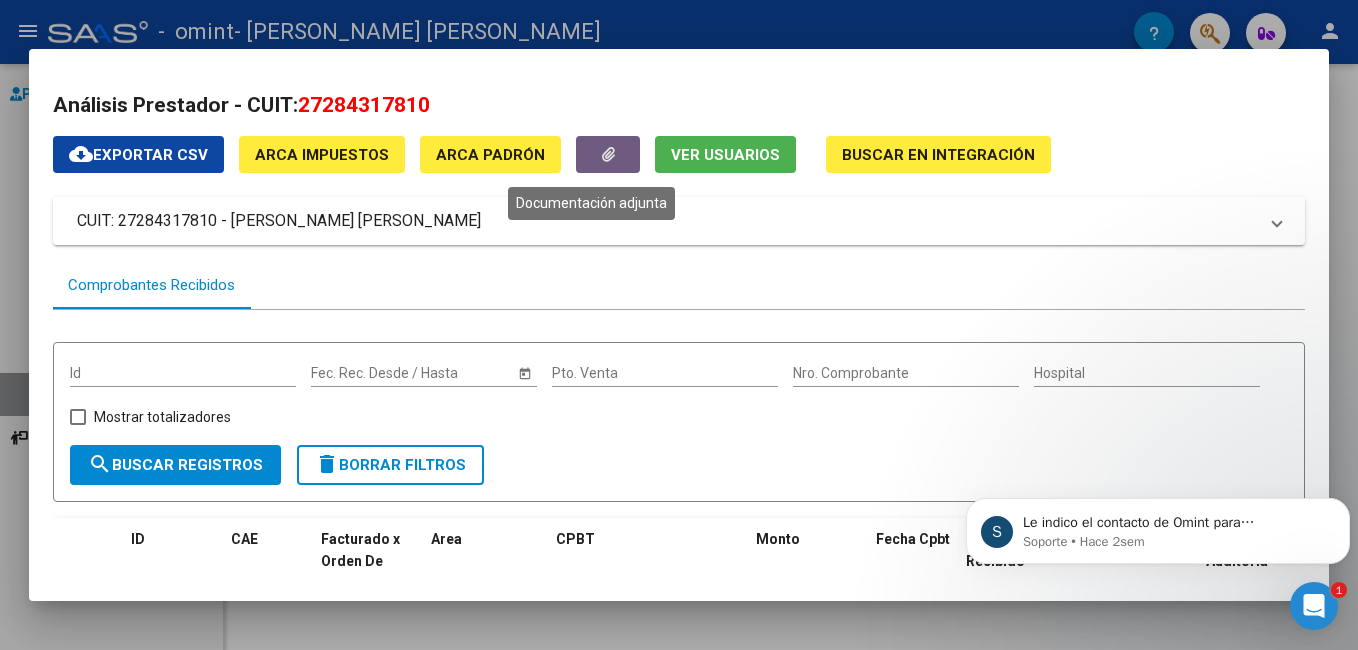 click 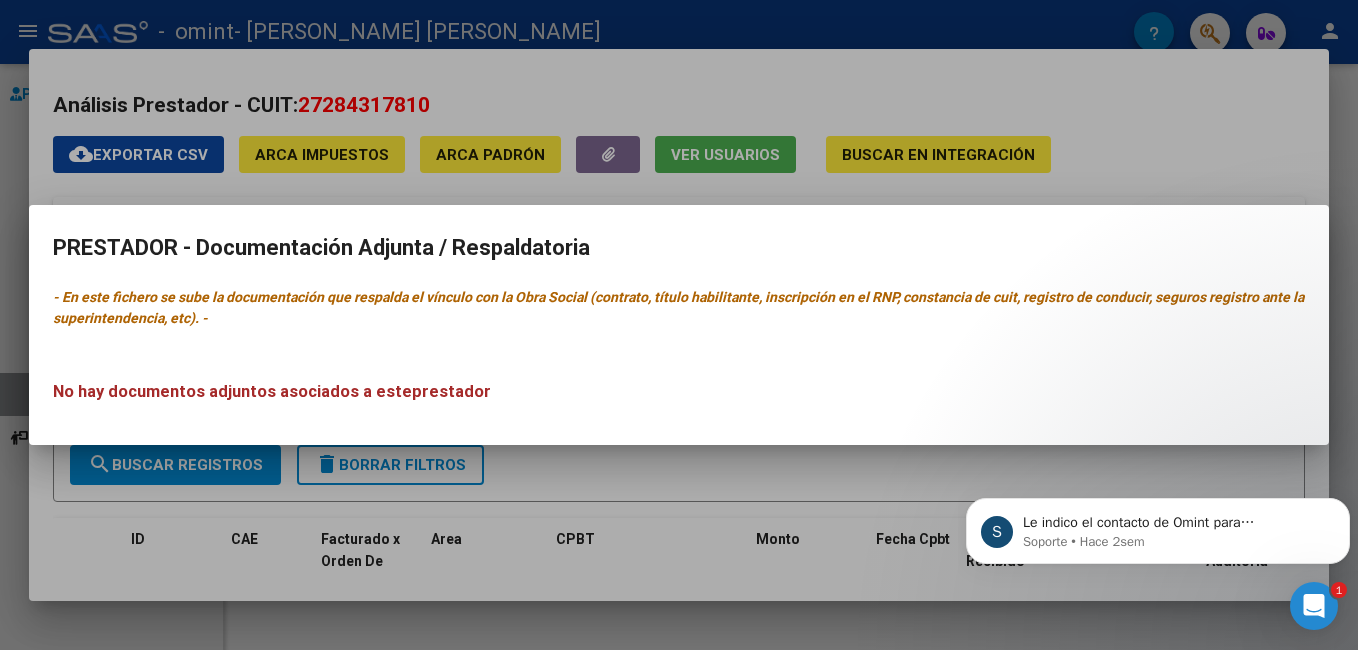 click at bounding box center [679, 325] 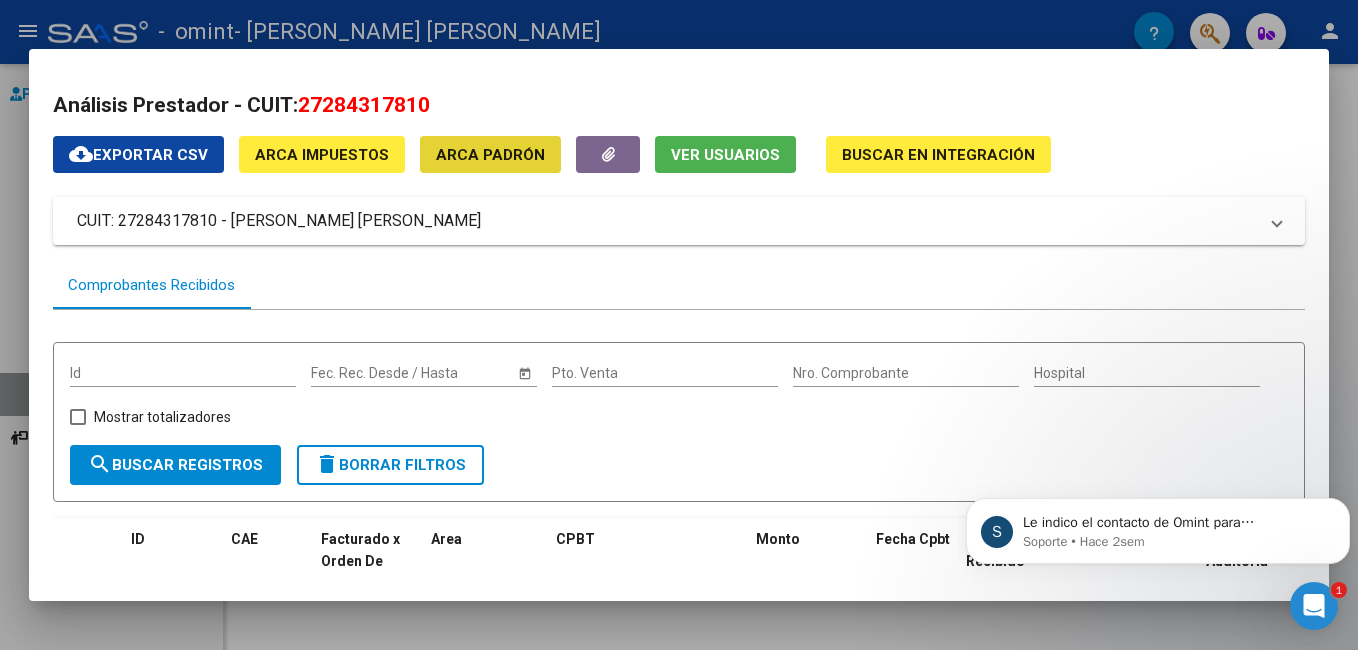 click on "ARCA Padrón" at bounding box center (490, 155) 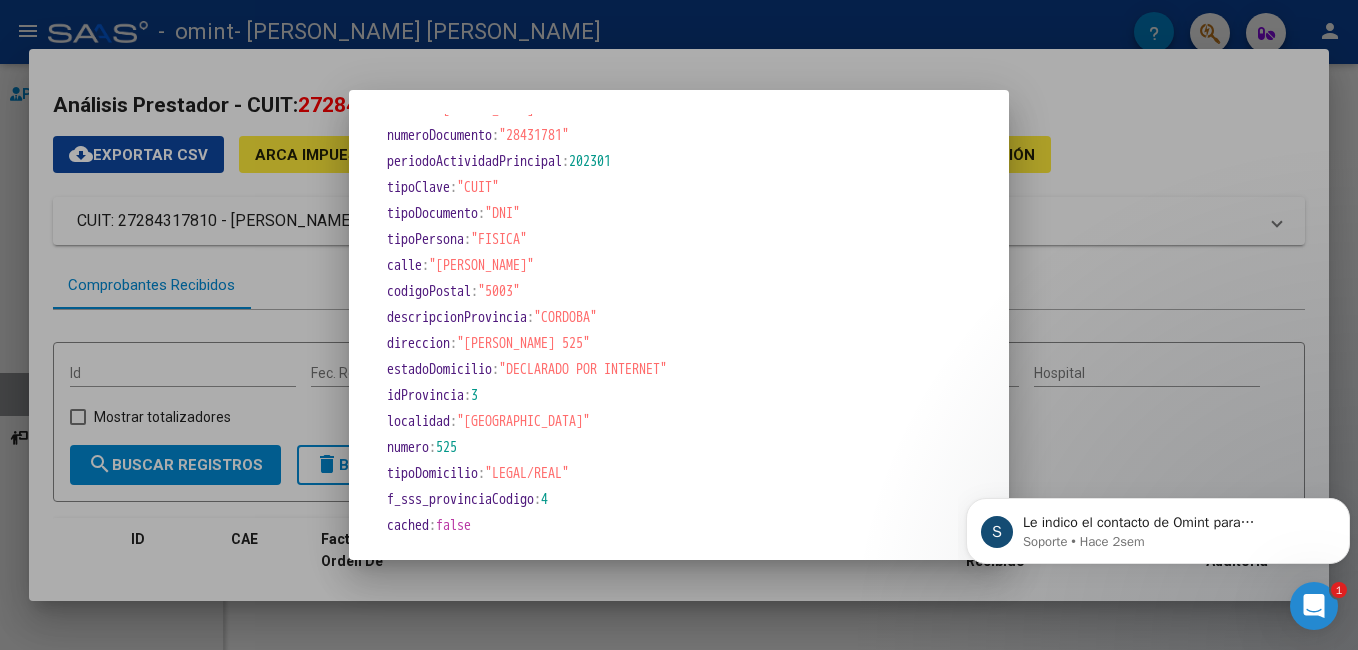 scroll, scrollTop: 819, scrollLeft: 0, axis: vertical 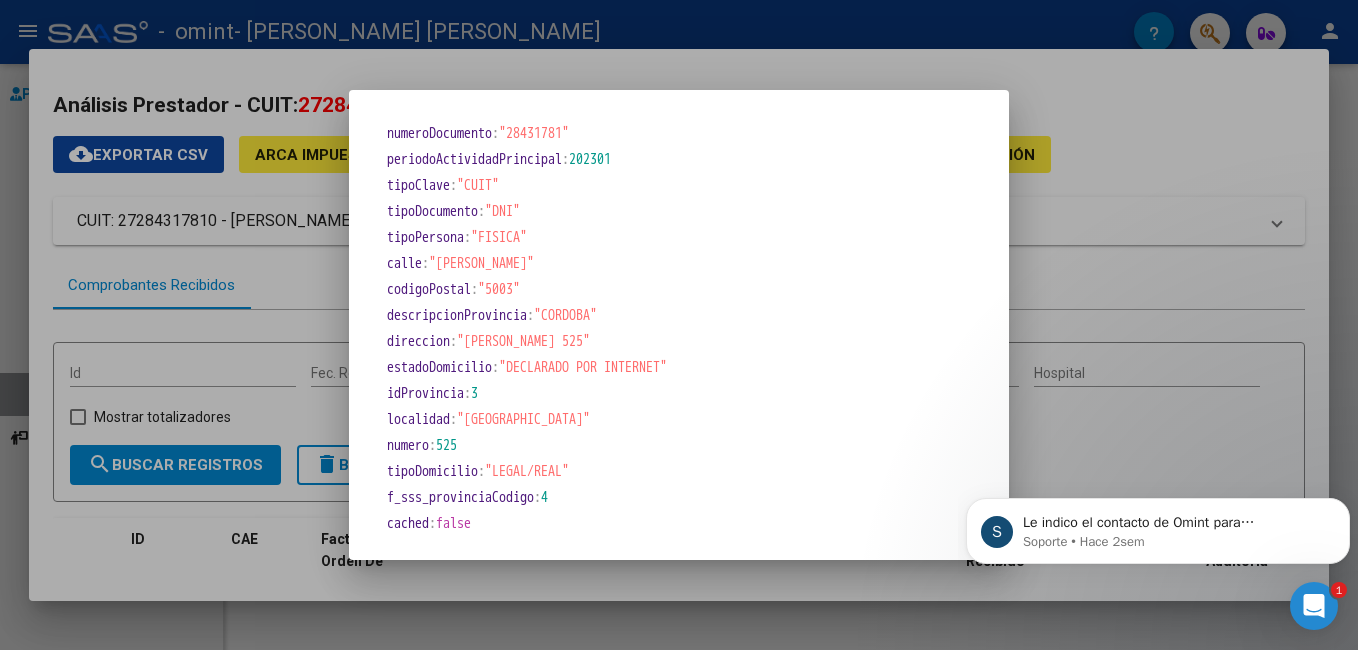 click at bounding box center [679, 325] 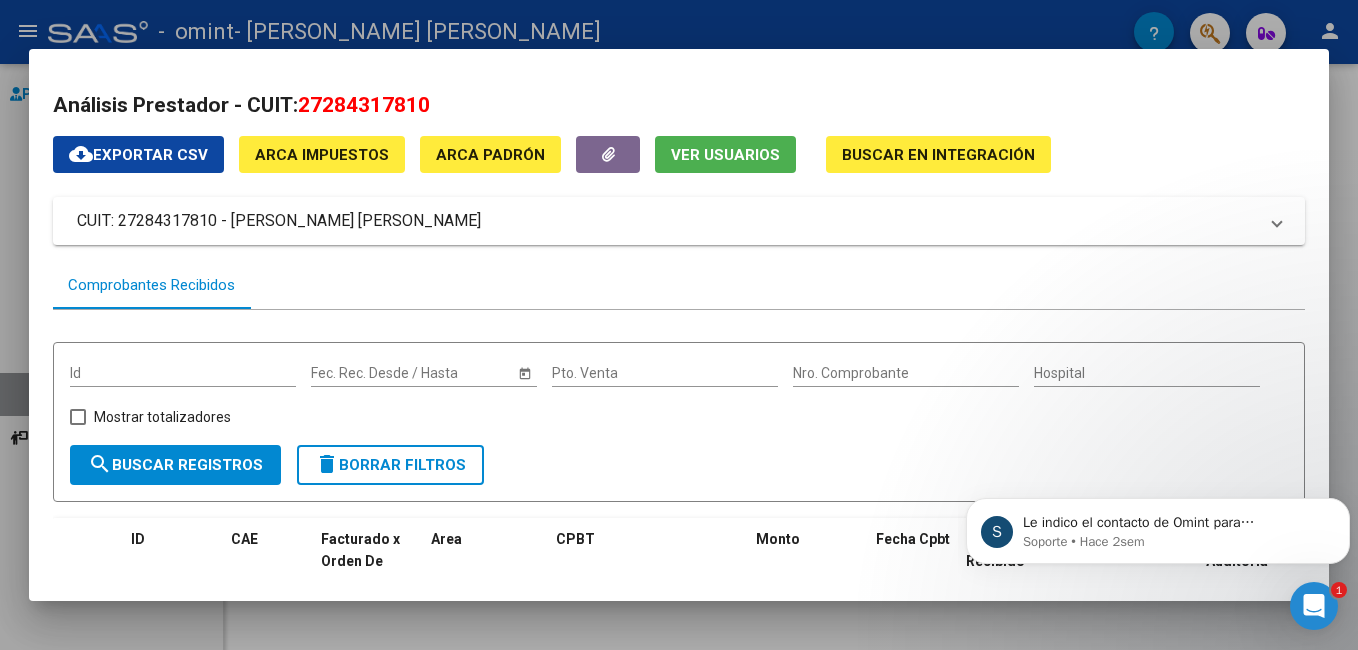 click on "ARCA Impuestos" at bounding box center (322, 155) 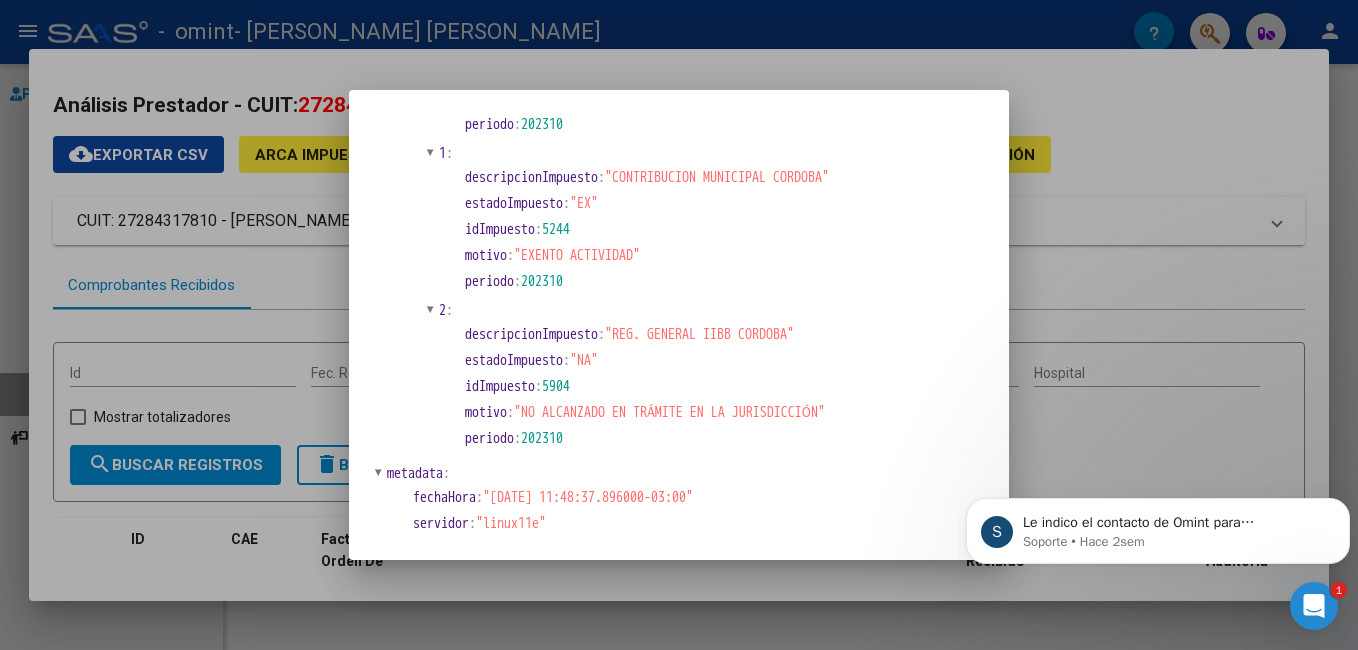 scroll, scrollTop: 1535, scrollLeft: 0, axis: vertical 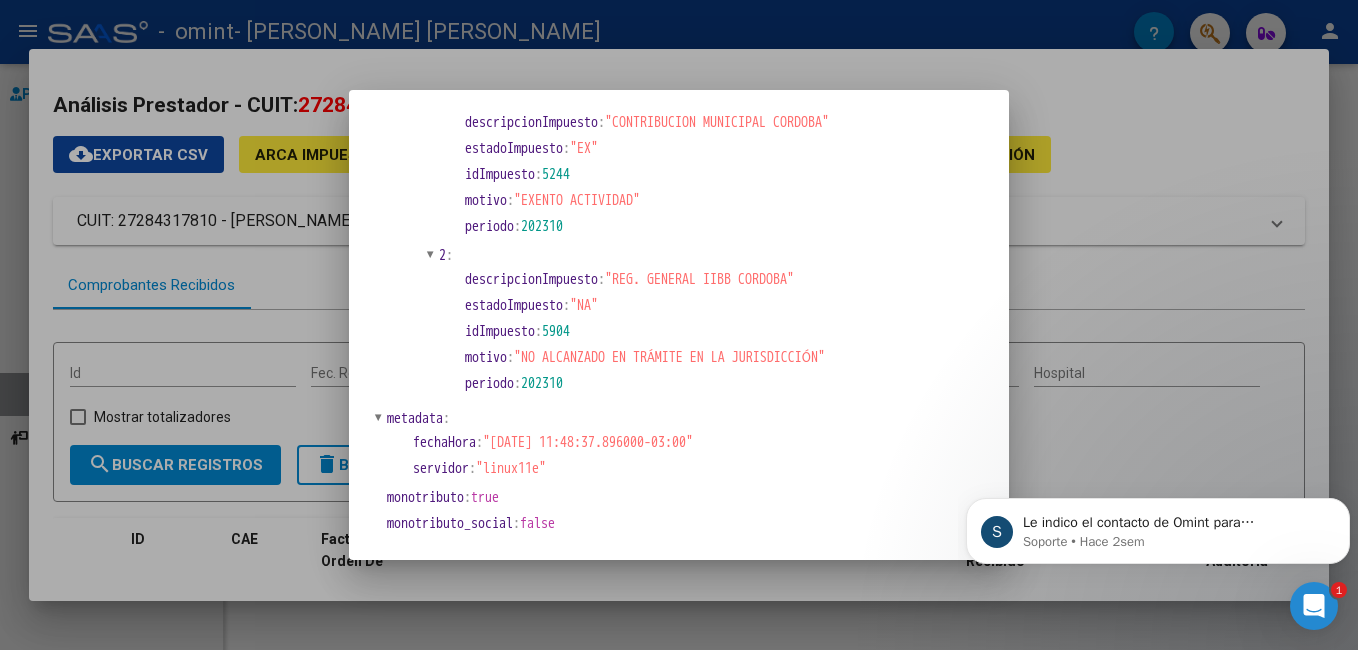 click at bounding box center [679, 325] 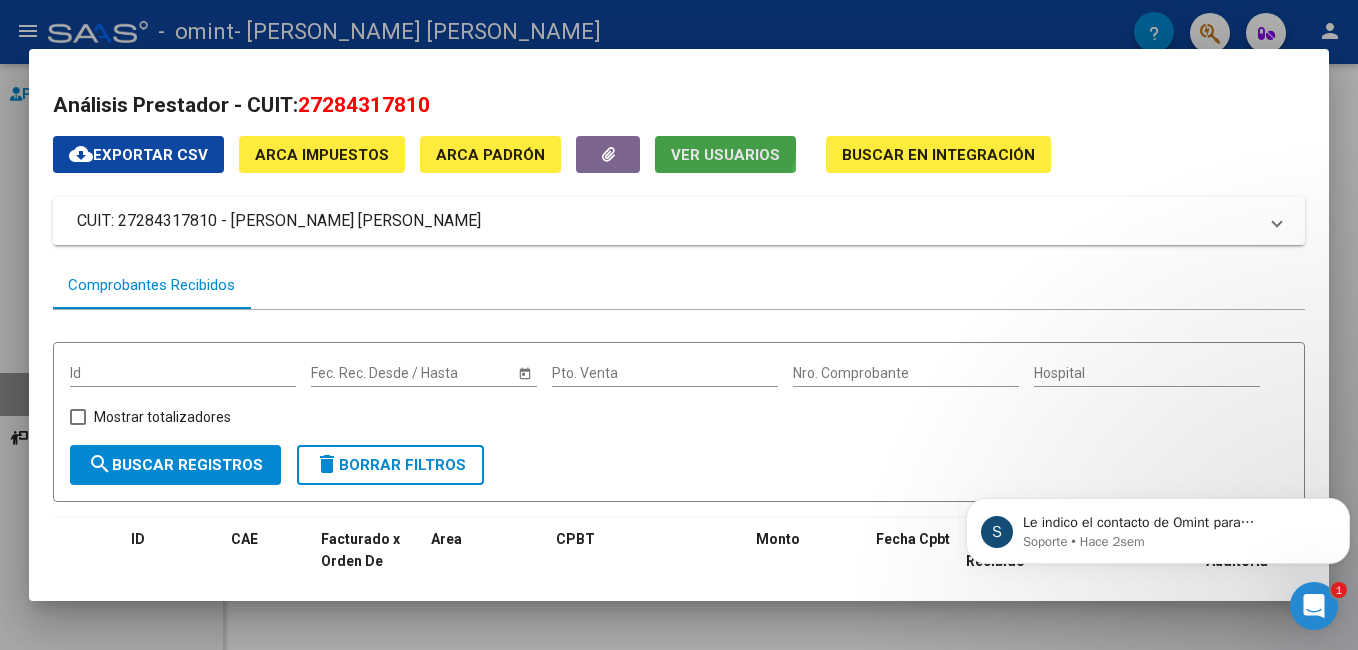 click on "Ver Usuarios" 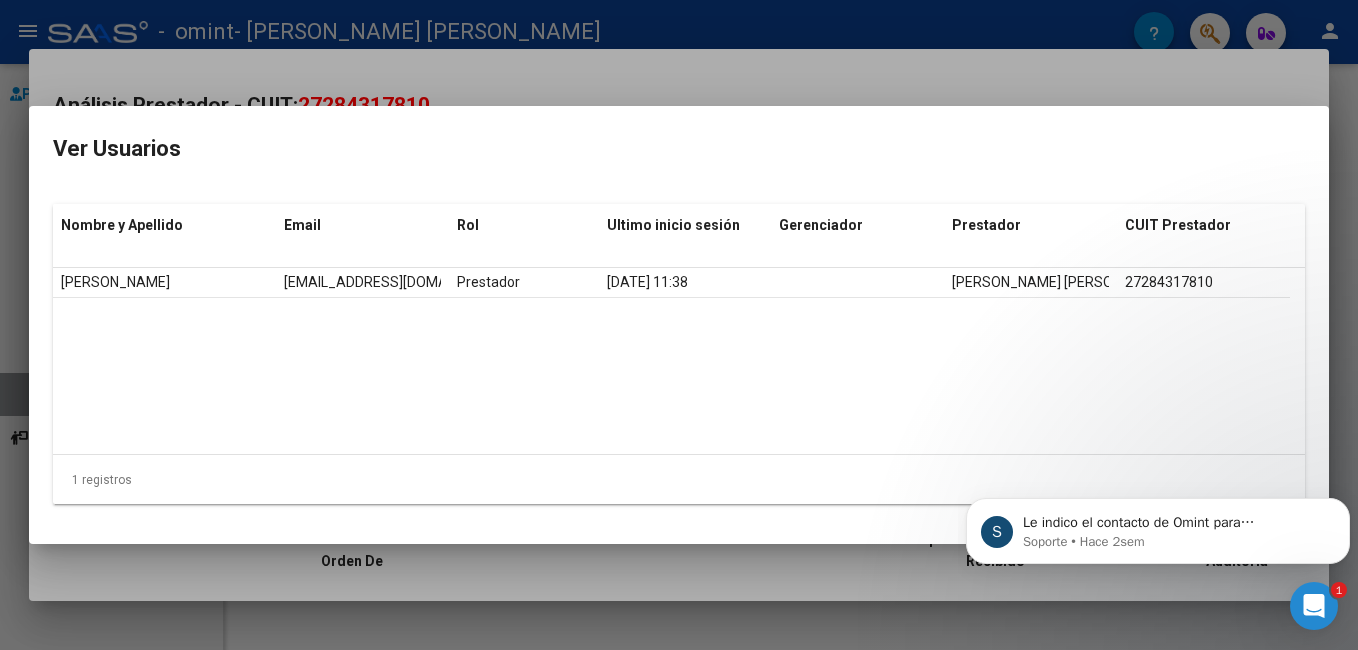 click at bounding box center (679, 325) 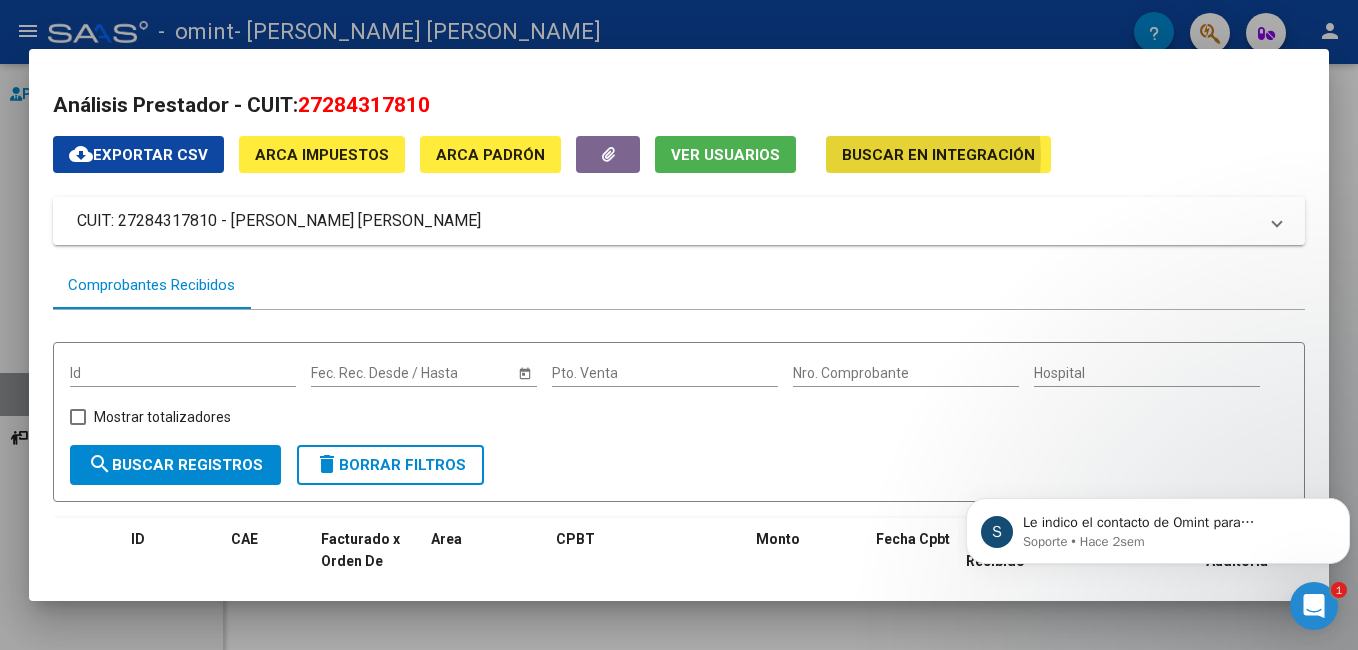 click on "Buscar en Integración" 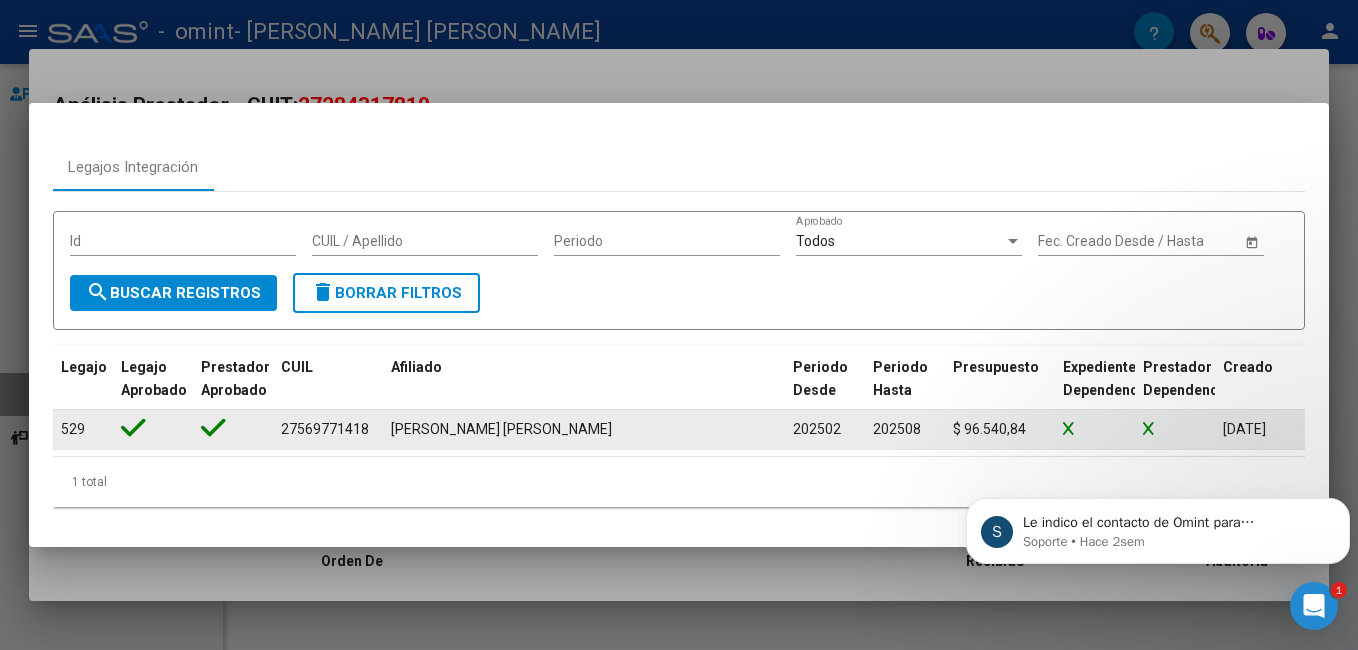 click on "$ 96.540,84" 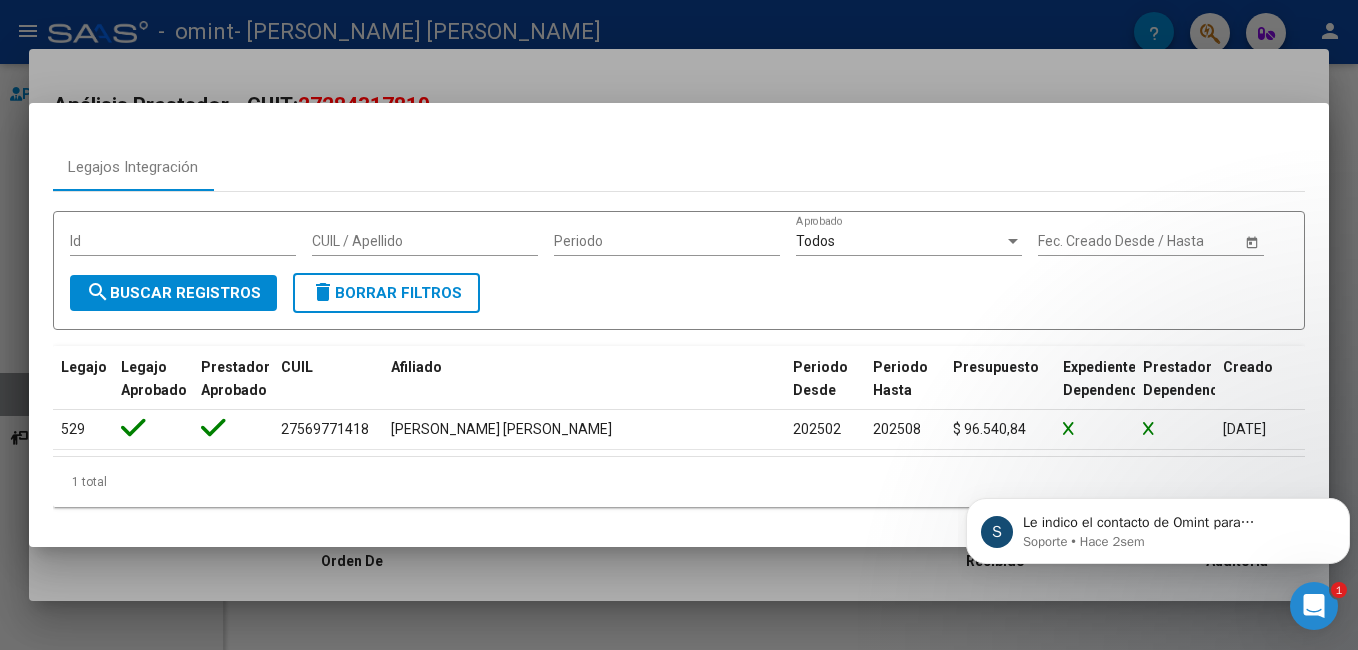 click on "529 27569771418 [PERSON_NAME] [PERSON_NAME] 202502 202508 $ 96.540,84 [DATE]" 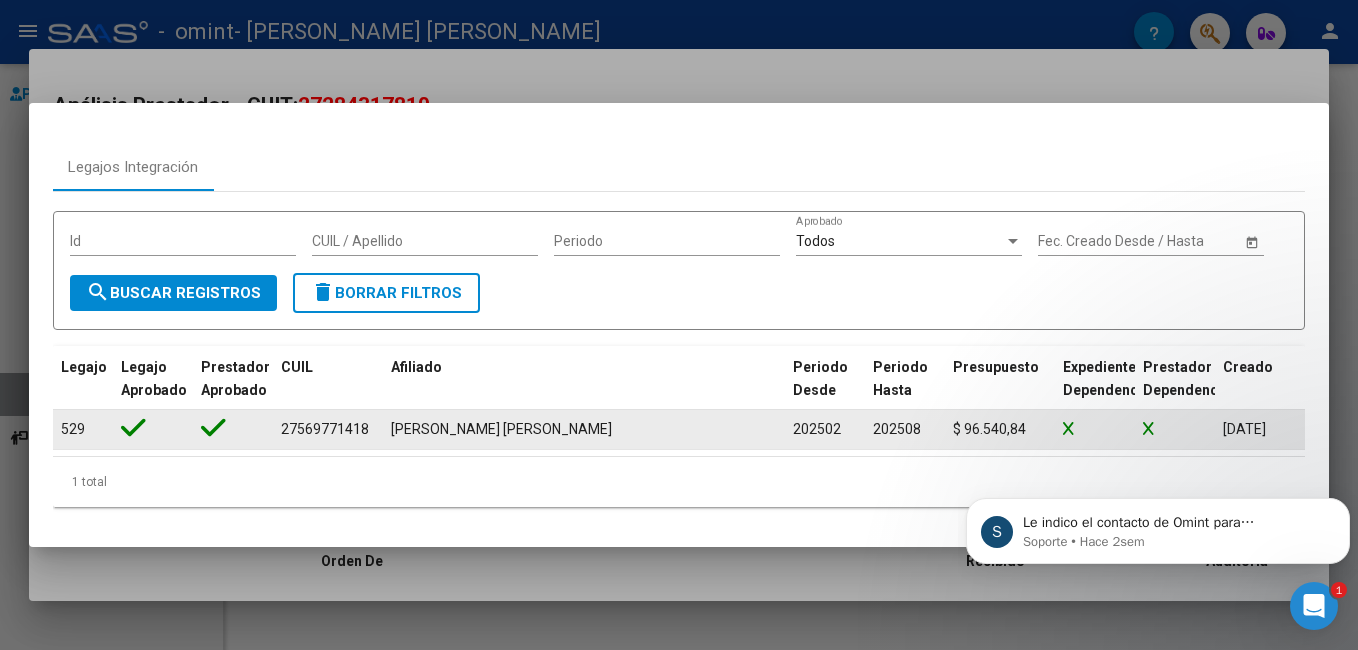 click on "202508" 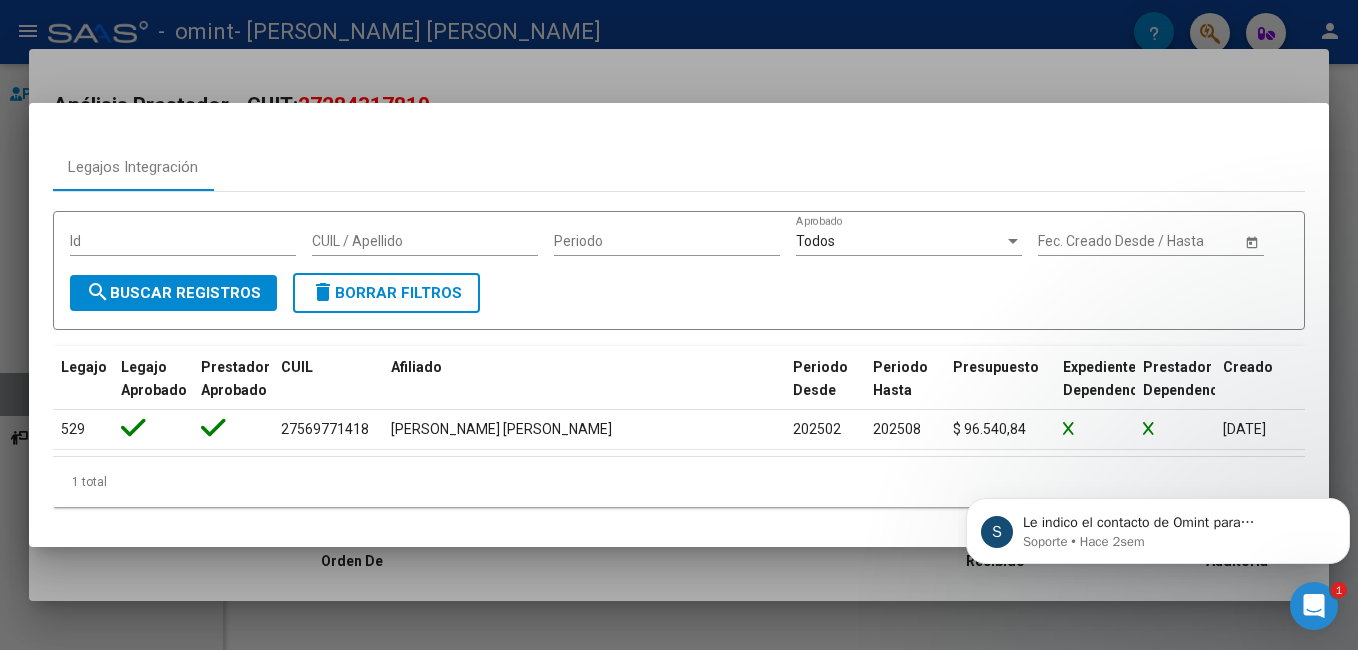 click at bounding box center (679, 325) 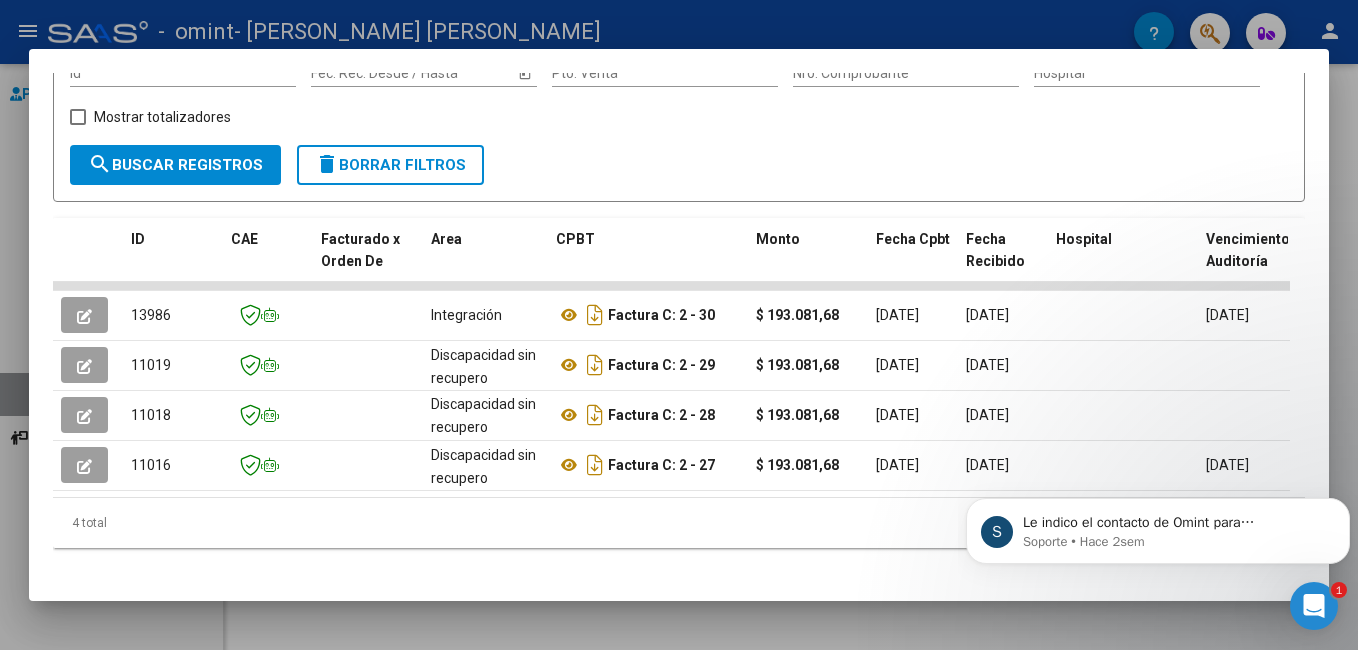 scroll, scrollTop: 327, scrollLeft: 0, axis: vertical 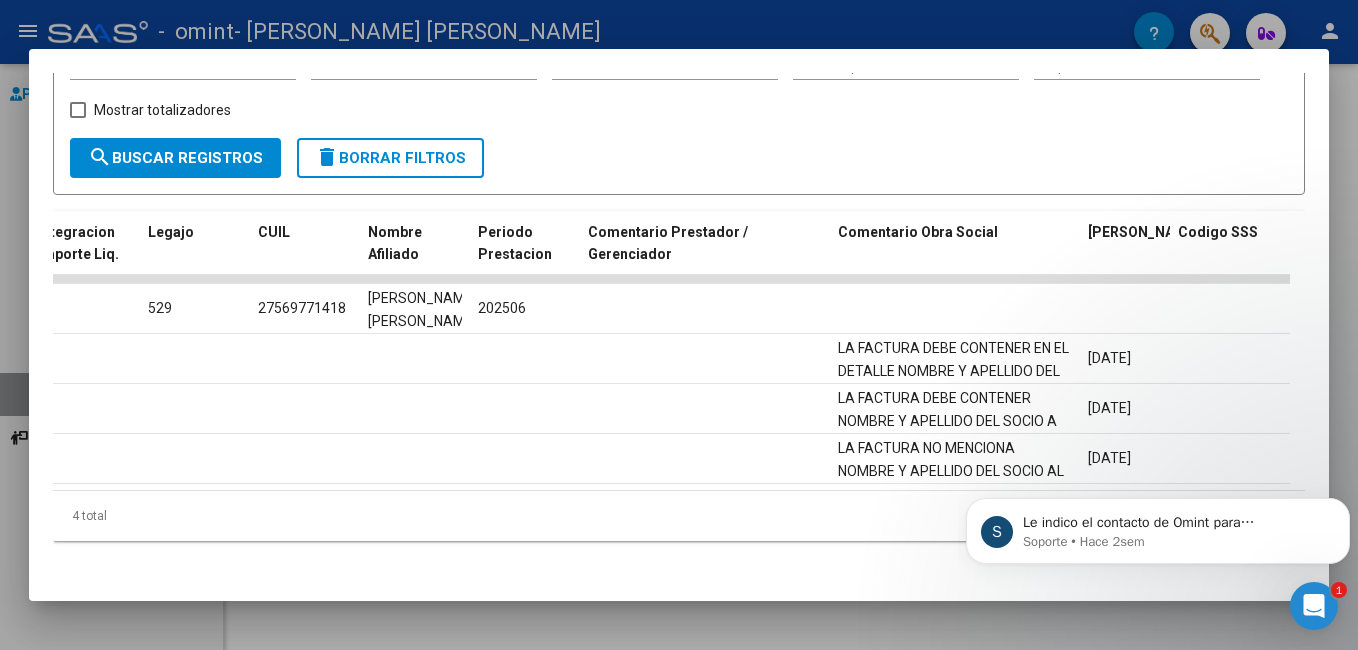drag, startPoint x: 1190, startPoint y: 481, endPoint x: 1135, endPoint y: 482, distance: 55.00909 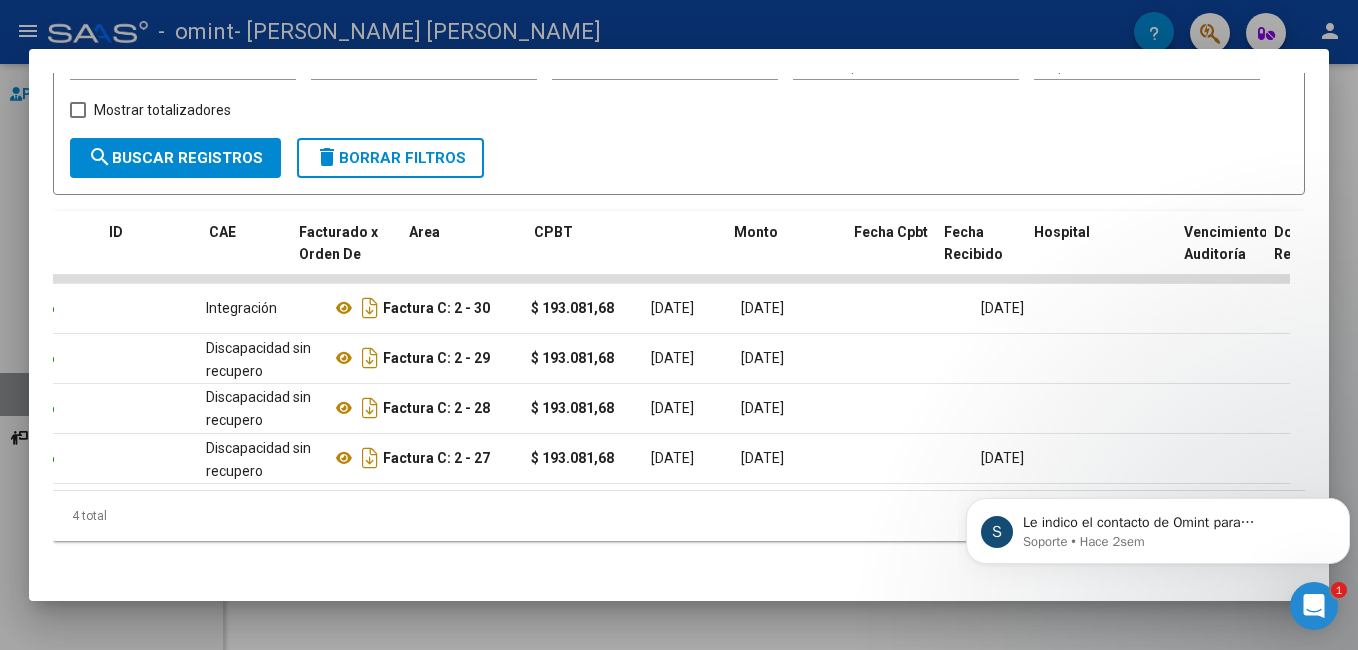 scroll, scrollTop: 0, scrollLeft: 0, axis: both 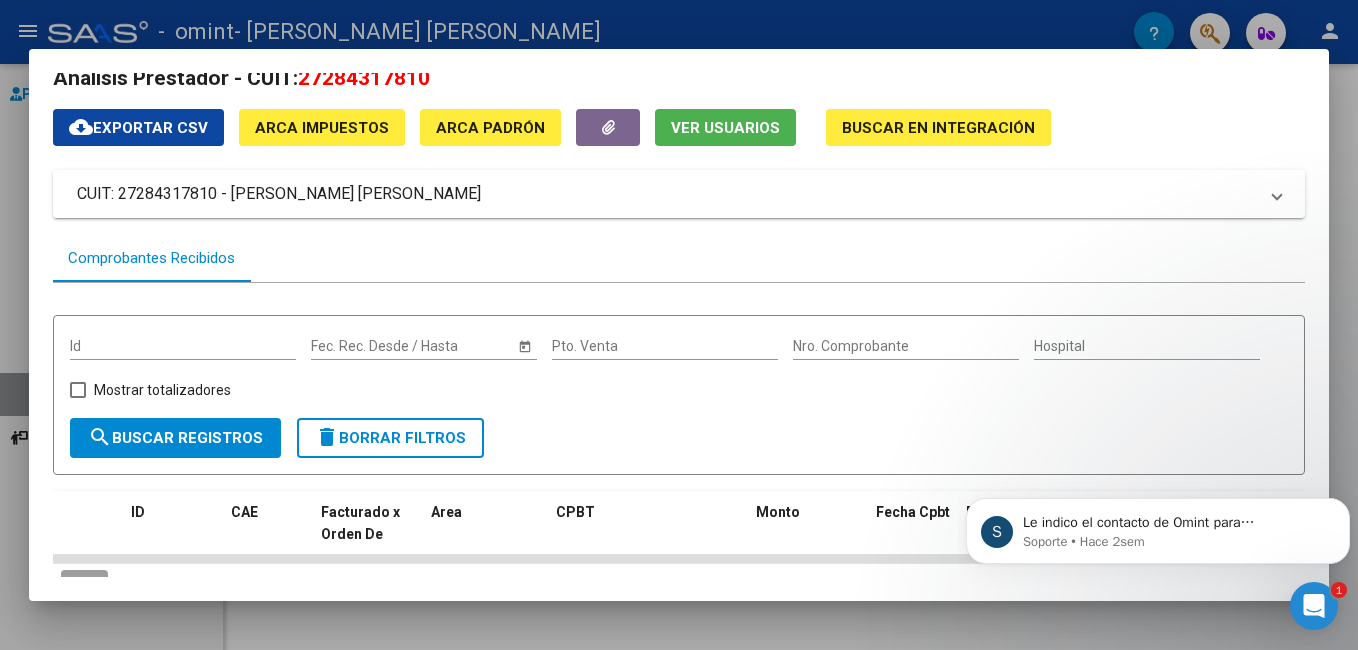 click on "CUIT: 27284317810 - [PERSON_NAME] [PERSON_NAME]" at bounding box center (667, 194) 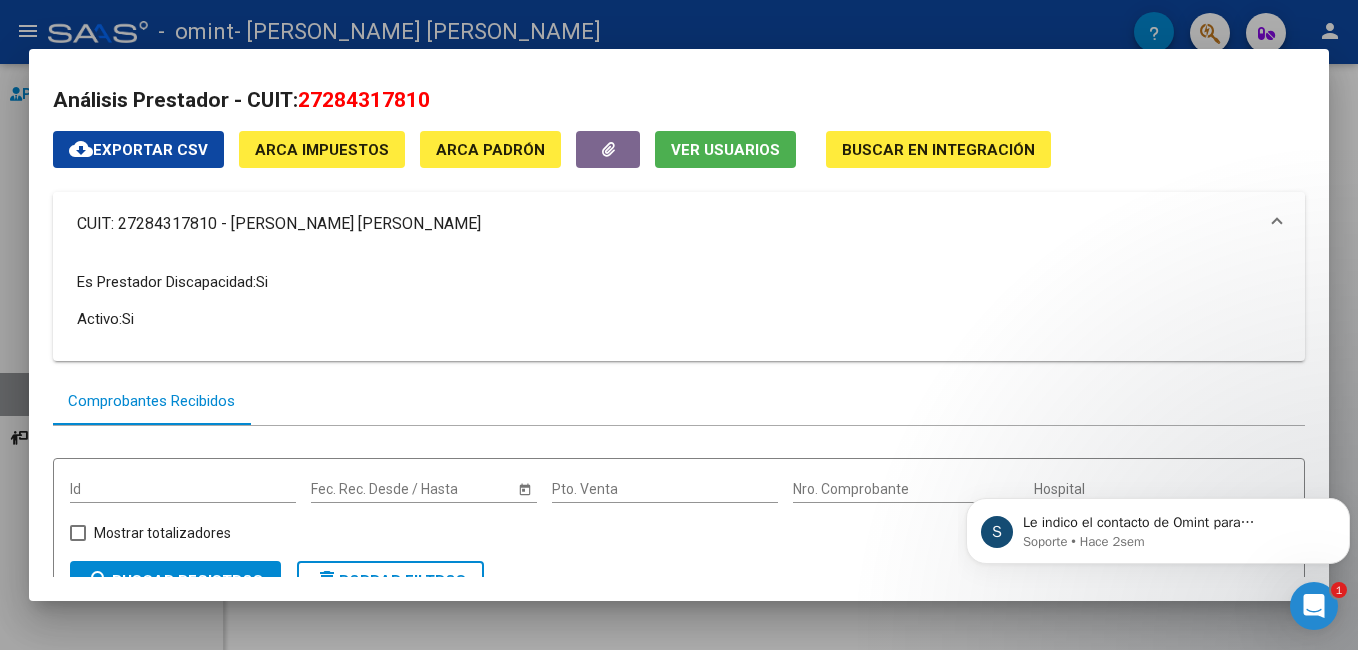 scroll, scrollTop: 0, scrollLeft: 0, axis: both 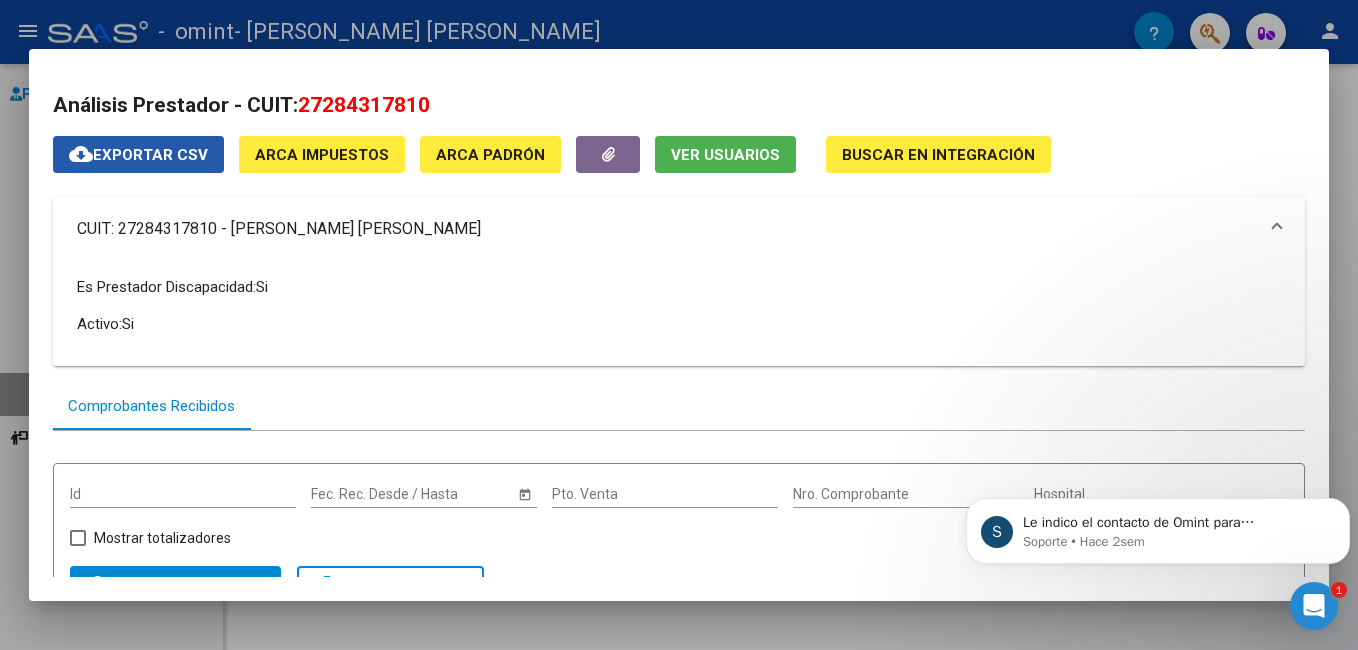 click on "cloud_download  Exportar CSV" at bounding box center (138, 155) 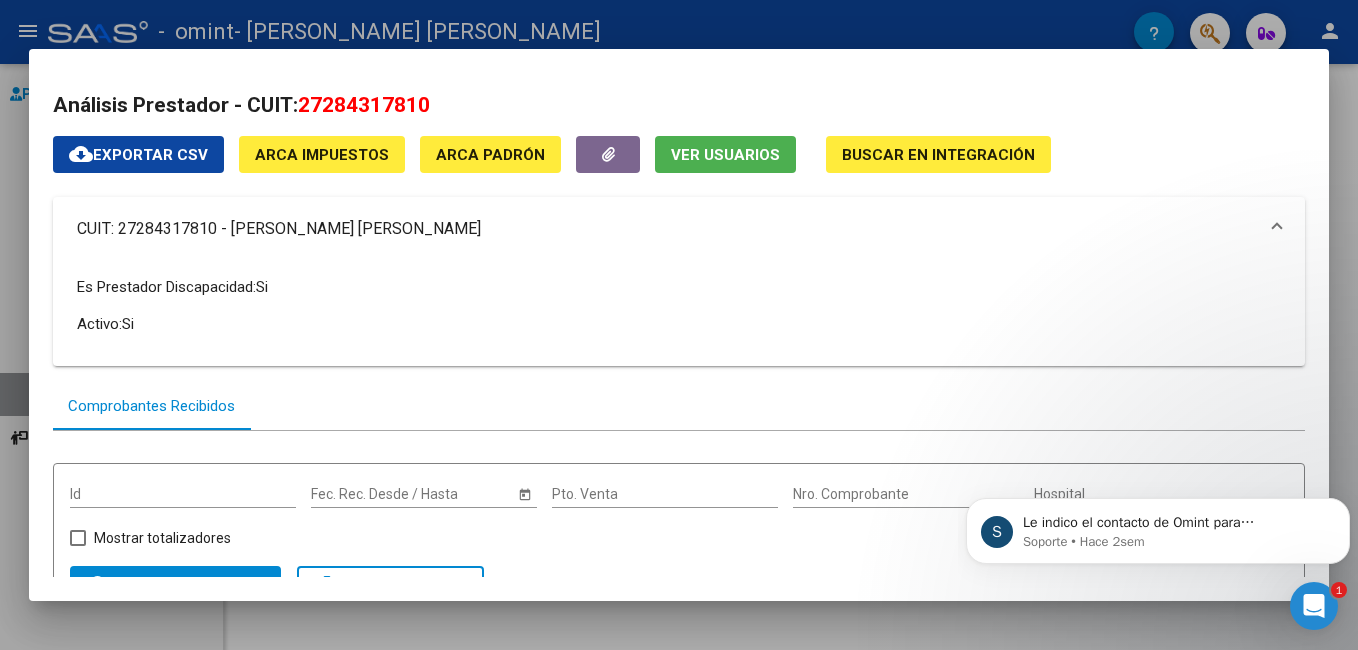 click at bounding box center (679, 325) 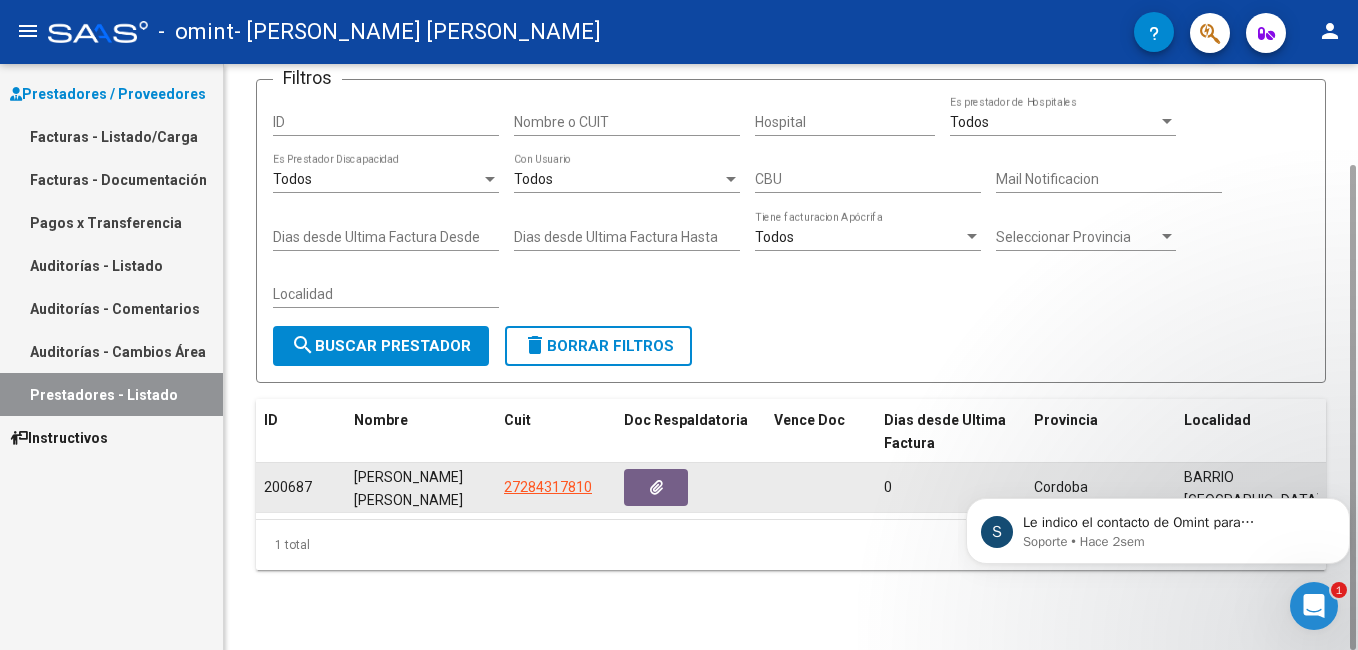 scroll, scrollTop: 0, scrollLeft: 0, axis: both 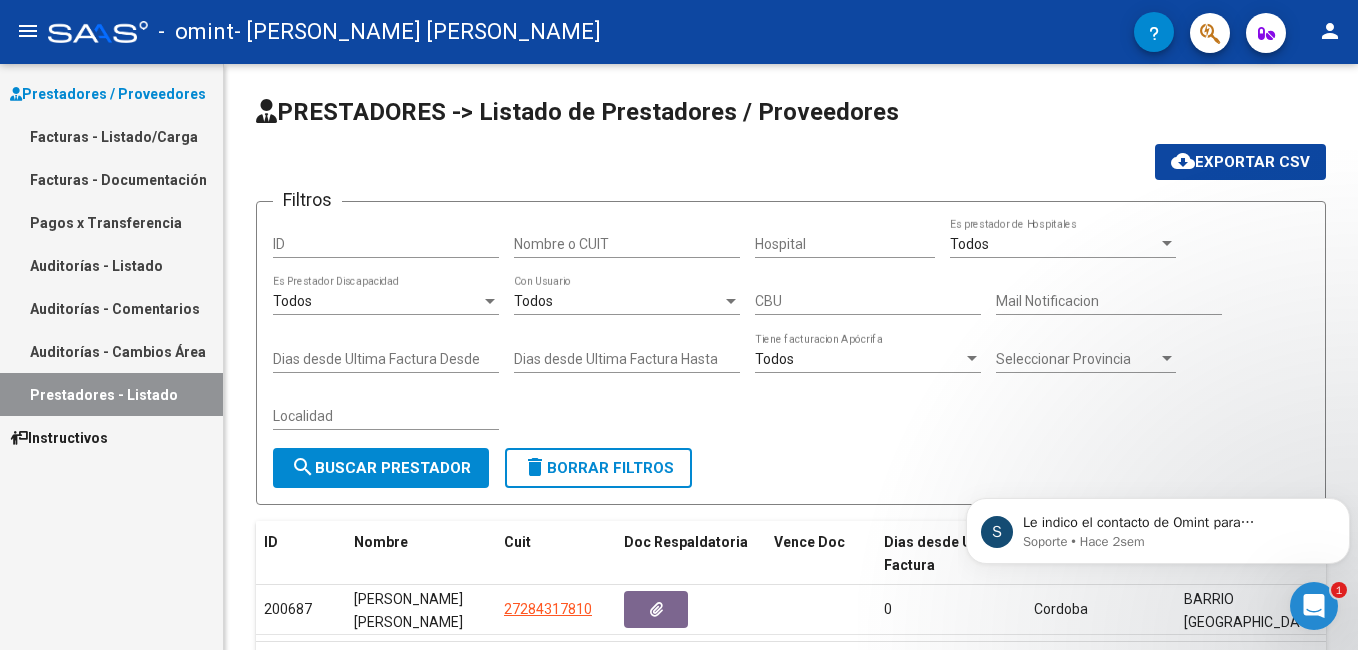 click on "Facturas - Listado/Carga" at bounding box center [111, 136] 